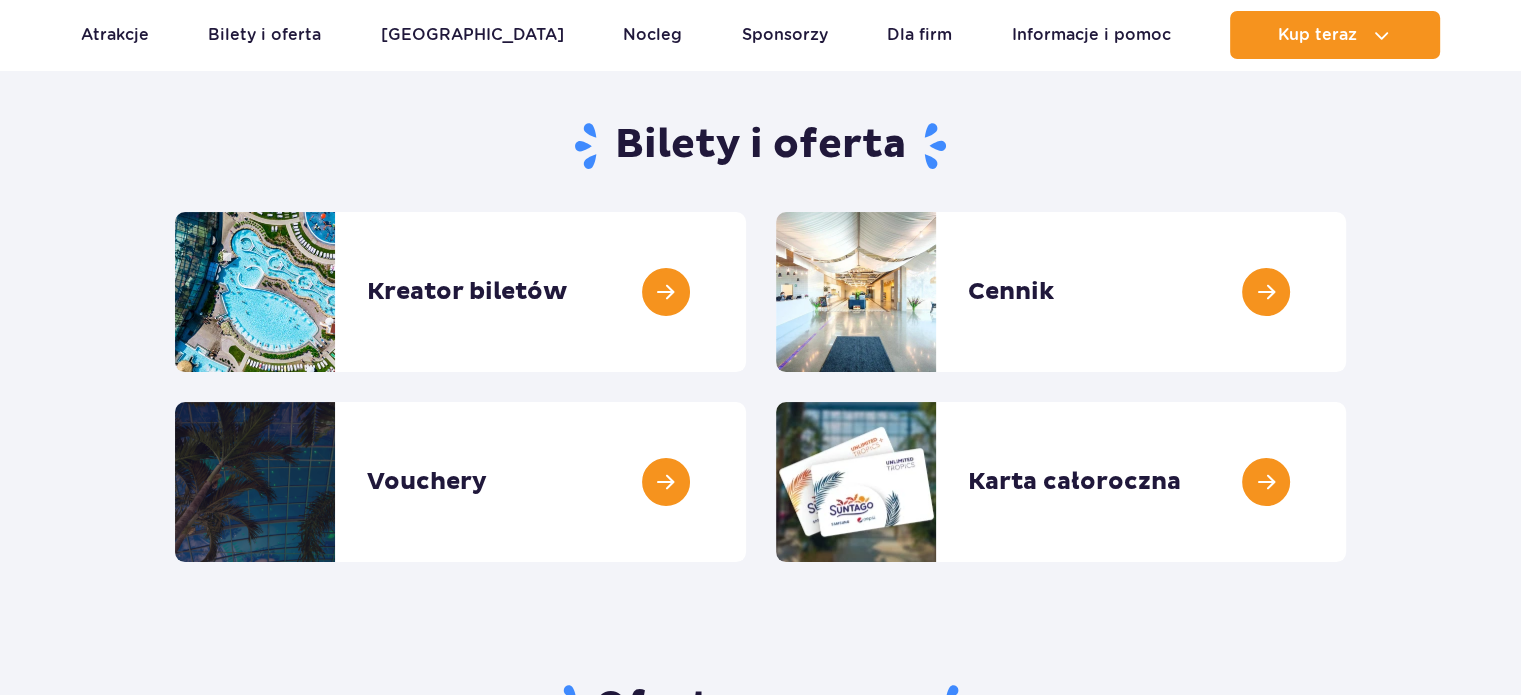scroll, scrollTop: 277, scrollLeft: 0, axis: vertical 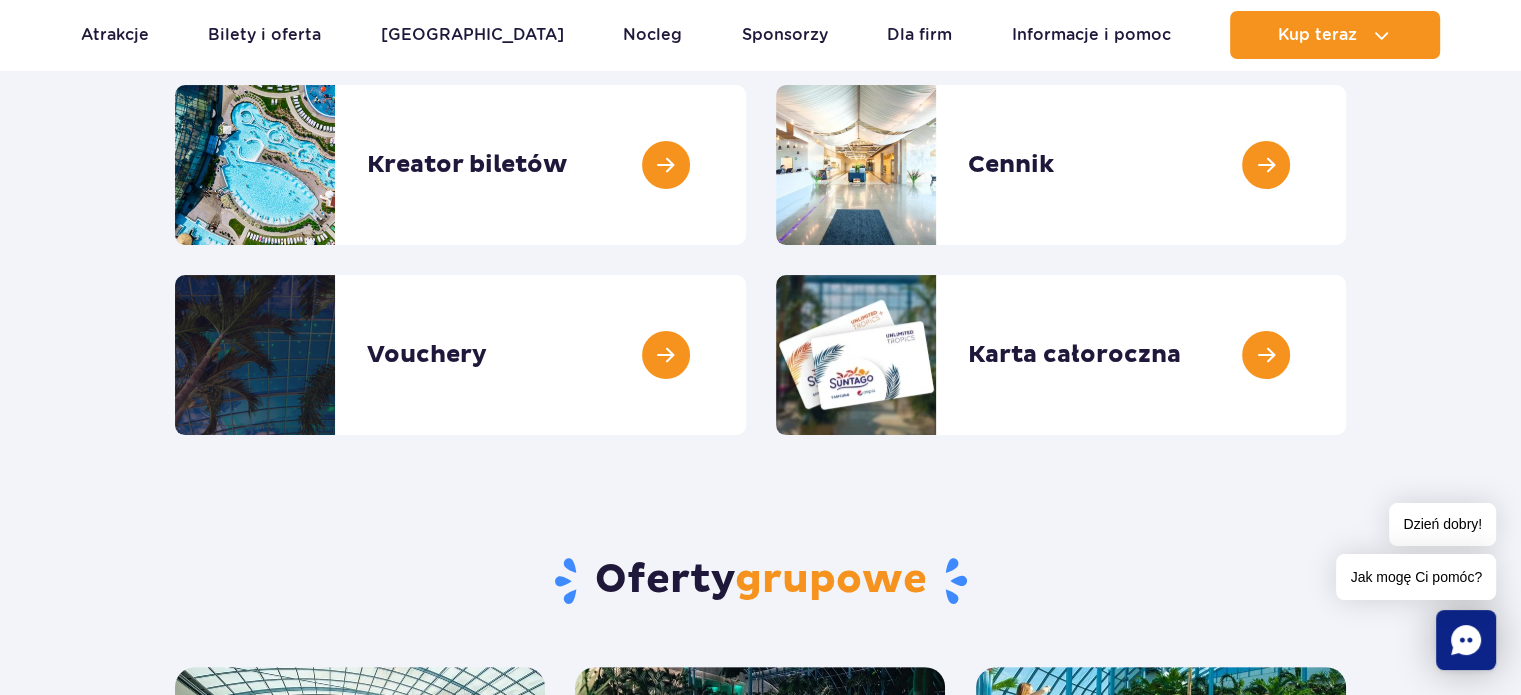 click on "Przejdź do menu
Przejdź do treści
Przejdź do stopki
Mapa serwisu
Dzień dobry! Jak mogę Ci pomóc?
Podaruj voucher
Podaruj Voucher prezentowy do Suntago!" at bounding box center (760, 1512) 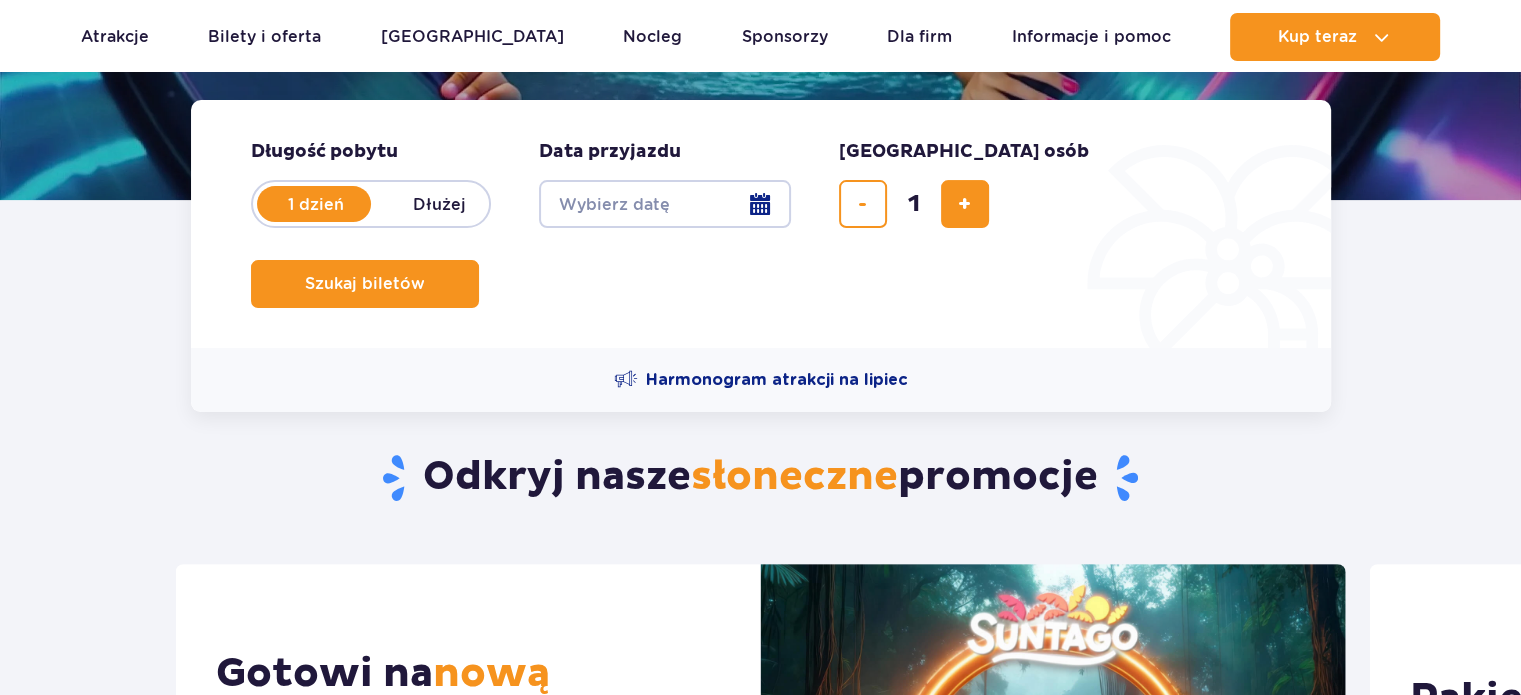 scroll, scrollTop: 368, scrollLeft: 0, axis: vertical 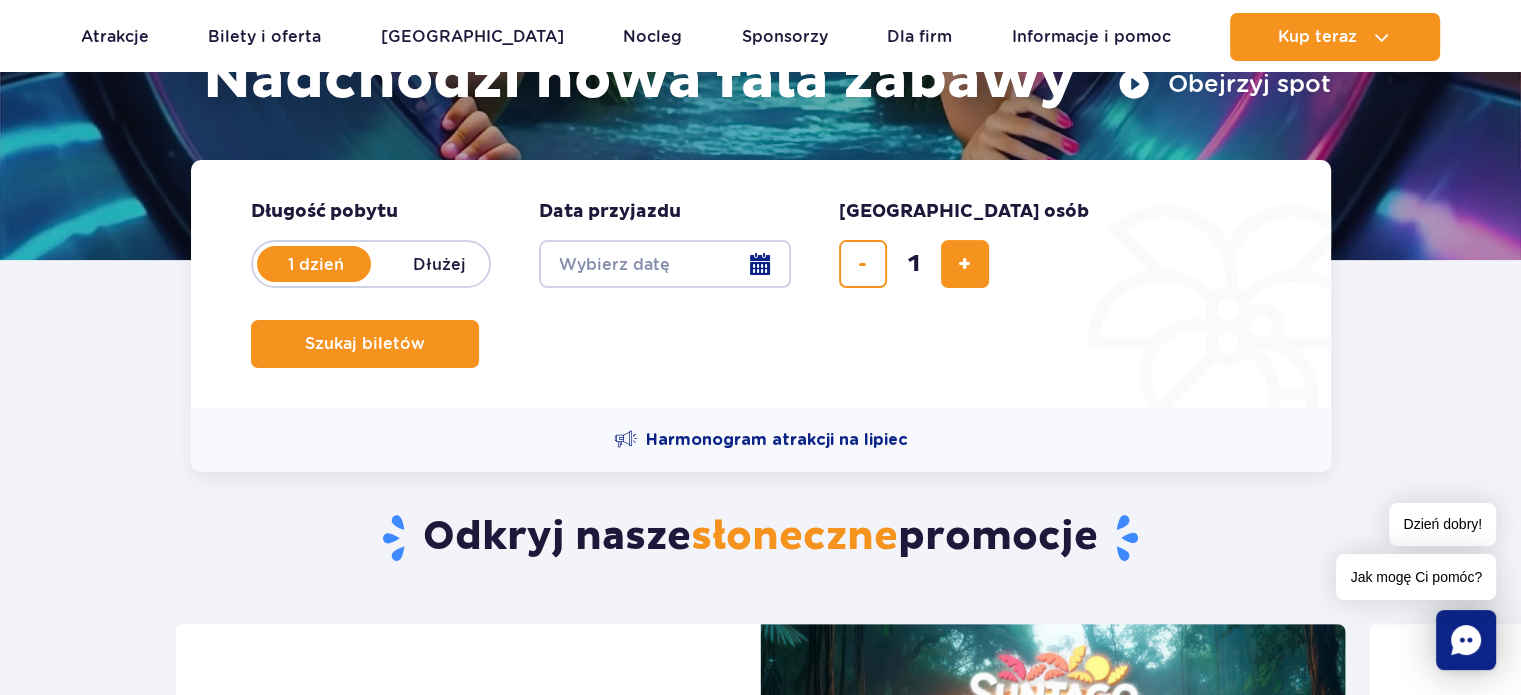 click on "Date from" at bounding box center [665, 264] 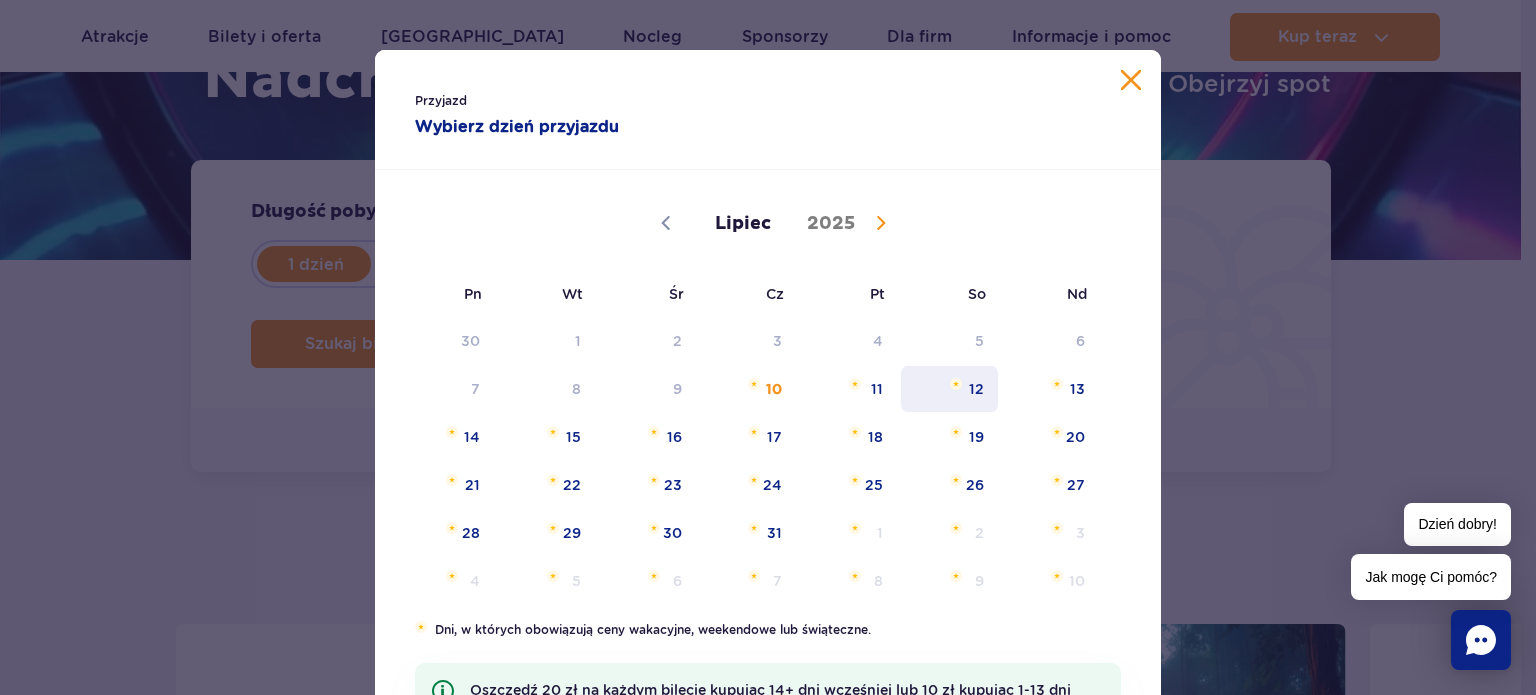 click on "12" at bounding box center (949, 389) 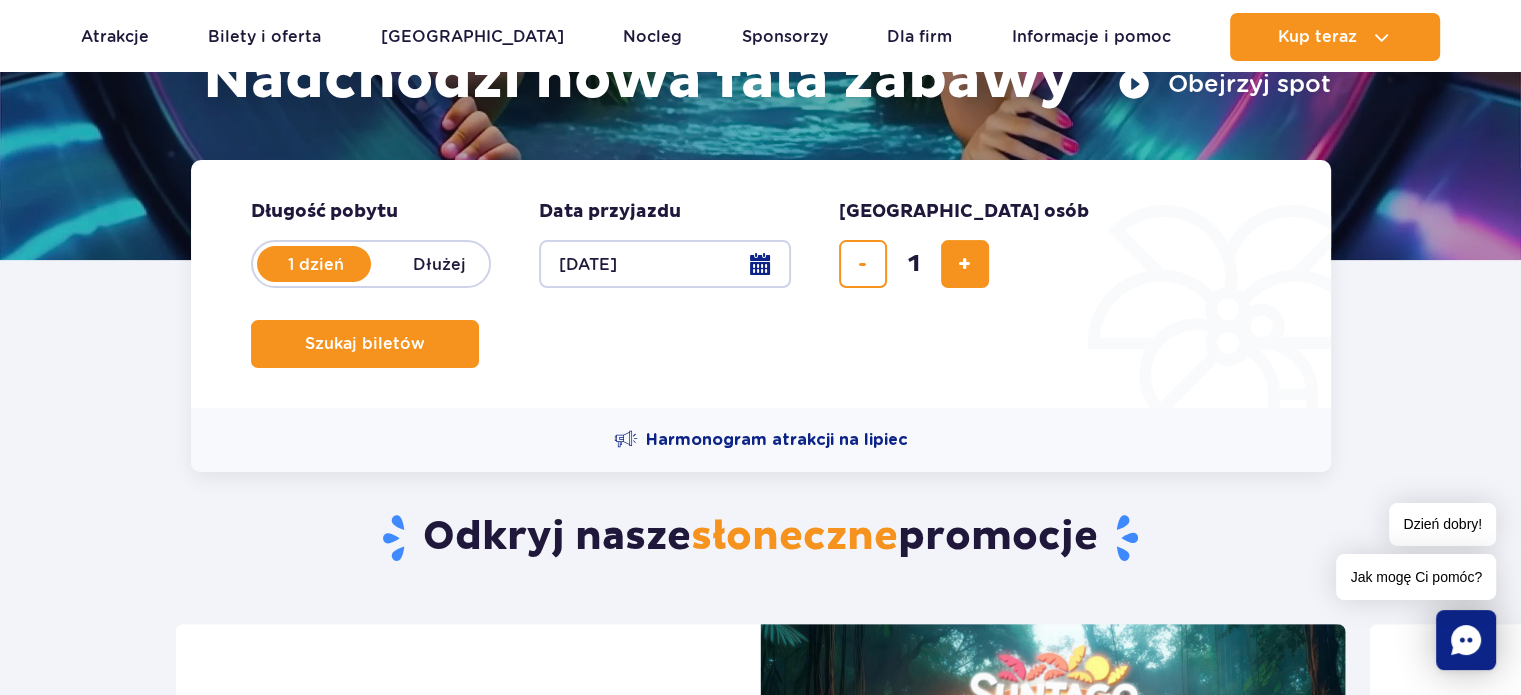 click on "Liczba osób 1" at bounding box center (964, 244) 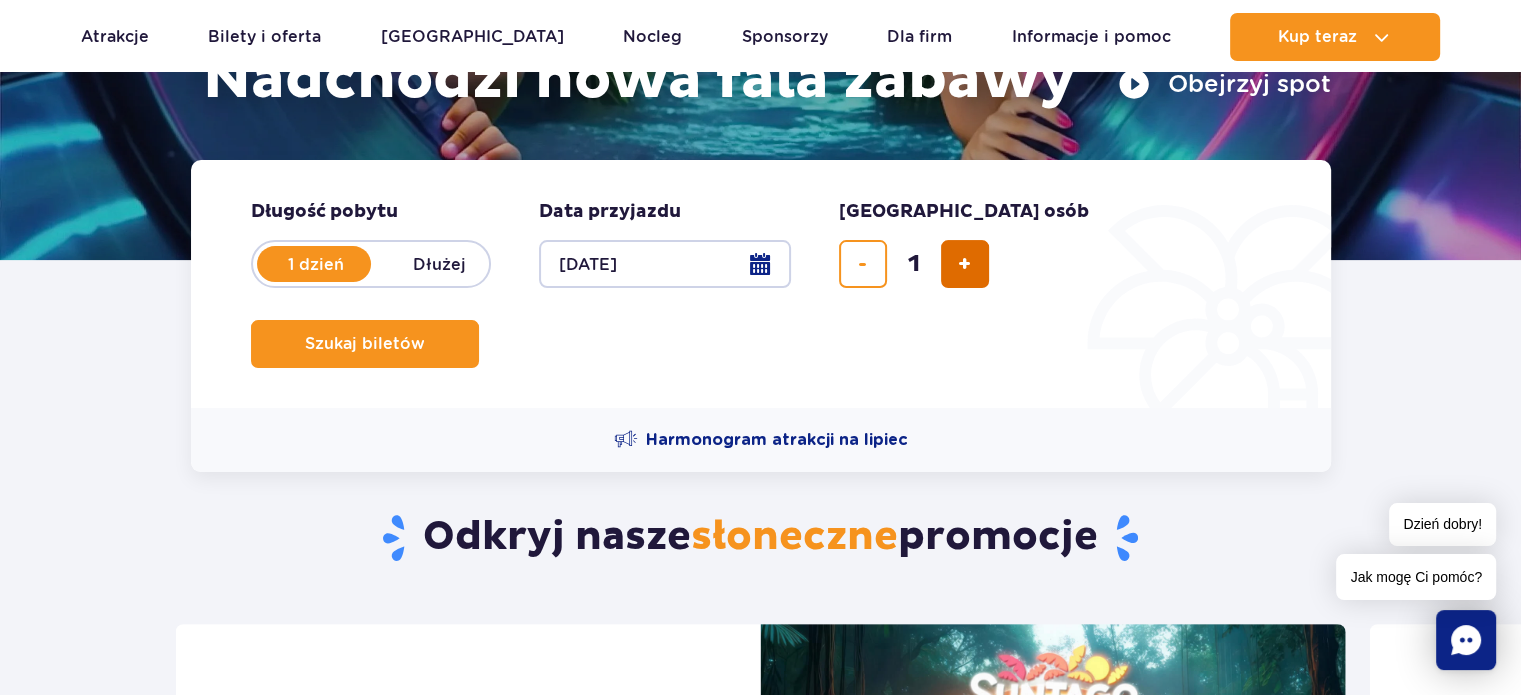 click at bounding box center [964, 264] 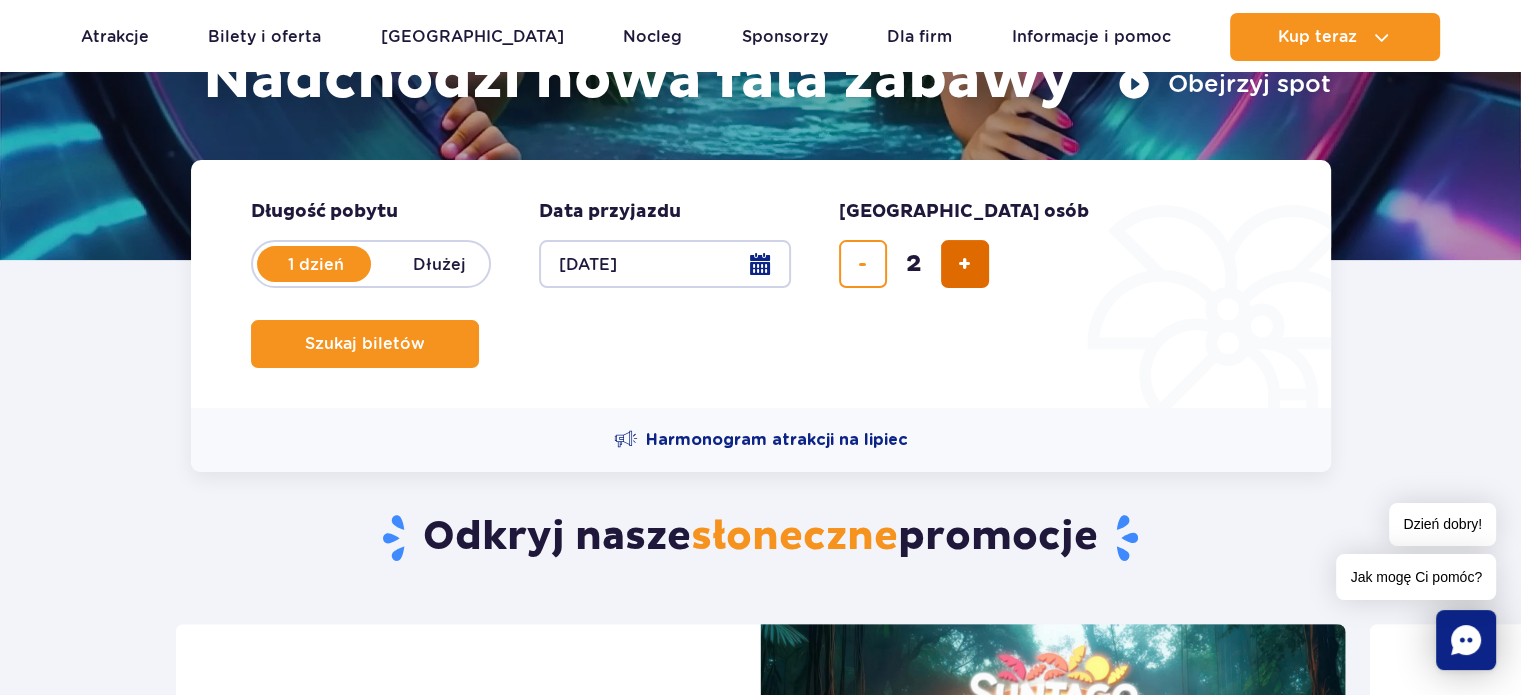 click at bounding box center [964, 264] 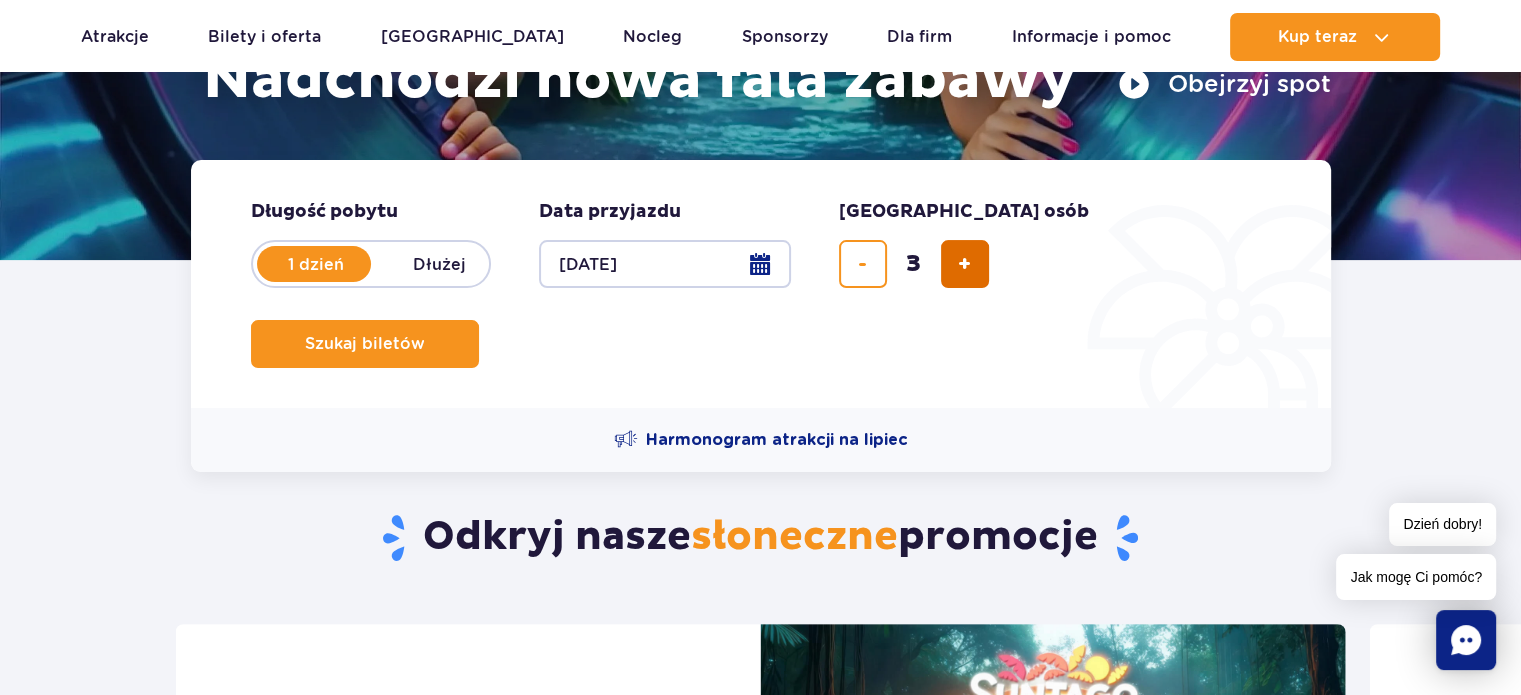 click at bounding box center (964, 264) 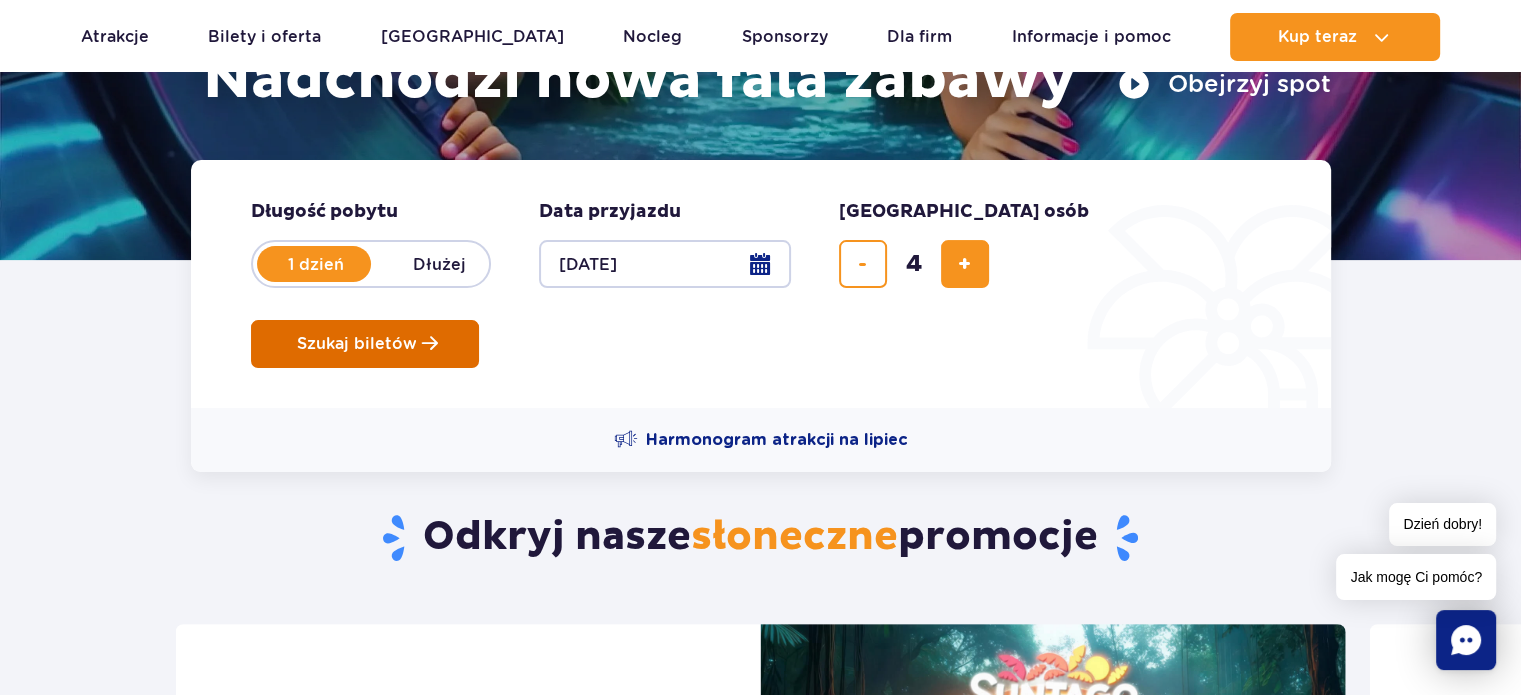 click on "Szukaj biletów" at bounding box center (365, 344) 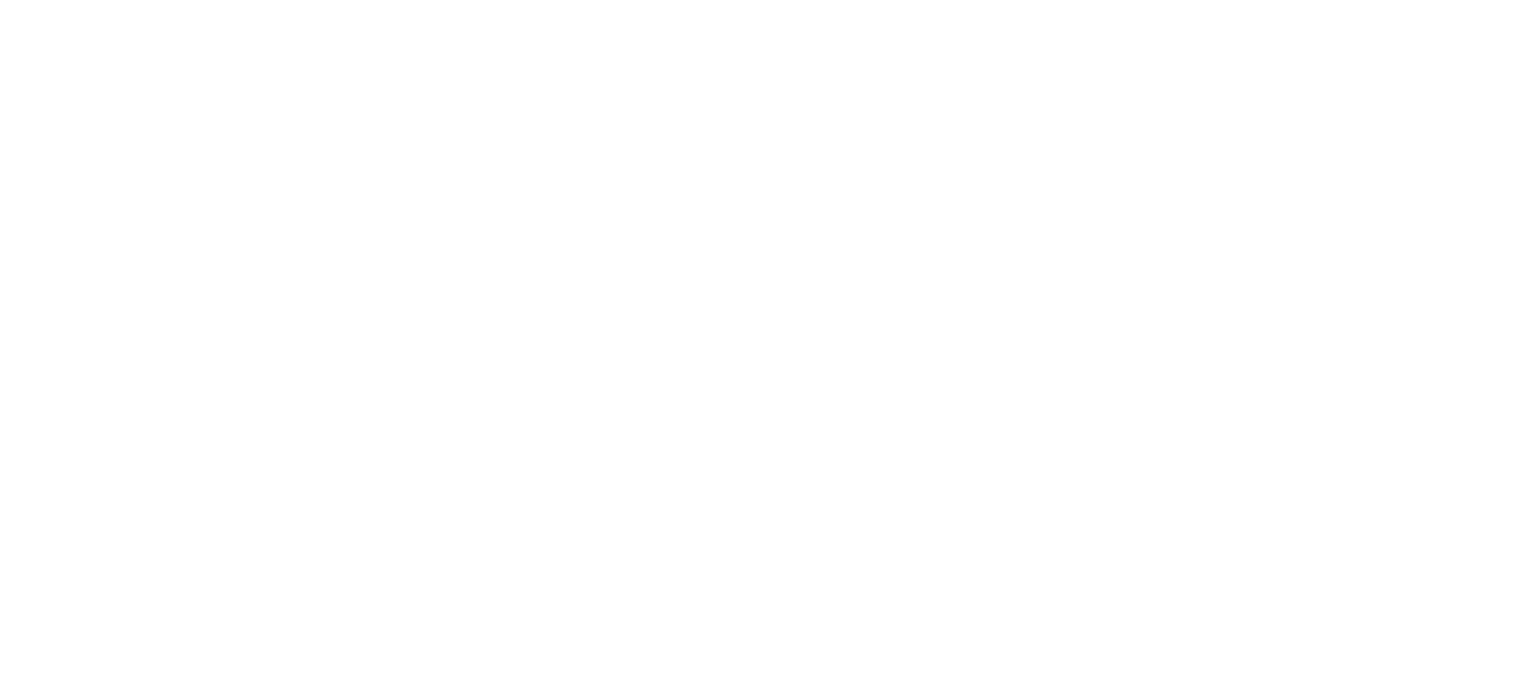 scroll, scrollTop: 0, scrollLeft: 0, axis: both 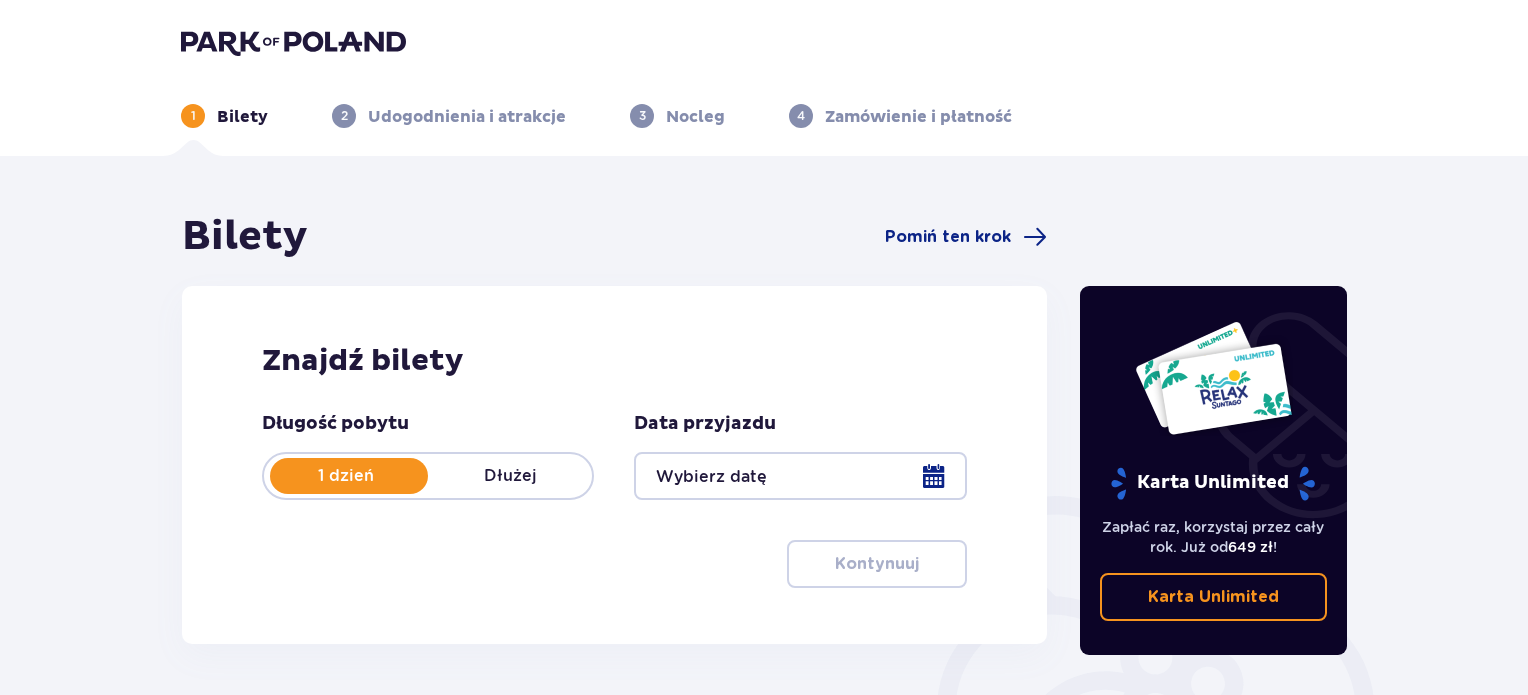 type on "[DATE]" 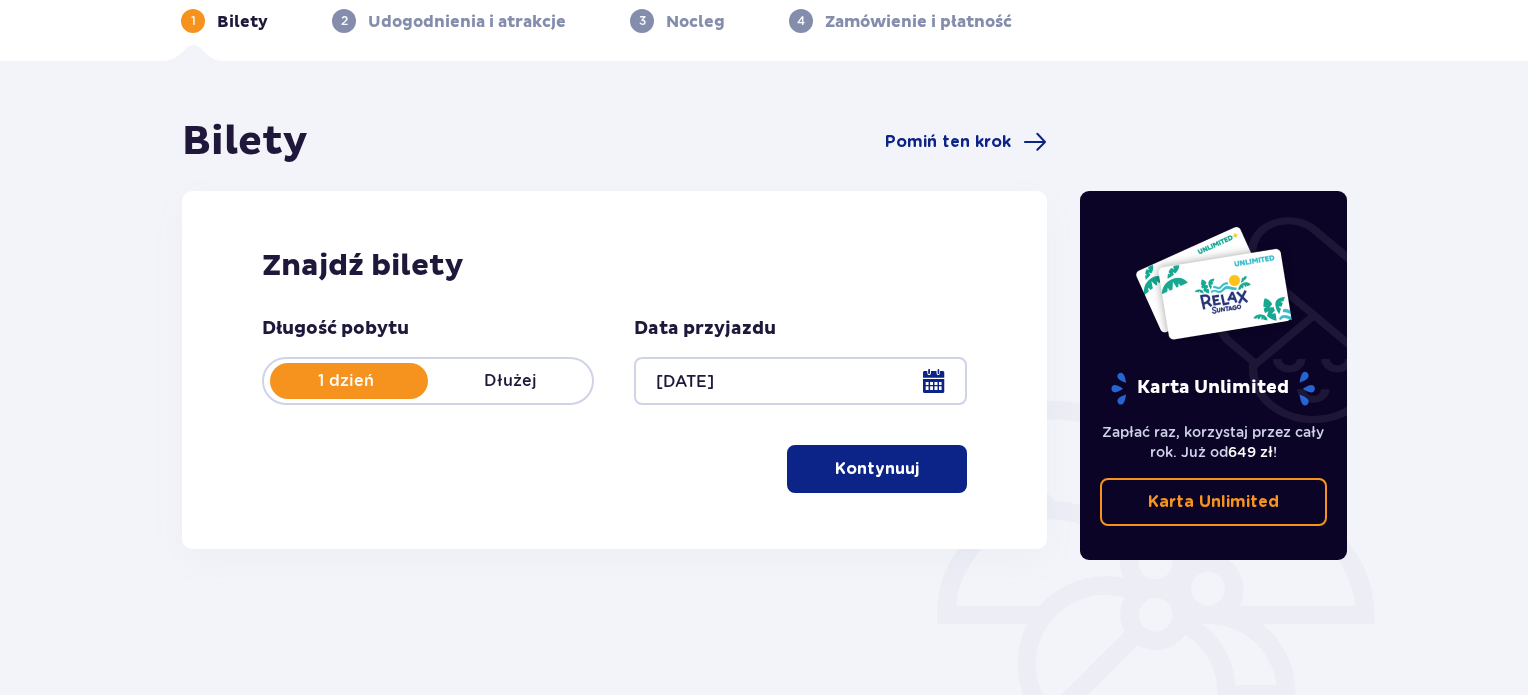 scroll, scrollTop: 106, scrollLeft: 0, axis: vertical 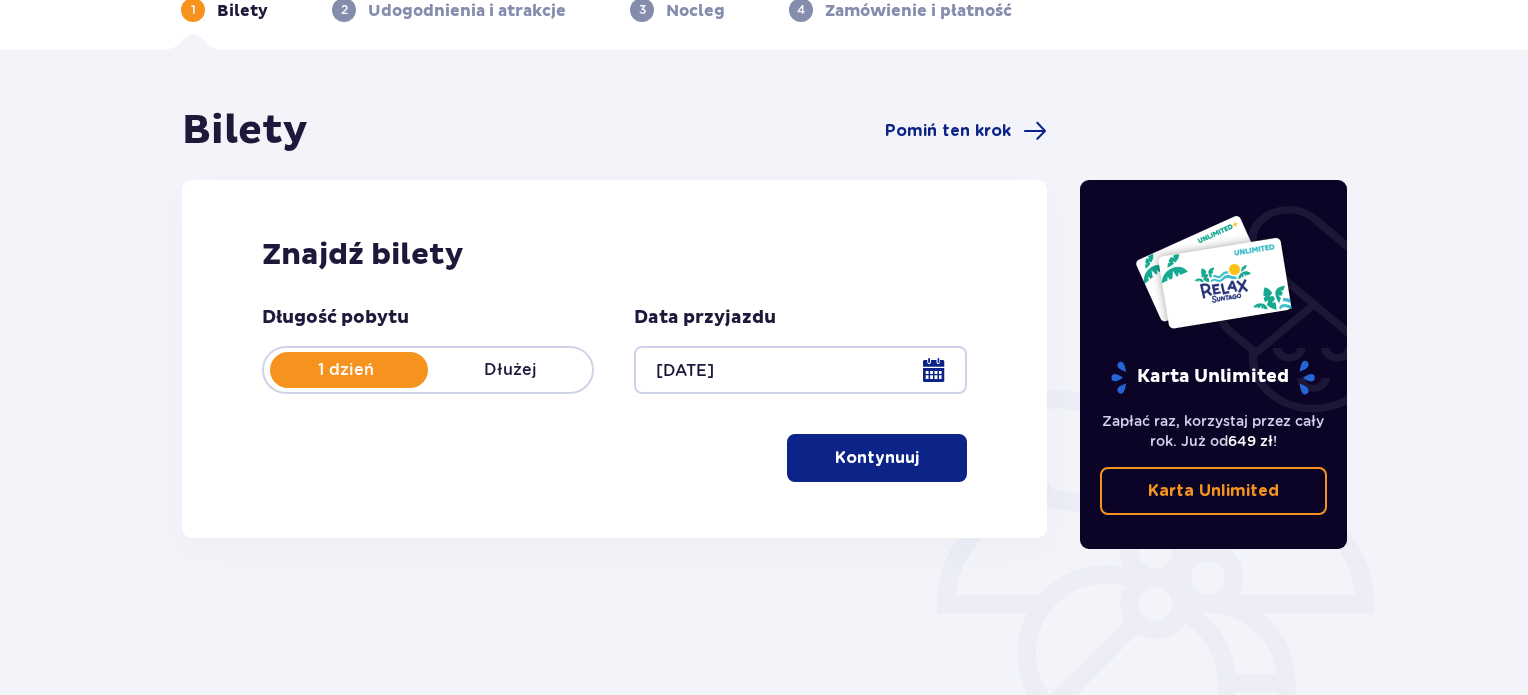 click on "Kontynuuj" at bounding box center (877, 458) 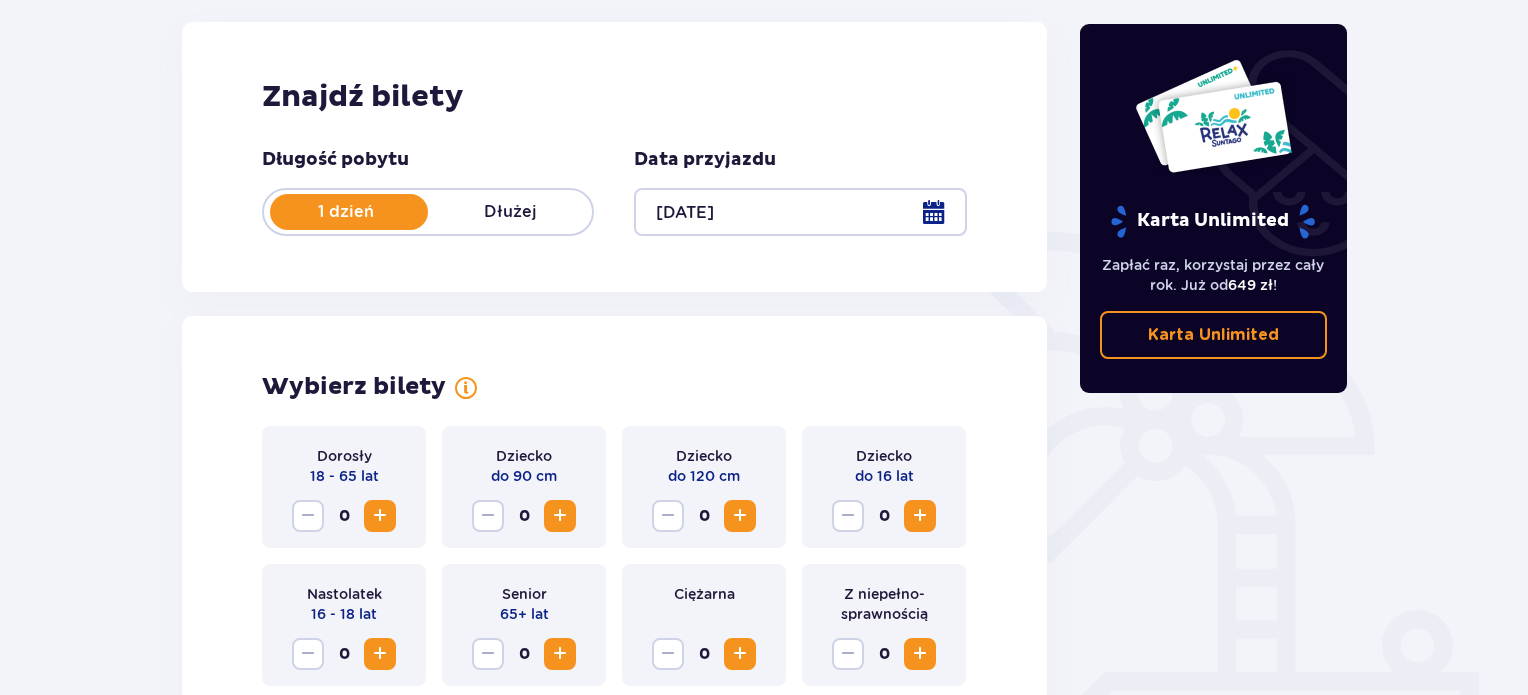 scroll, scrollTop: 556, scrollLeft: 0, axis: vertical 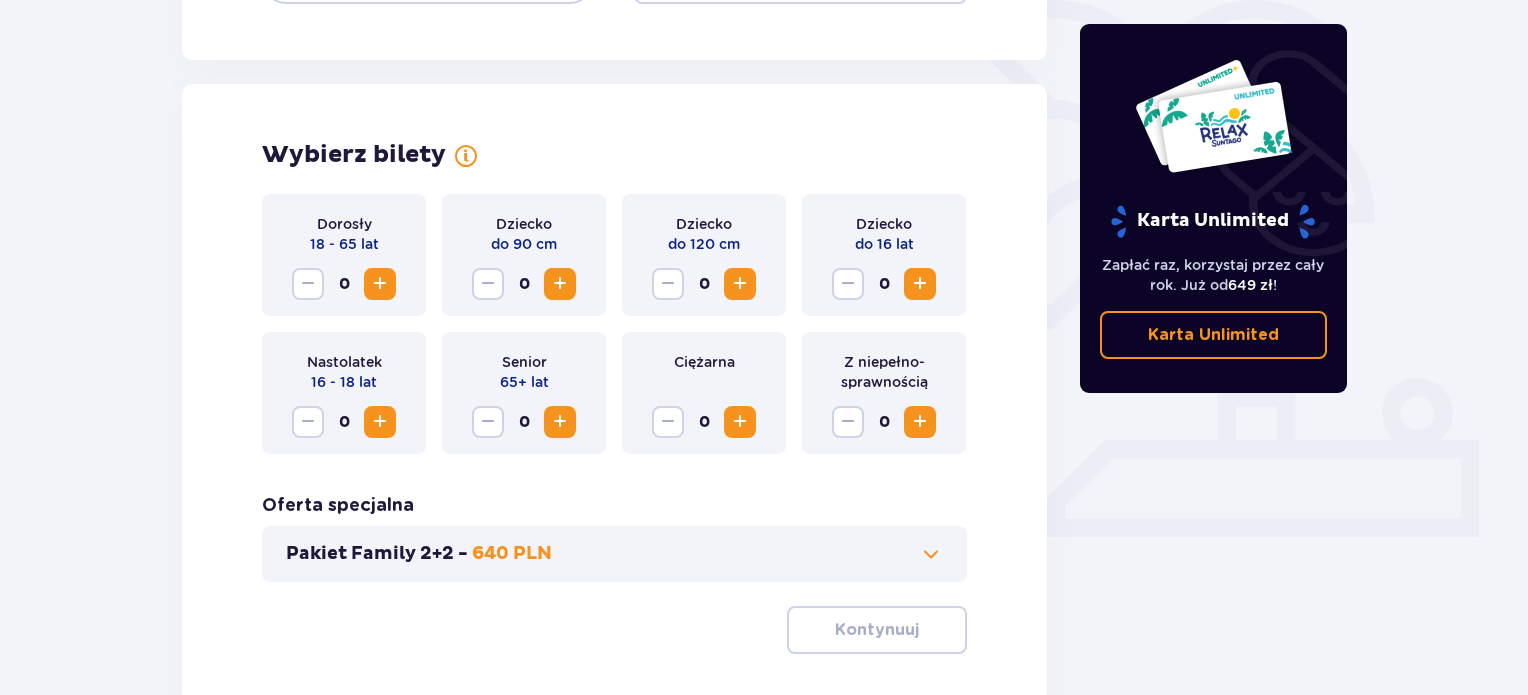 click at bounding box center [380, 284] 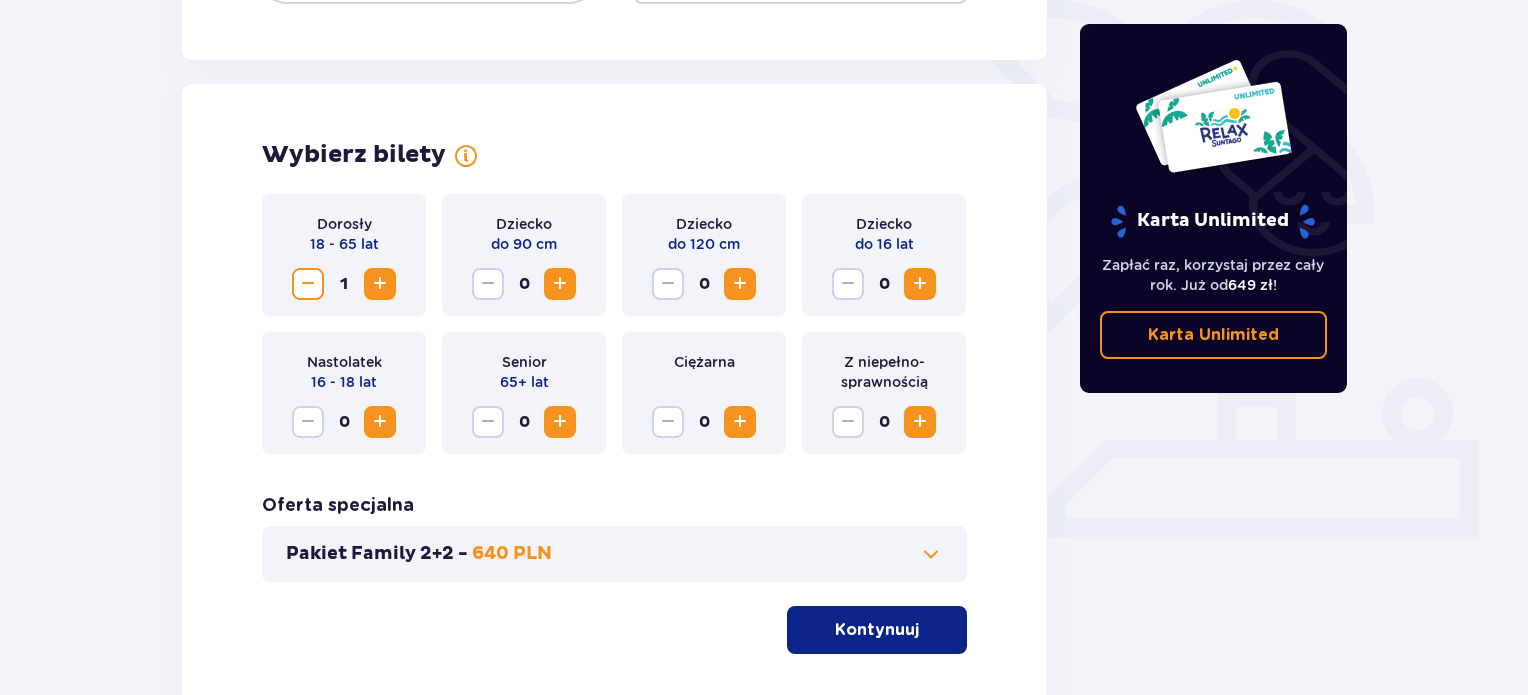click at bounding box center [380, 284] 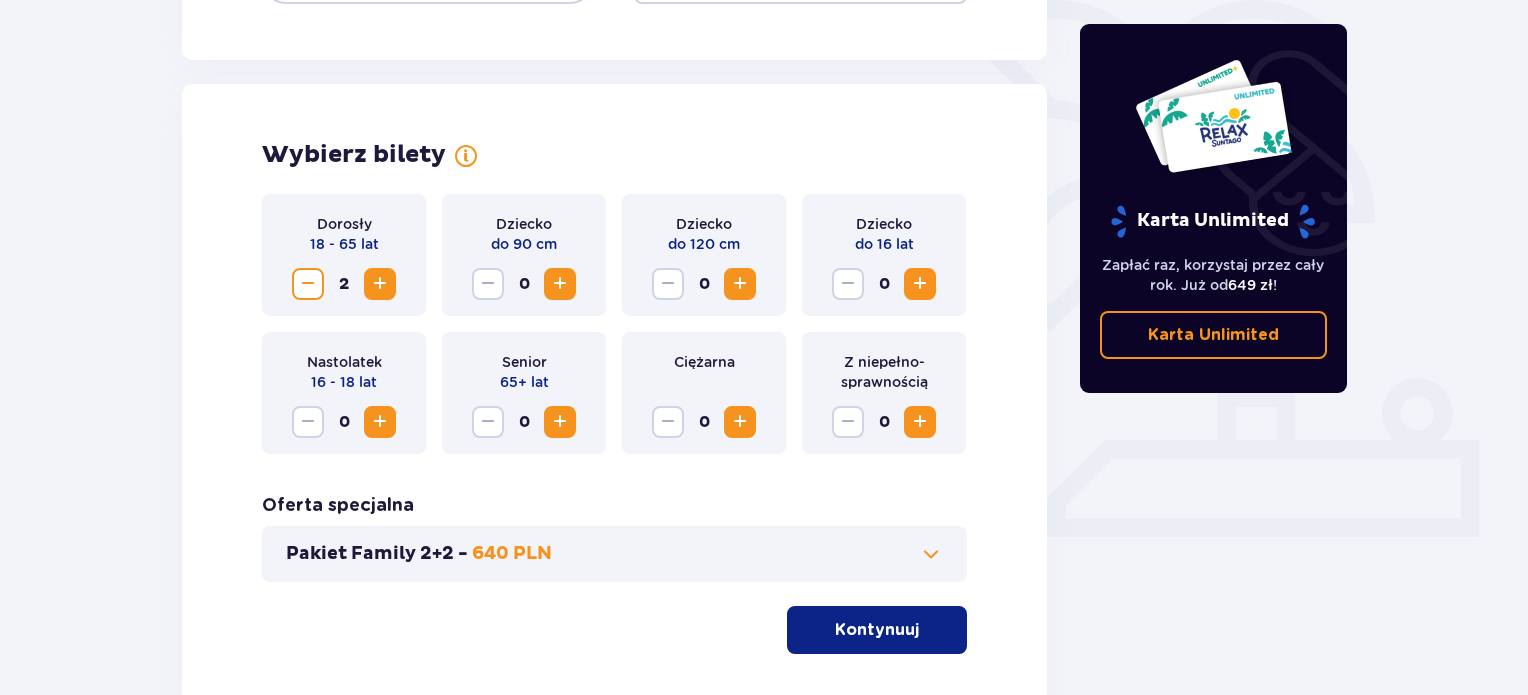 click at bounding box center (380, 284) 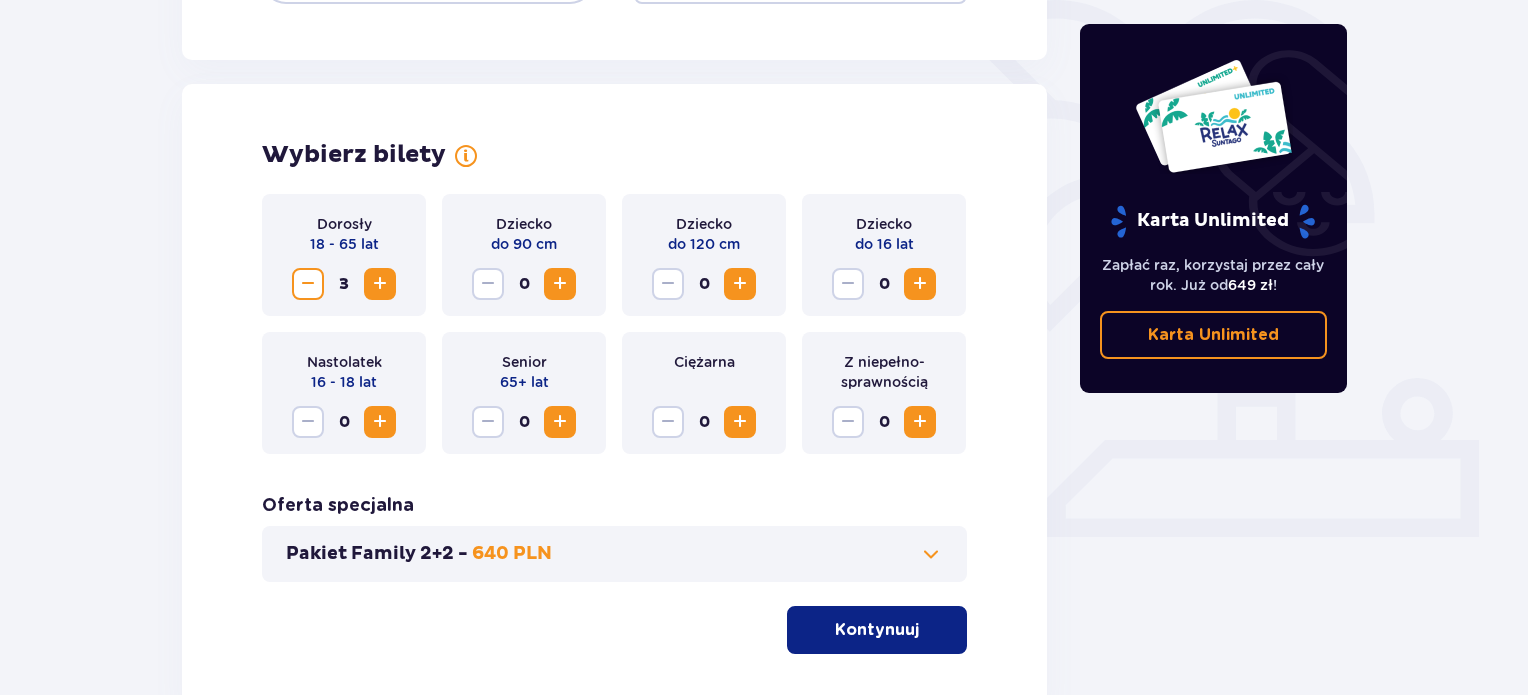 click at bounding box center [380, 284] 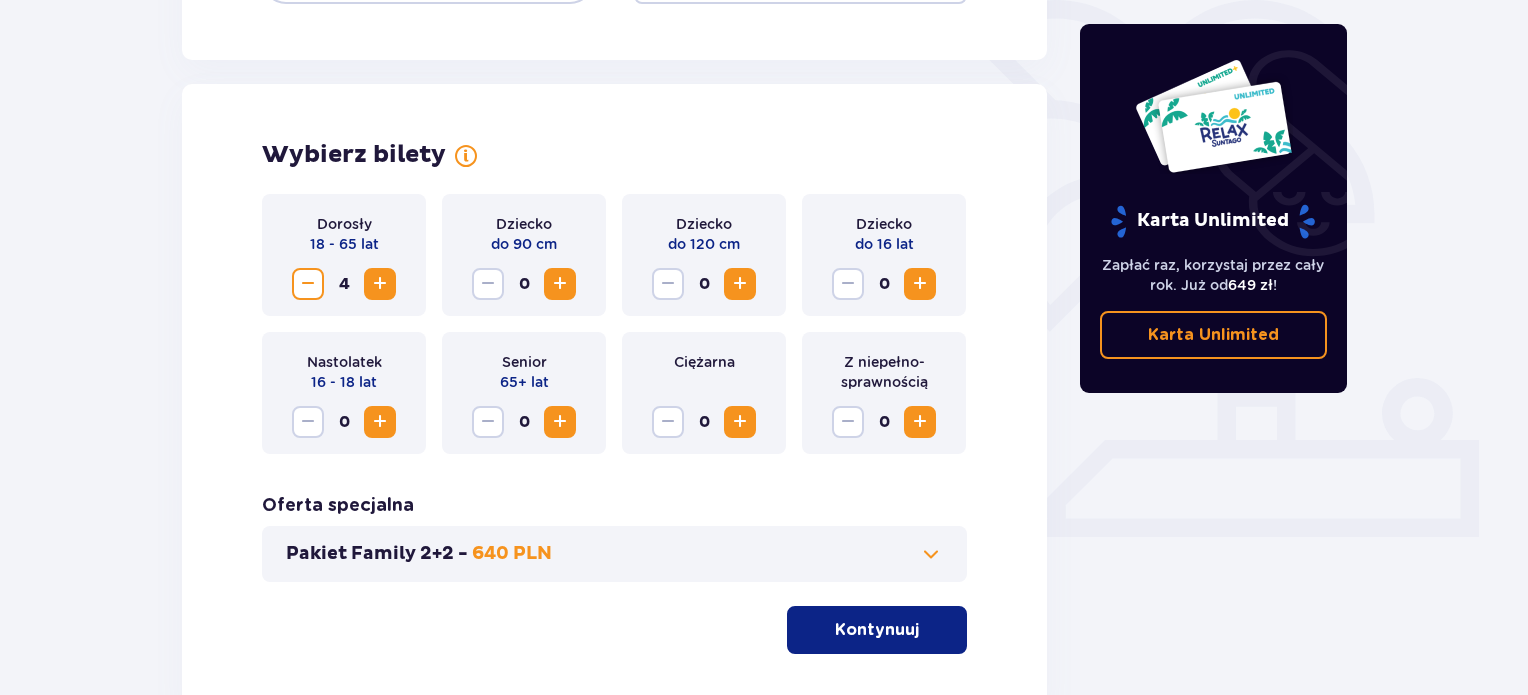 click on "Kontynuuj" at bounding box center [877, 630] 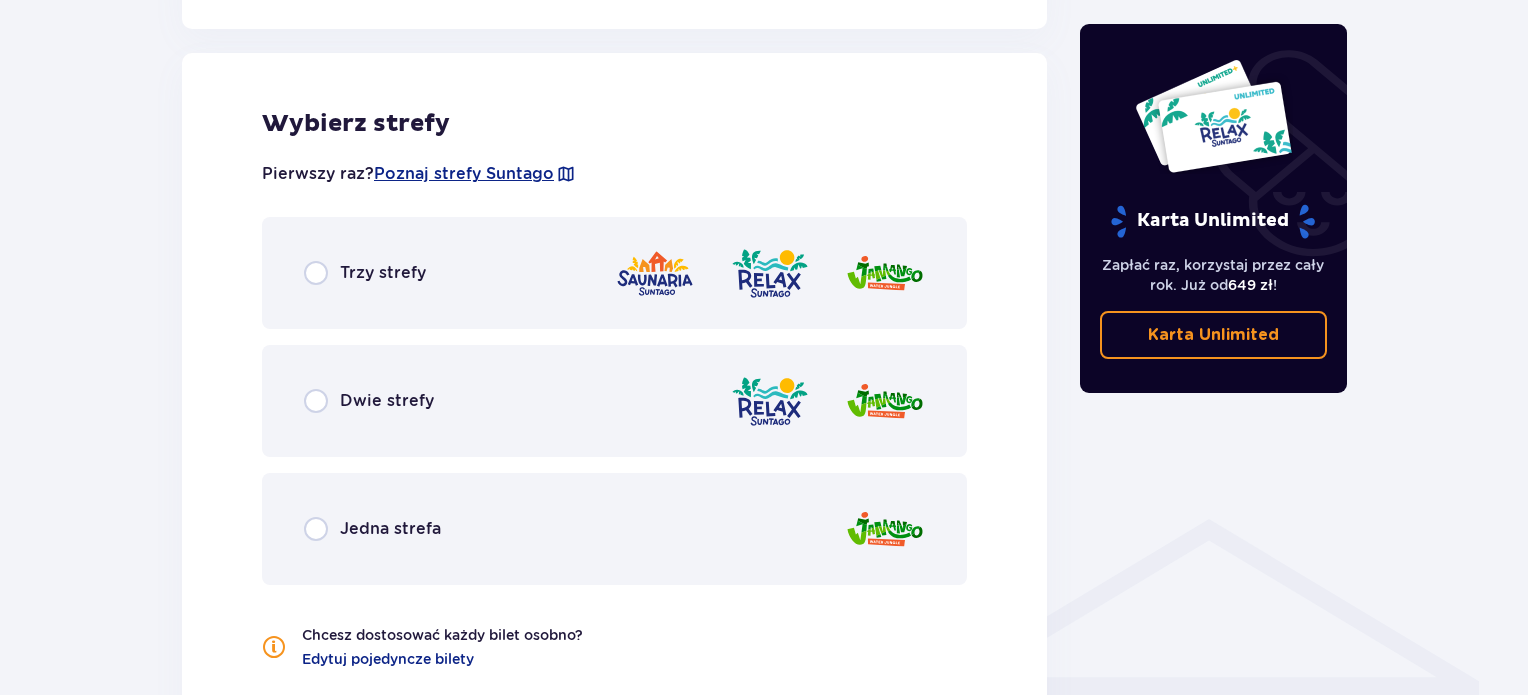 scroll, scrollTop: 1110, scrollLeft: 0, axis: vertical 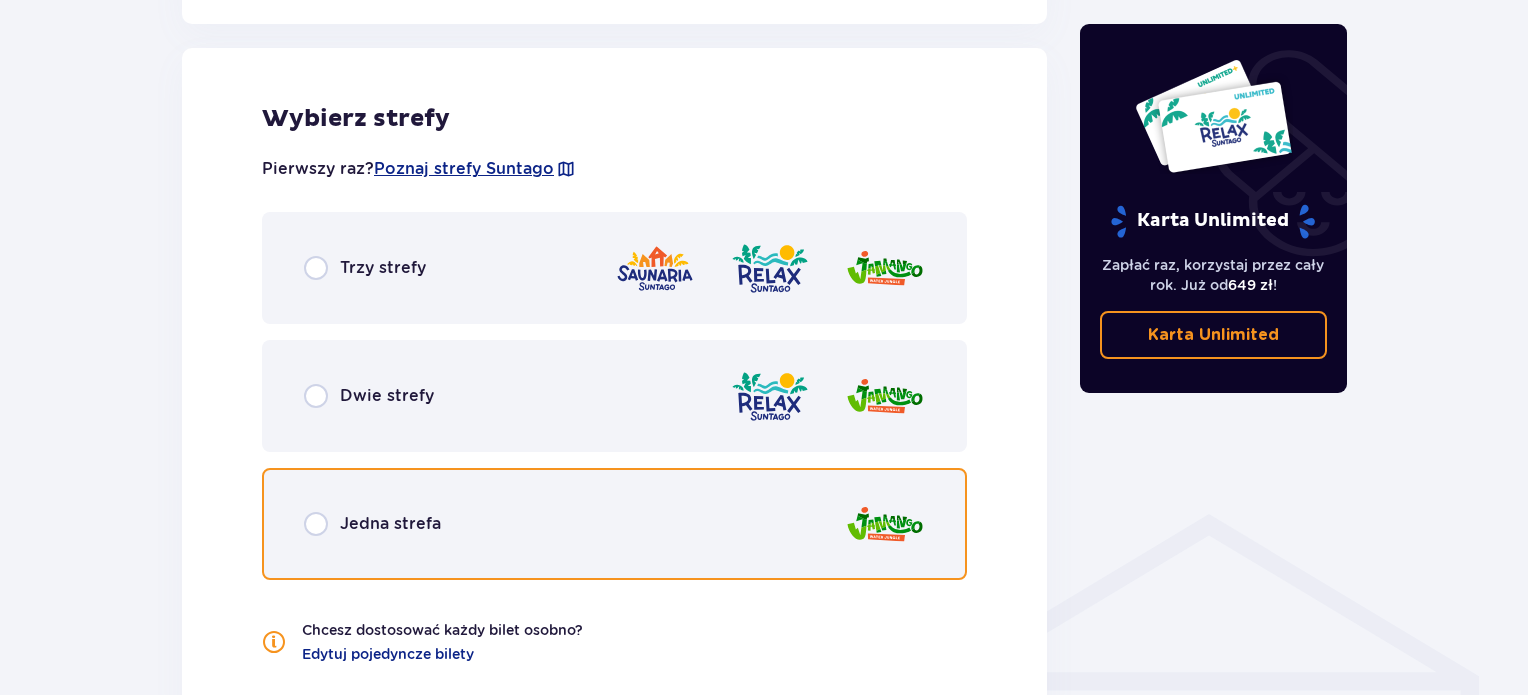 click at bounding box center (316, 524) 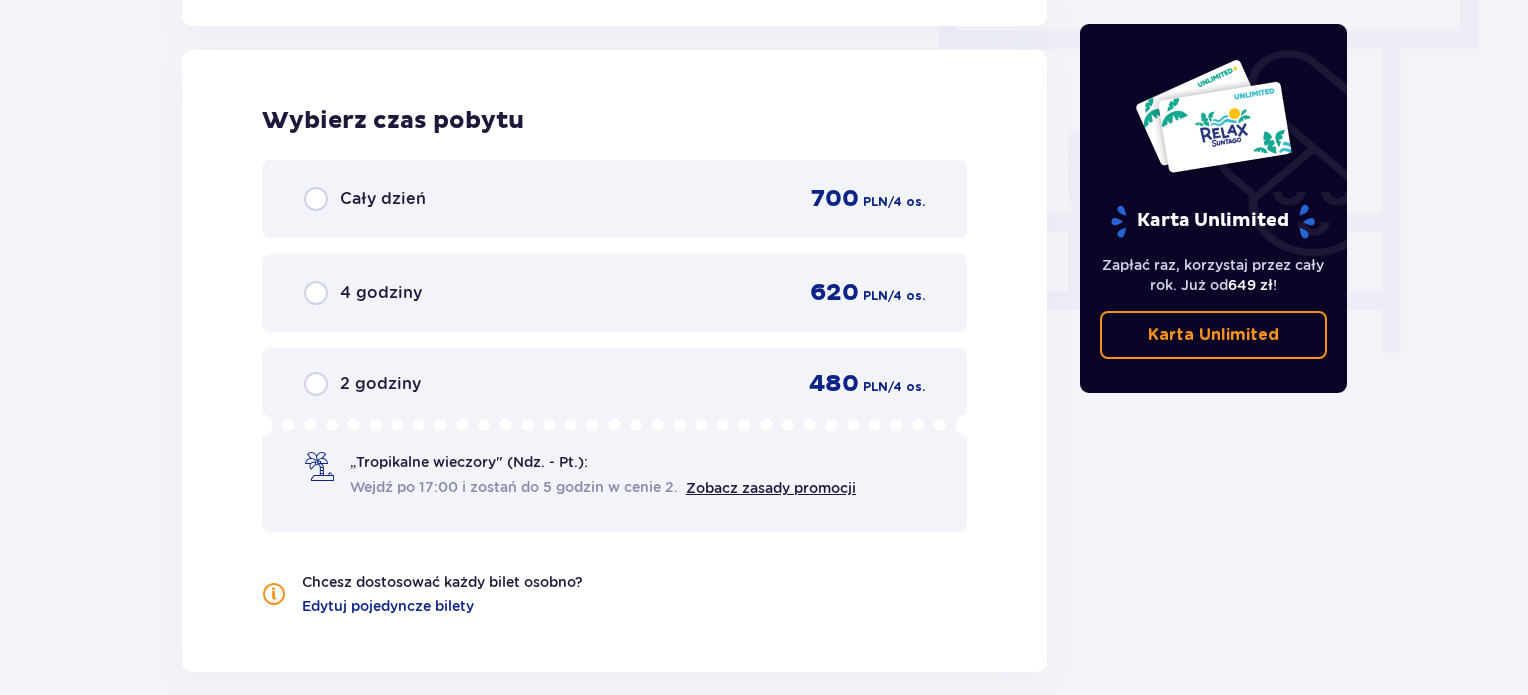 scroll, scrollTop: 1806, scrollLeft: 0, axis: vertical 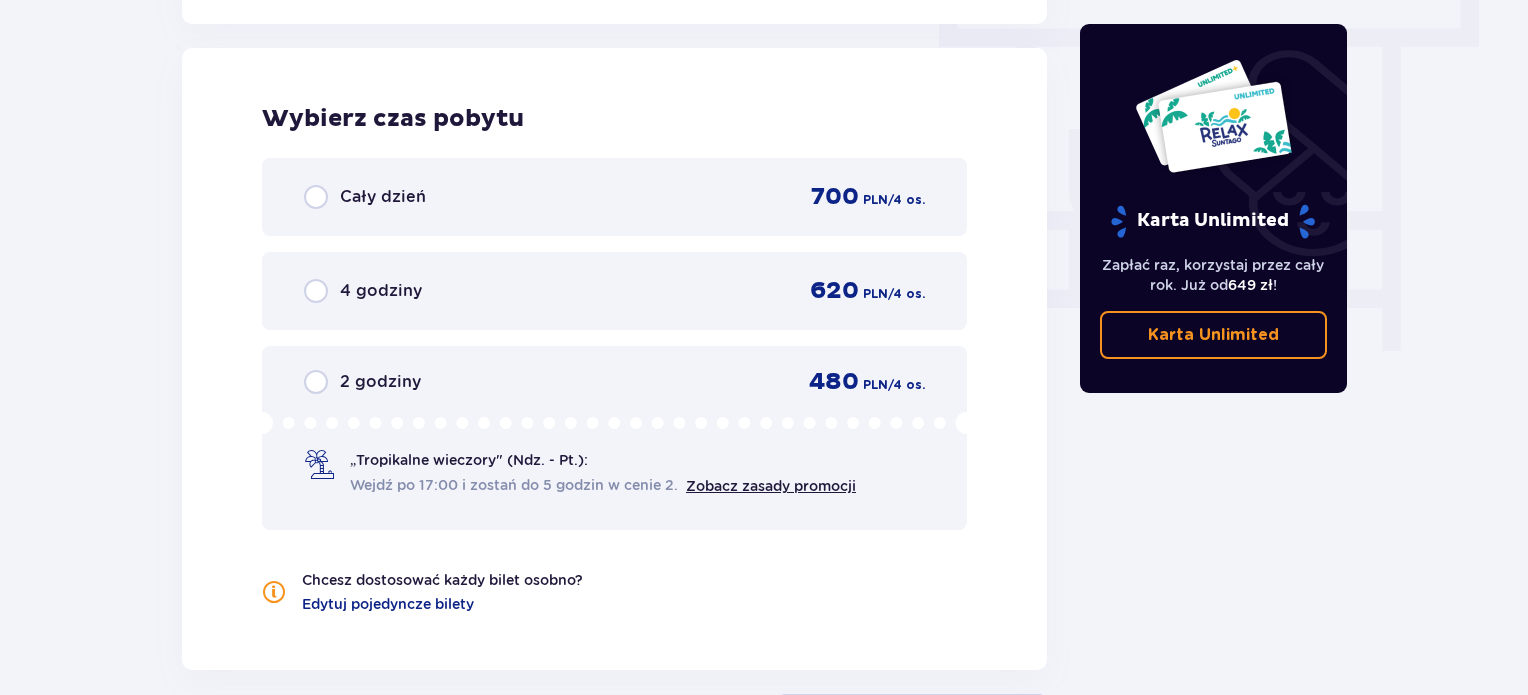 click on "Bilety Pomiń ten krok Znajdź bilety Długość pobytu 1 dzień Dłużej Data przyjazdu 12.07.25 Wybierz bilety Dorosły 18 - 65 lat 4 Dziecko do 90 cm 0 Dziecko do 120 cm 0 Dziecko do 16 lat 0 Nastolatek 16 - 18 lat 0 Senior 65+ lat 0 Ciężarna 0 Z niepełno­sprawnością 0 Oferta specjalna Pakiet Family 2+2 -  640 PLN Wybierz strefy Pierwszy raz?  Poznaj strefy Suntago Trzy strefy Dwie strefy Jedna strefa Chcesz dostosować każdy bilet osobno? Edytuj pojedyncze bilety Wybierz czas pobytu Cały dzień 700 PLN / 4 os. 4 godziny 620 PLN / 4 os. 2 godziny 480 PLN / 4 os. „Tropikalne wieczory" (Ndz. - Pt.): Wejdź po 17:00 i zostań do 5 godzin w cenie 2. Zobacz zasady promocji Chcesz dostosować każdy bilet osobno? Edytuj pojedyncze bilety Kontynuuj Karta Unlimited Zapłać raz, korzystaj przez cały rok. Już od  649 zł ! Karta Unlimited" at bounding box center [764, -394] 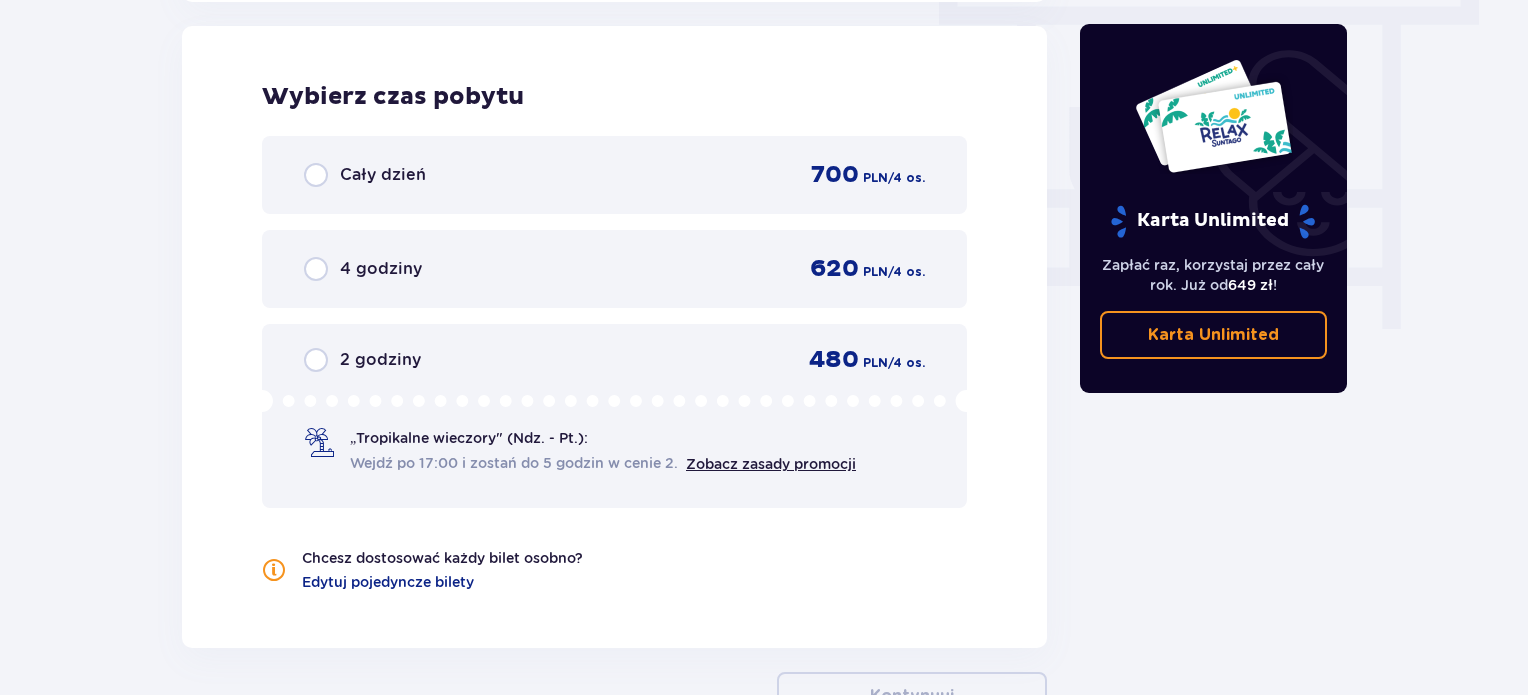 scroll, scrollTop: 1832, scrollLeft: 0, axis: vertical 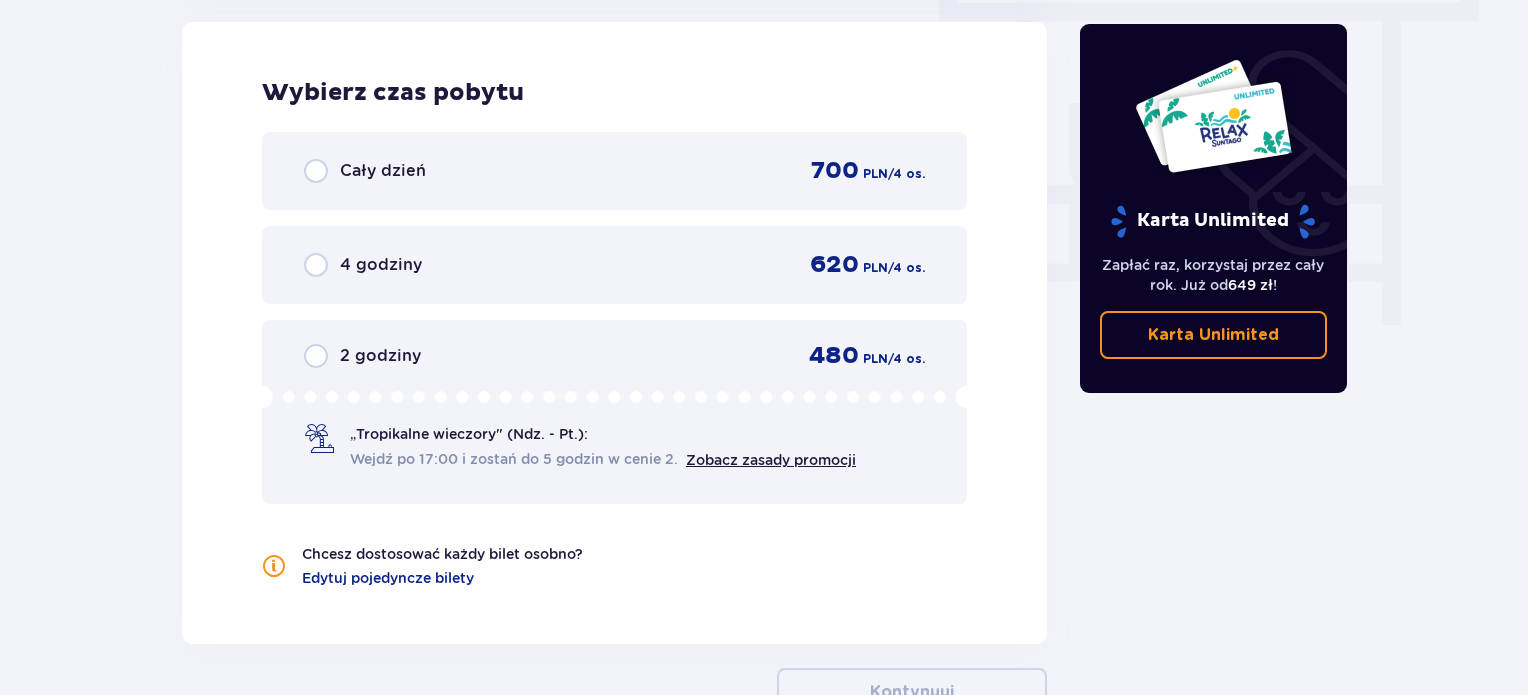 drag, startPoint x: 1523, startPoint y: 578, endPoint x: 480, endPoint y: 463, distance: 1049.3207 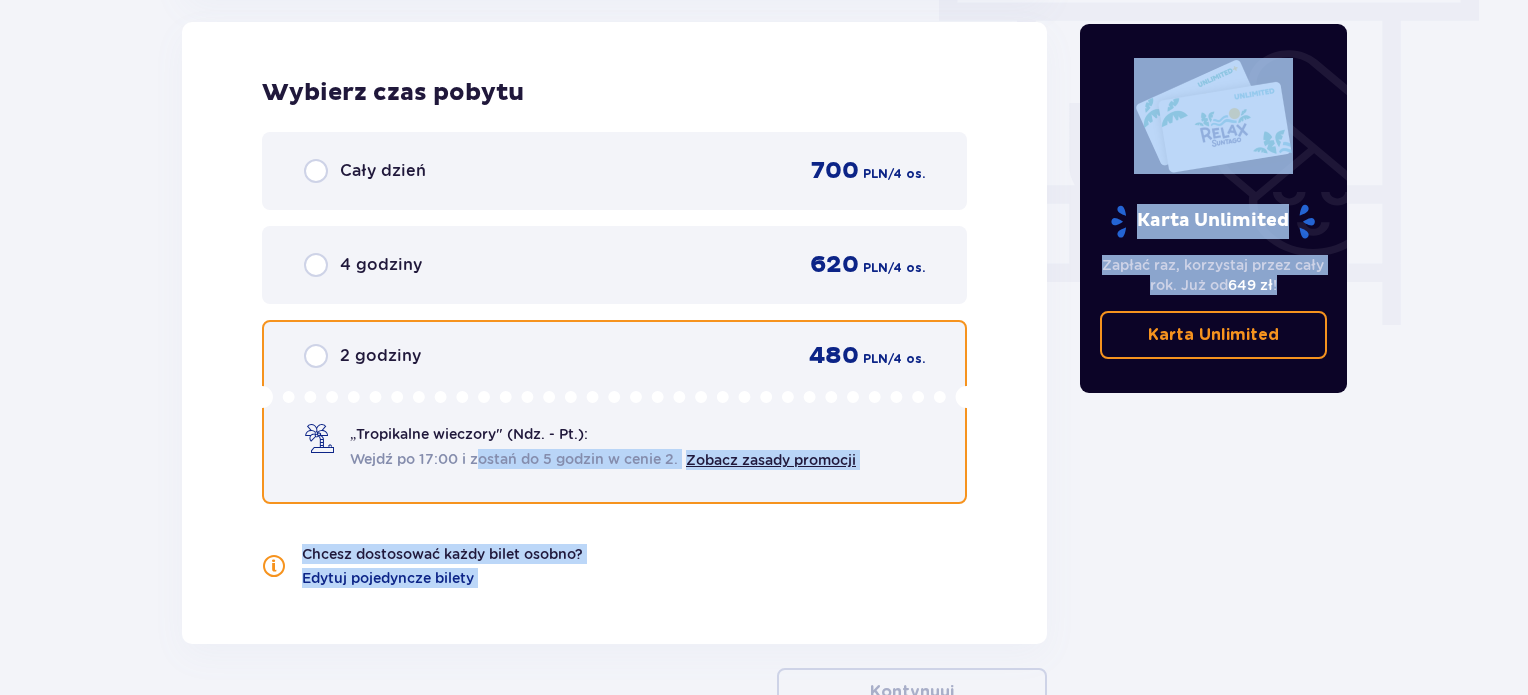 click at bounding box center [316, 356] 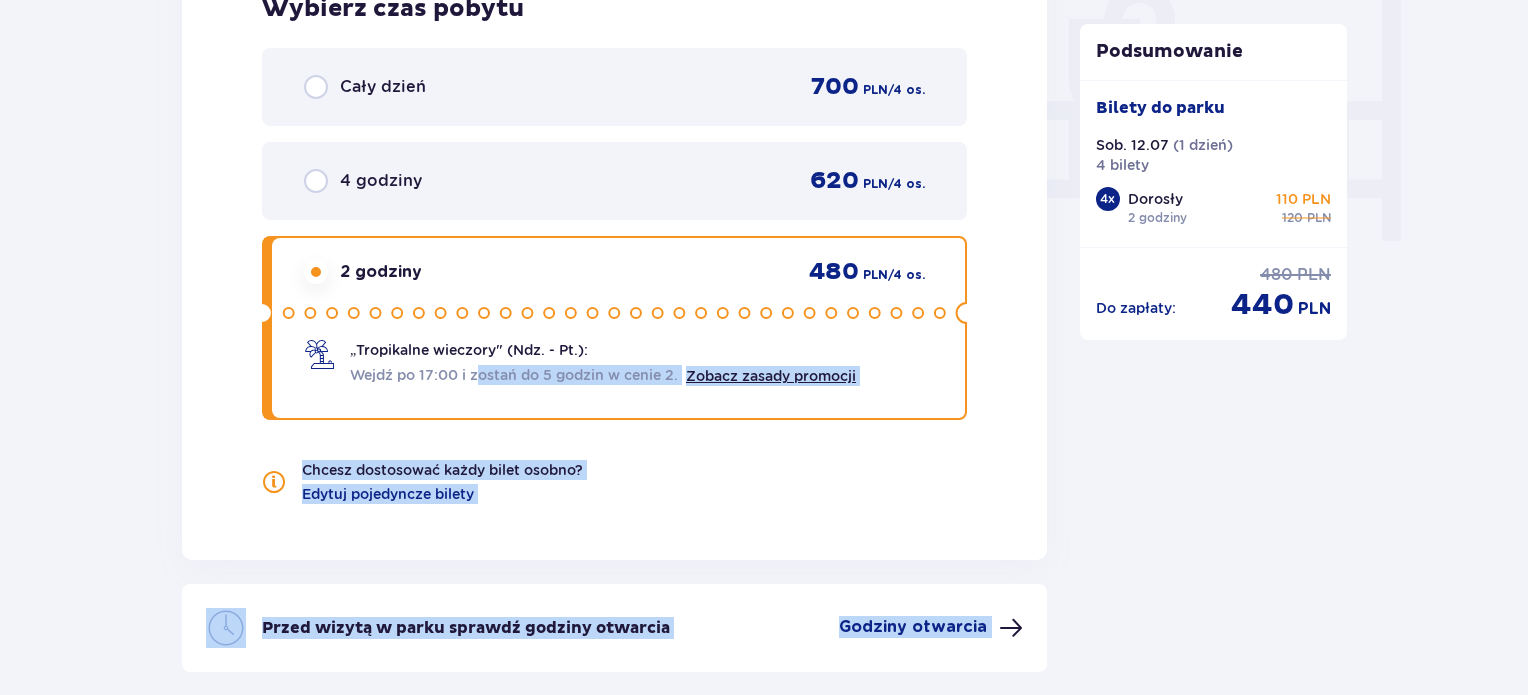 scroll, scrollTop: 2082, scrollLeft: 0, axis: vertical 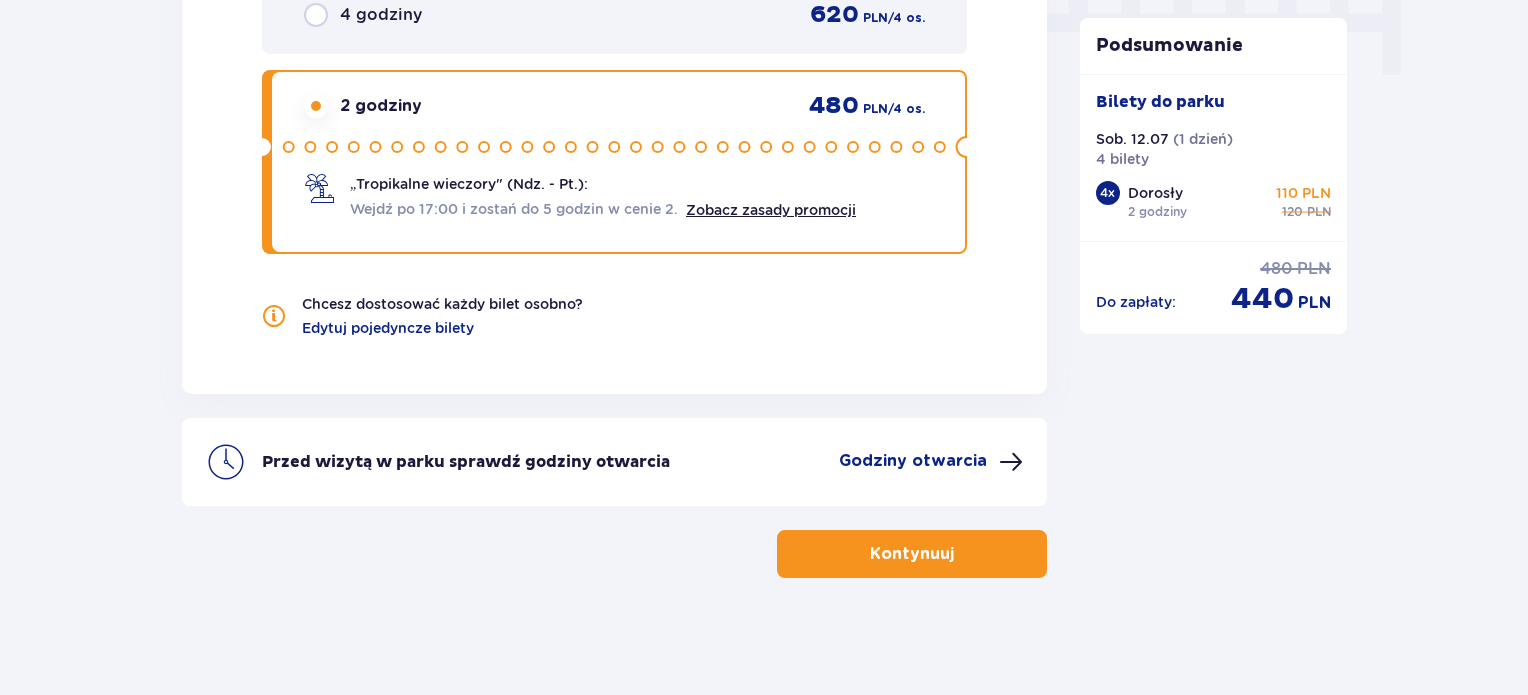 click on "Bilety Pomiń ten krok Znajdź bilety Długość pobytu 1 dzień Dłużej Data przyjazdu 12.07.25 Wybierz bilety Dorosły 18 - 65 lat 4 Dziecko do 90 cm 0 Dziecko do 120 cm 0 Dziecko do 16 lat 0 Nastolatek 16 - 18 lat 0 Senior 65+ lat 0 Ciężarna 0 Z niepełno­sprawnością 0 Oferta specjalna Pakiet Family 2+2 -  640 PLN Wybierz strefy Pierwszy raz?  Poznaj strefy Suntago Trzy strefy Dwie strefy Jedna strefa Chcesz dostosować każdy bilet osobno? Edytuj pojedyncze bilety Wybierz czas pobytu Cały dzień 700 PLN / 4 os. 4 godziny 620 PLN / 4 os. 2 godziny 480 PLN / 4 os. „Tropikalne wieczory" (Ndz. - Pt.): Wejdź po 17:00 i zostań do 5 godzin w cenie 2. Zobacz zasady promocji Chcesz dostosować każdy bilet osobno? Edytuj pojedyncze bilety Przed wizytą w parku sprawdź godziny otwarcia Godziny otwarcia Kontynuuj" at bounding box center (614, -646) 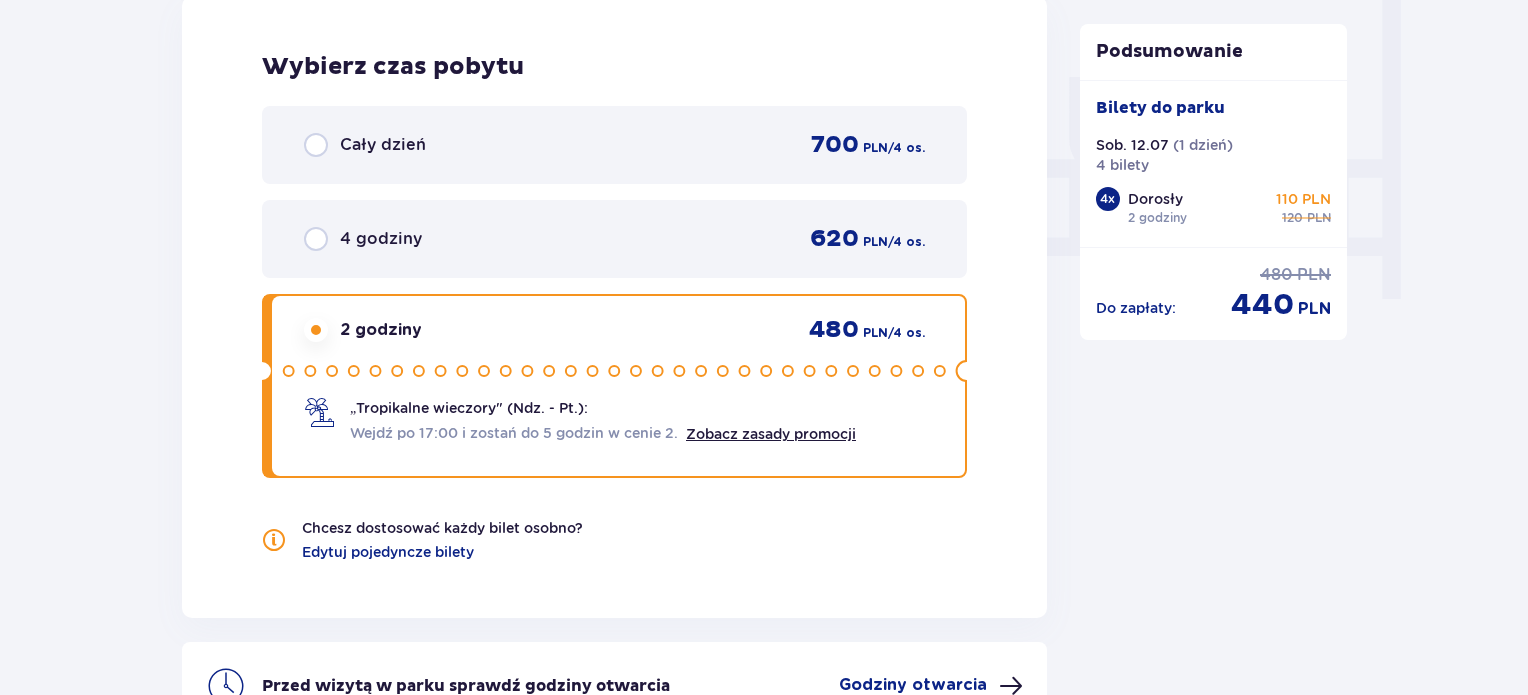 scroll, scrollTop: 1839, scrollLeft: 0, axis: vertical 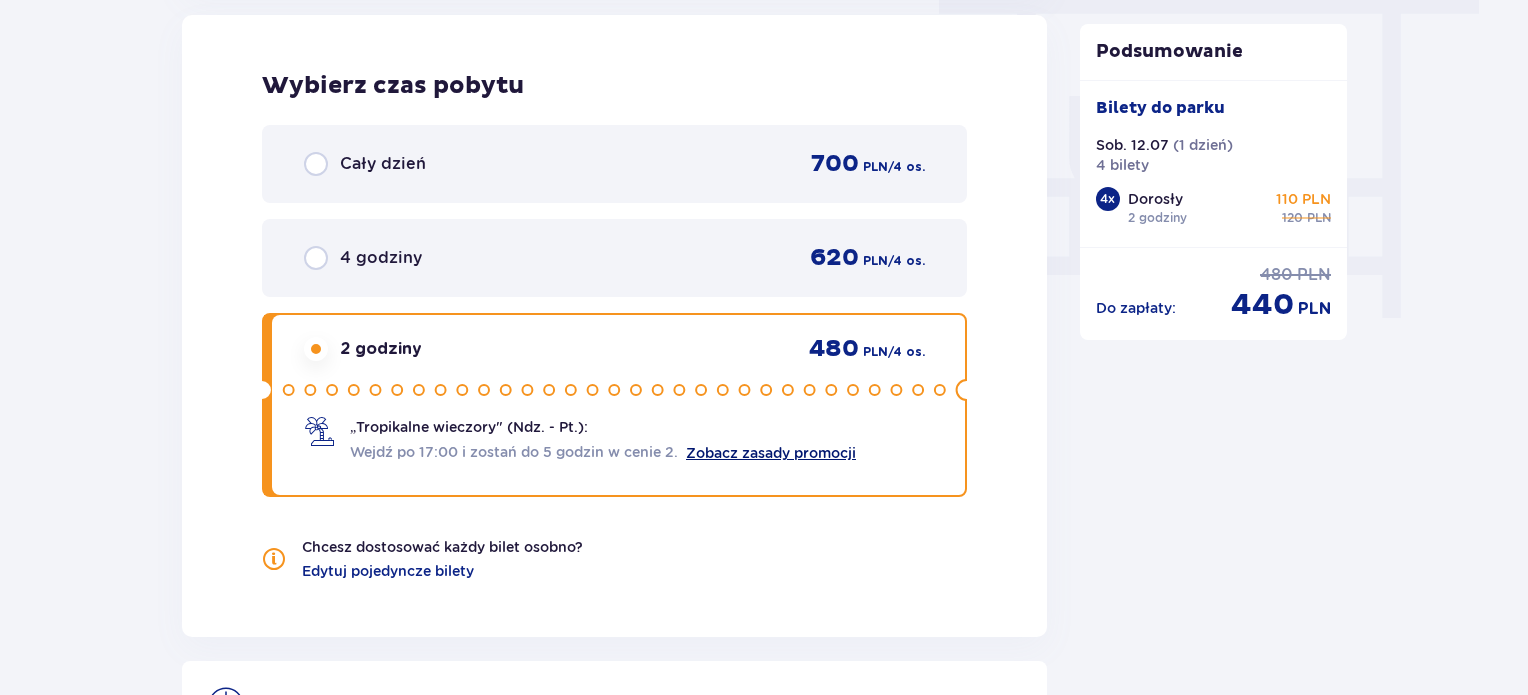 click on "Zobacz zasady promocji" at bounding box center (771, 453) 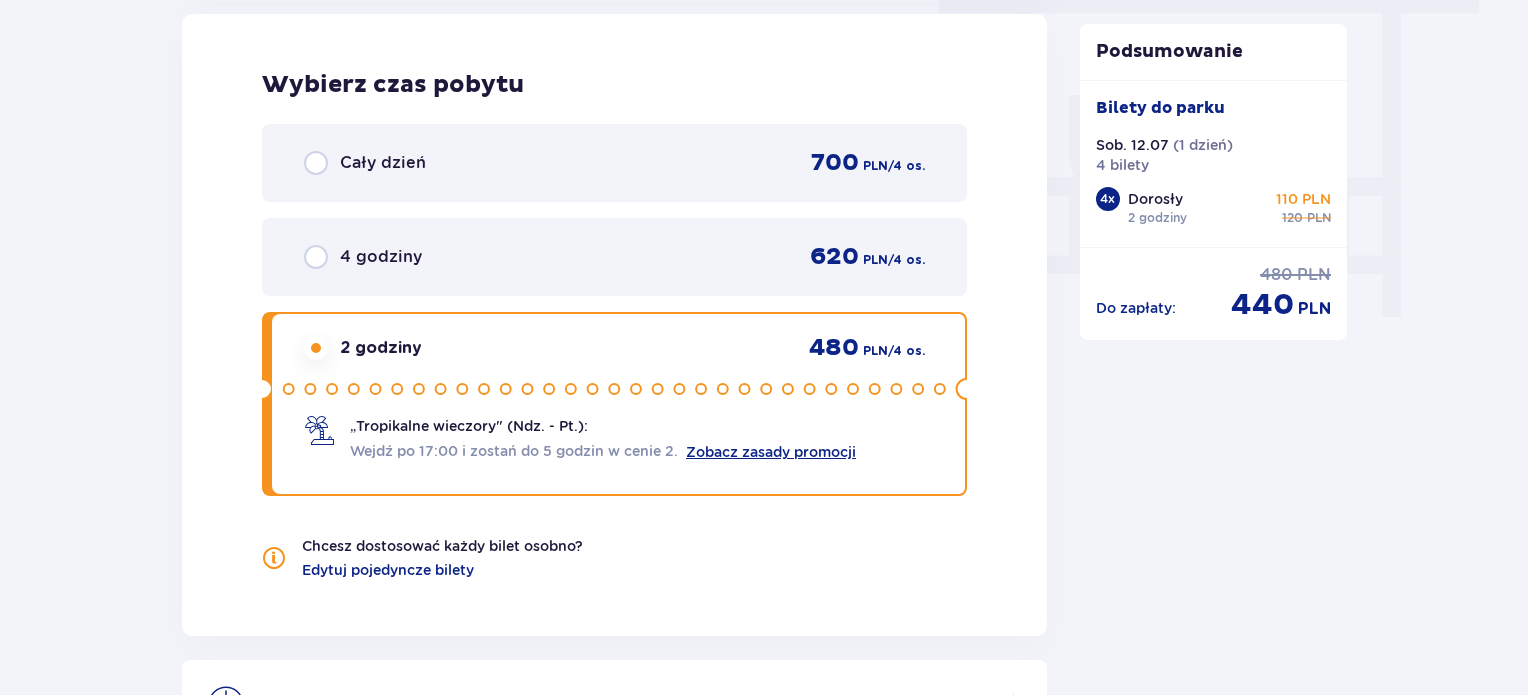 scroll, scrollTop: 1858, scrollLeft: 0, axis: vertical 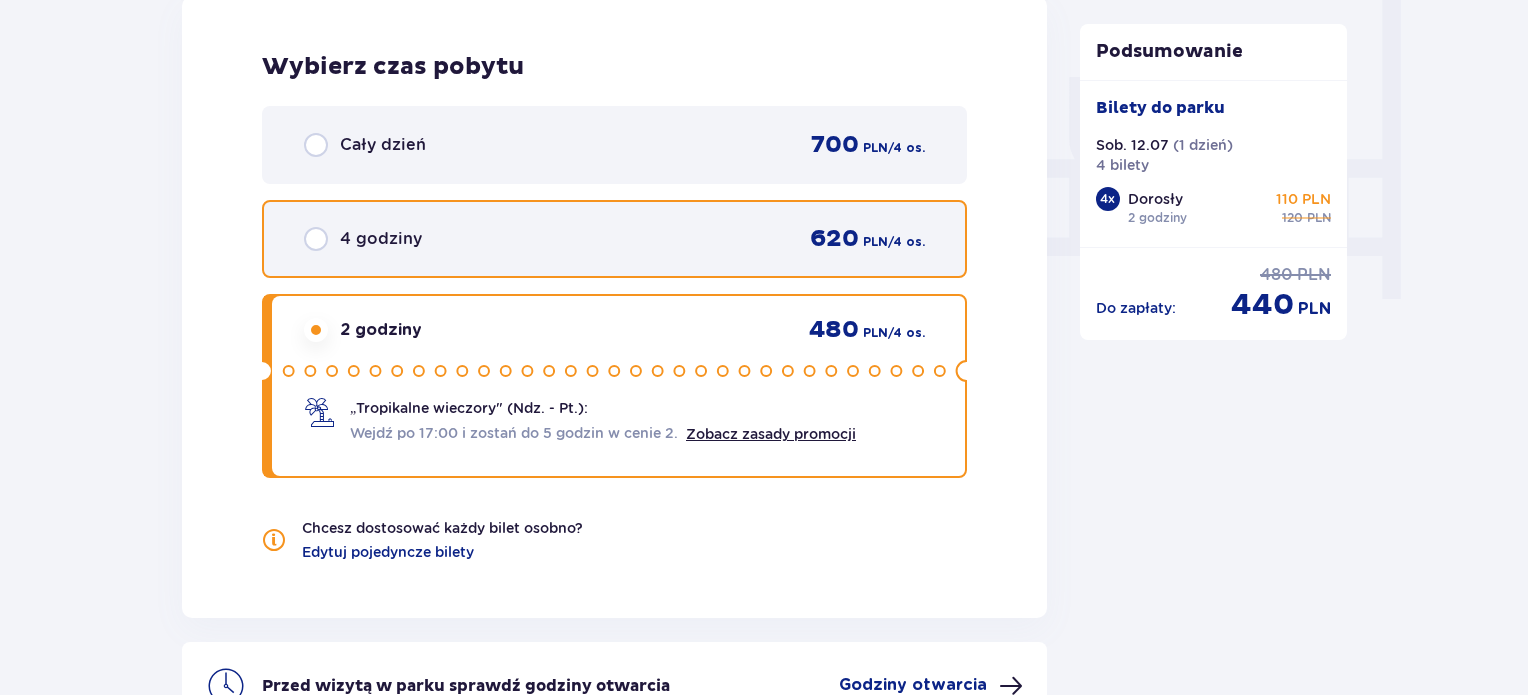 click at bounding box center (316, 239) 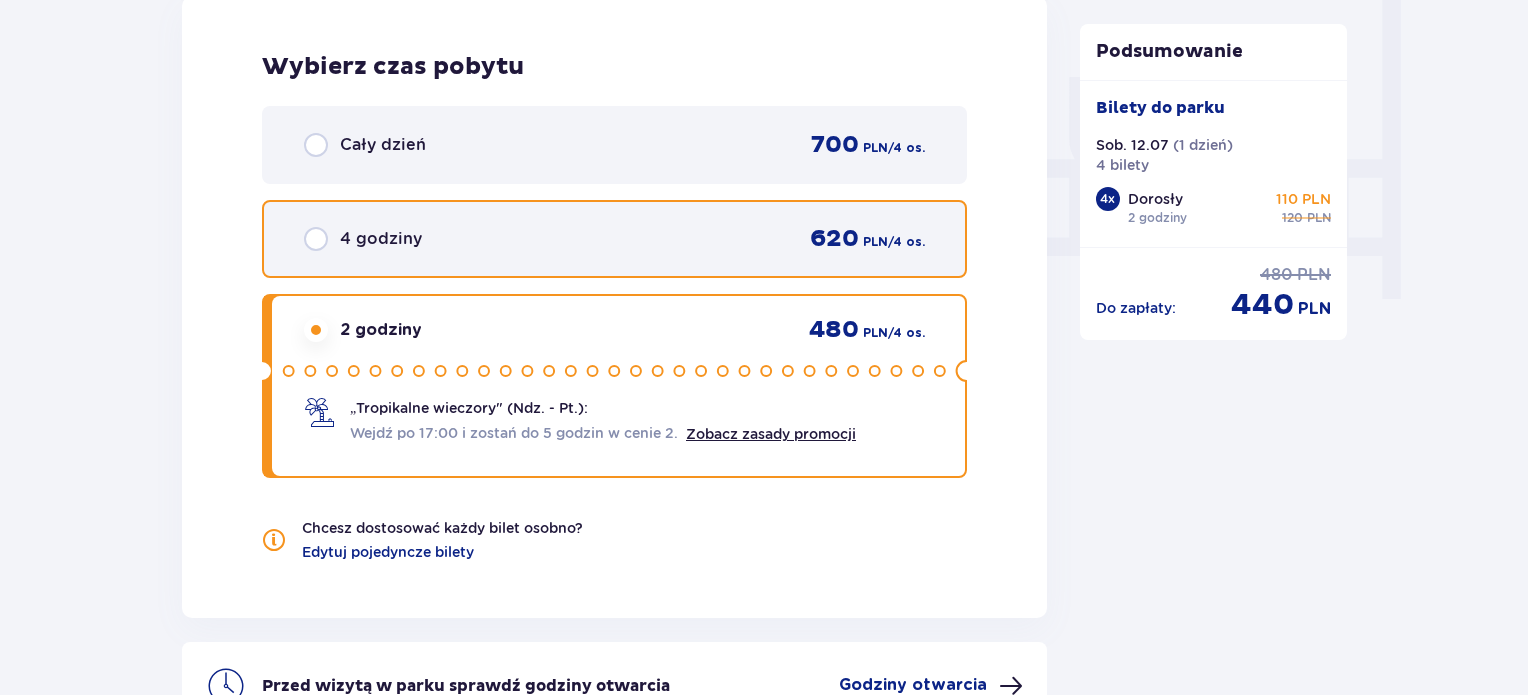 radio on "true" 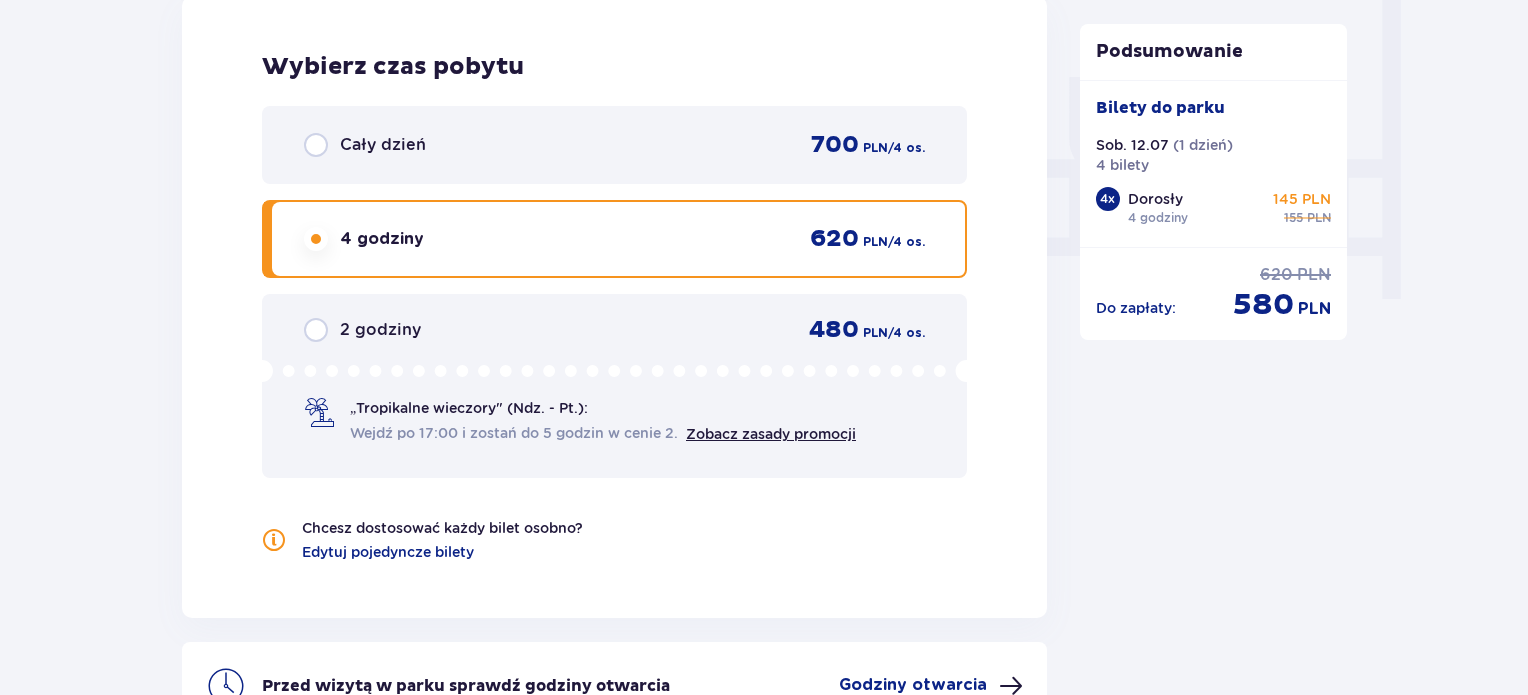 scroll, scrollTop: 2082, scrollLeft: 0, axis: vertical 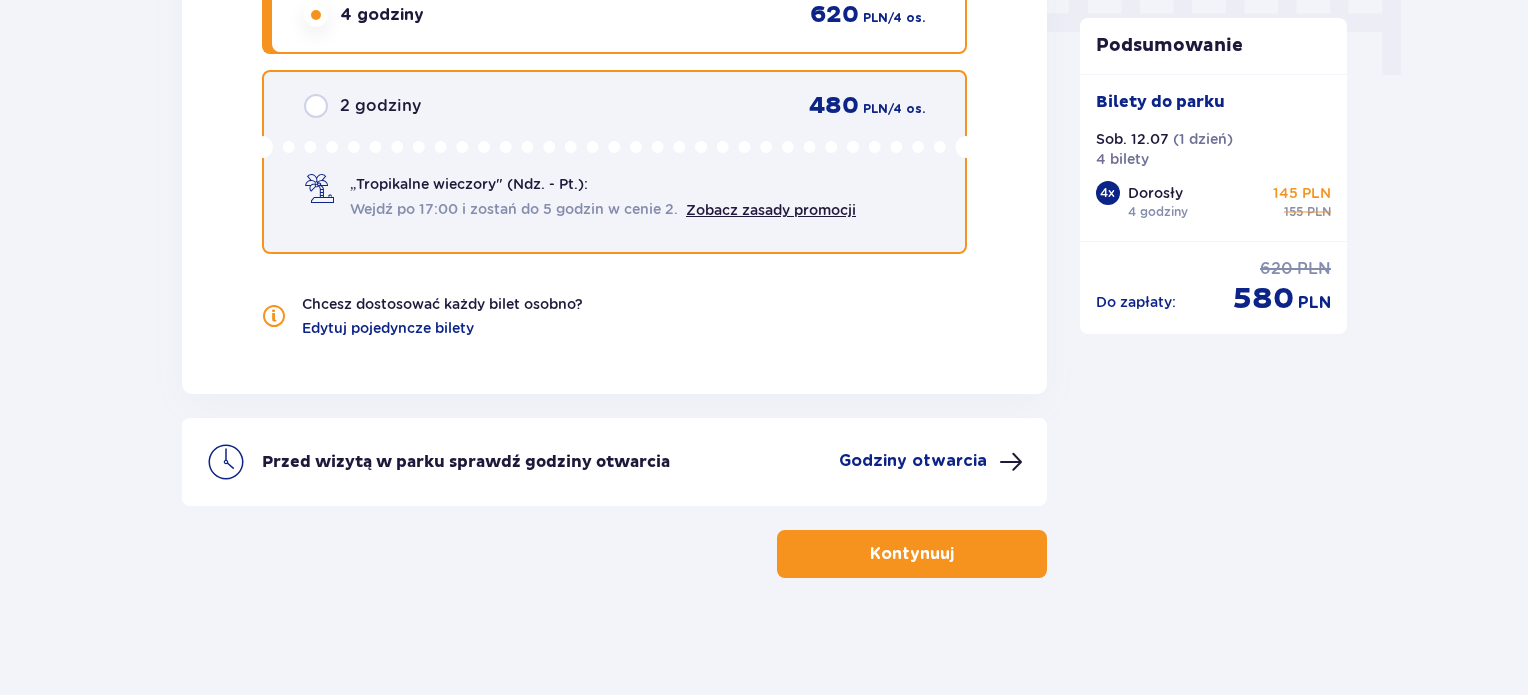 click at bounding box center [316, 106] 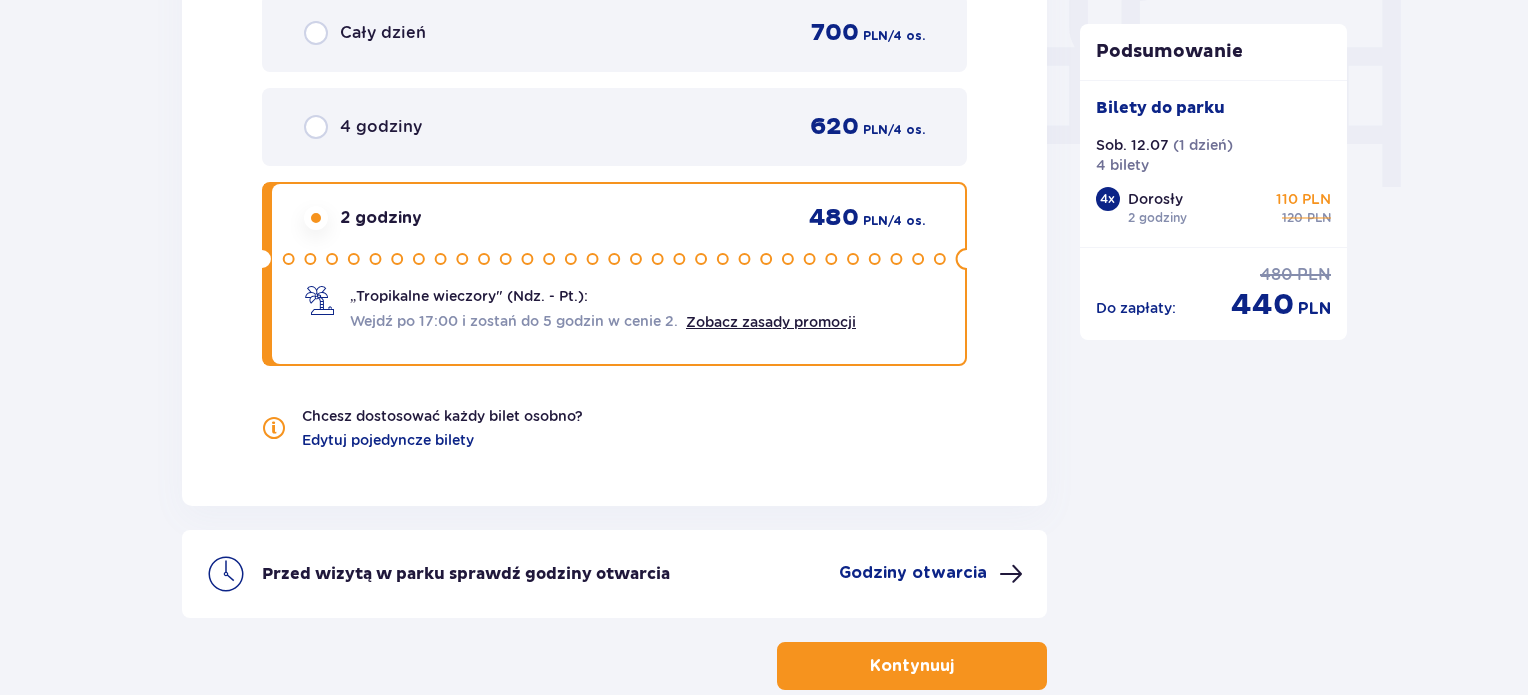 scroll, scrollTop: 2082, scrollLeft: 0, axis: vertical 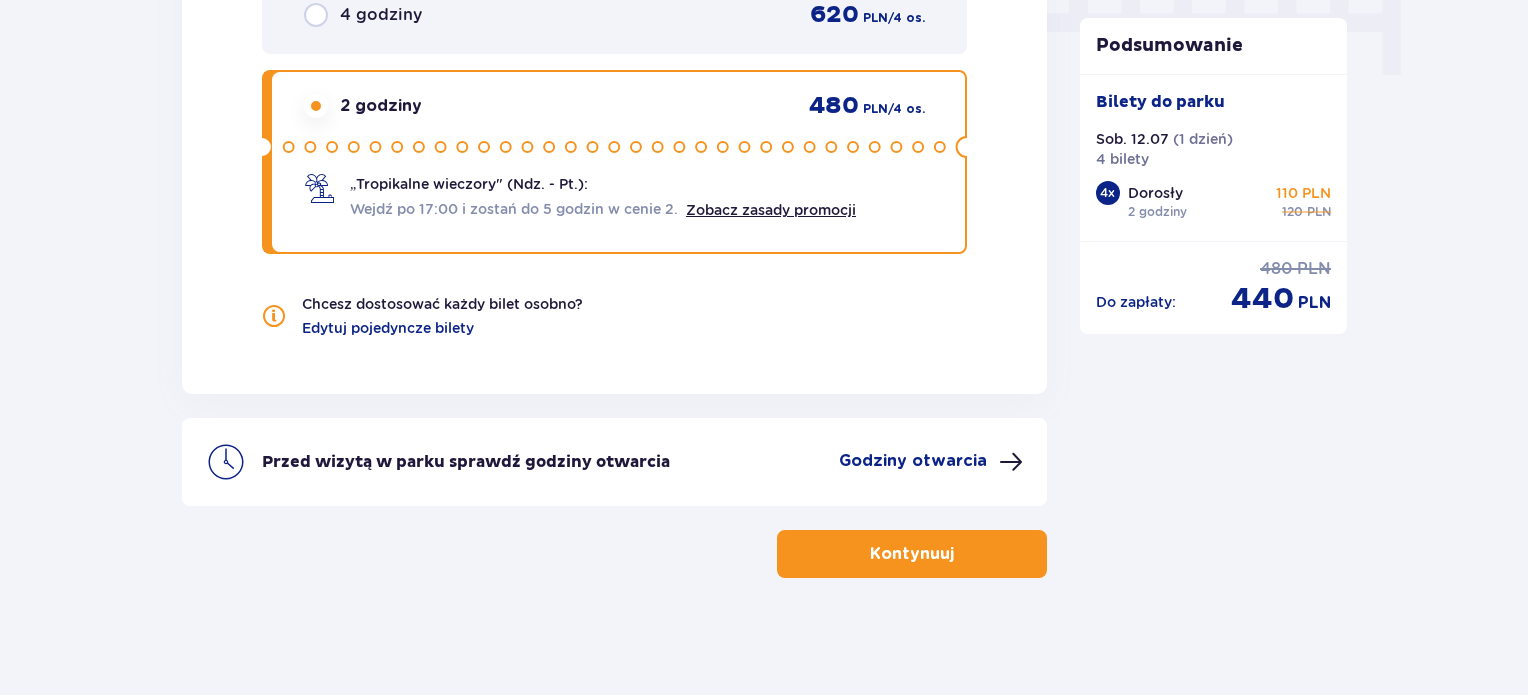 click on "2 godziny 480 PLN / 4 os. „Tropikalne wieczory" (Ndz. - Pt.): Wejdź po 17:00 i zostań do 5 godzin w cenie 2. Zobacz zasady promocji" at bounding box center [614, 162] 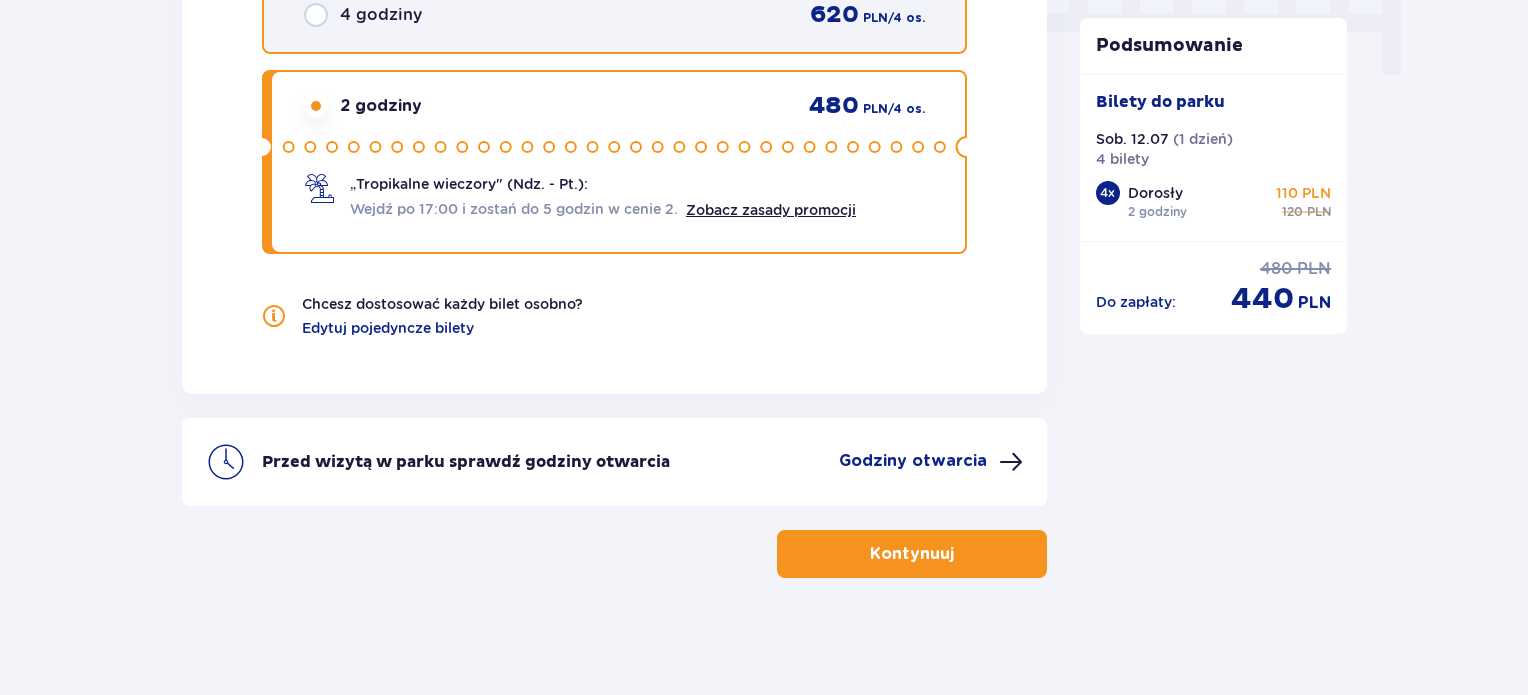 click at bounding box center [316, 15] 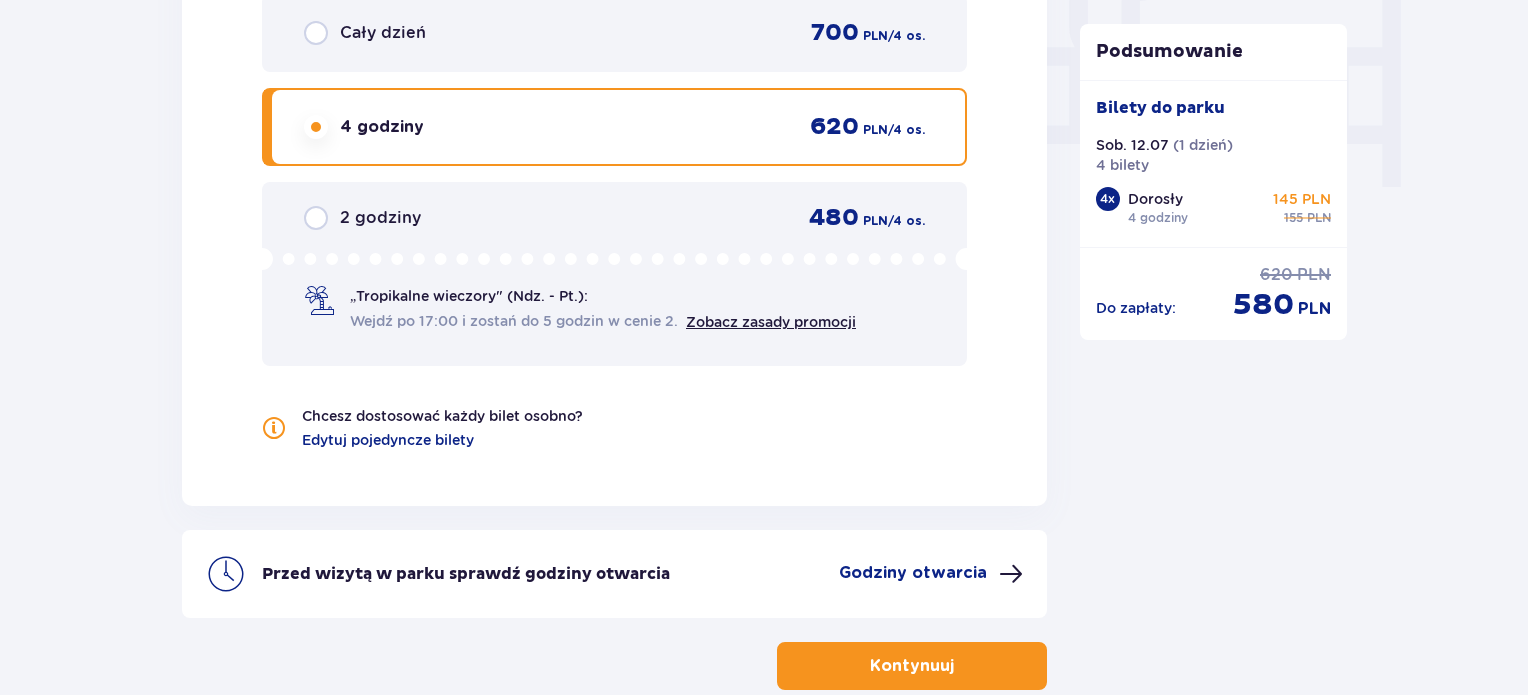 scroll, scrollTop: 2082, scrollLeft: 0, axis: vertical 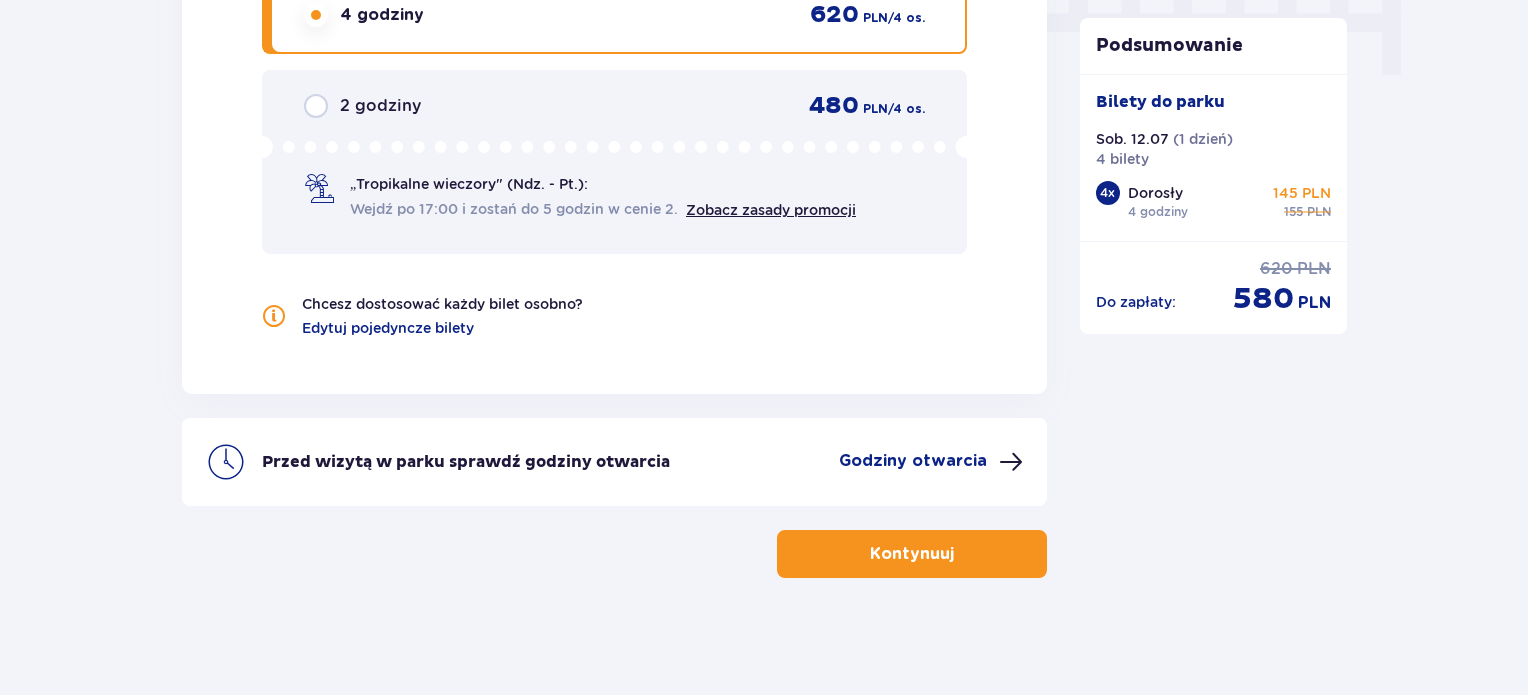 click on "Godziny otwarcia" at bounding box center [913, 461] 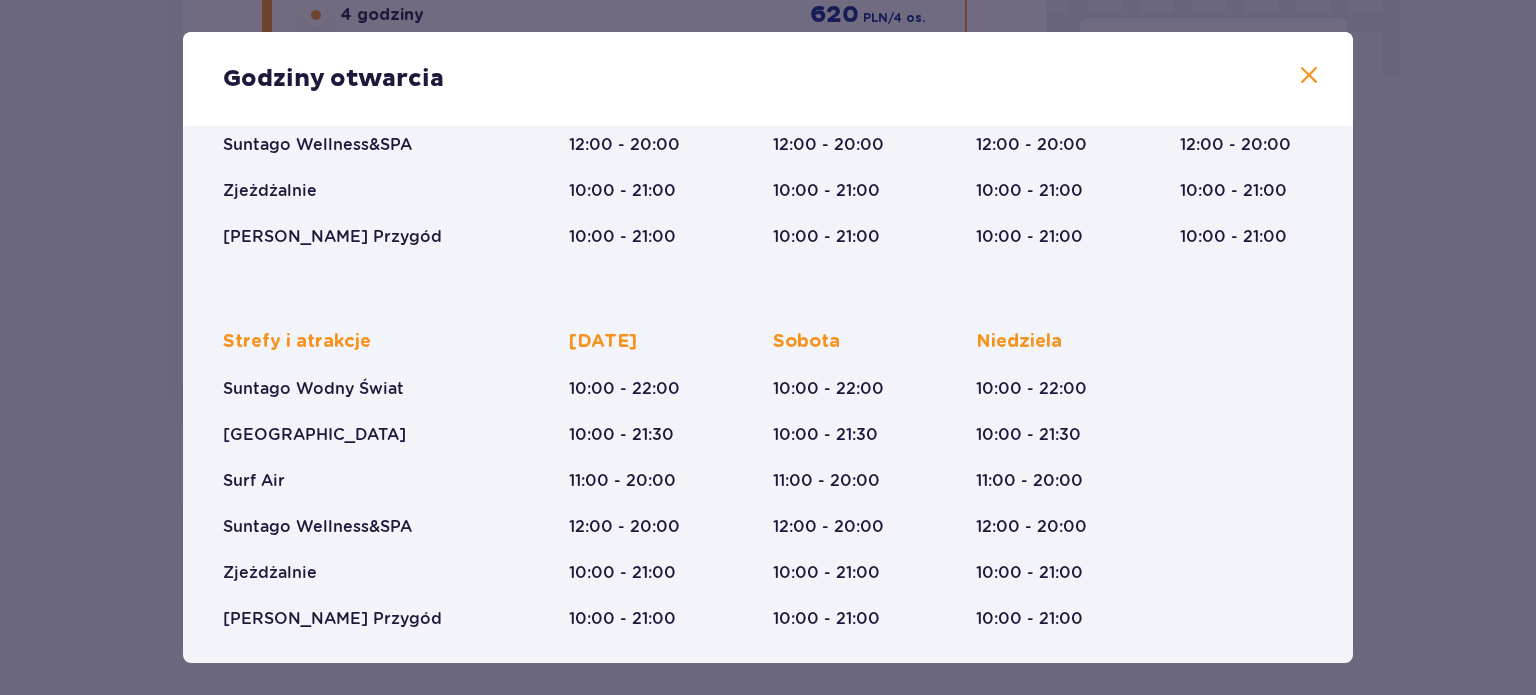 scroll, scrollTop: 343, scrollLeft: 0, axis: vertical 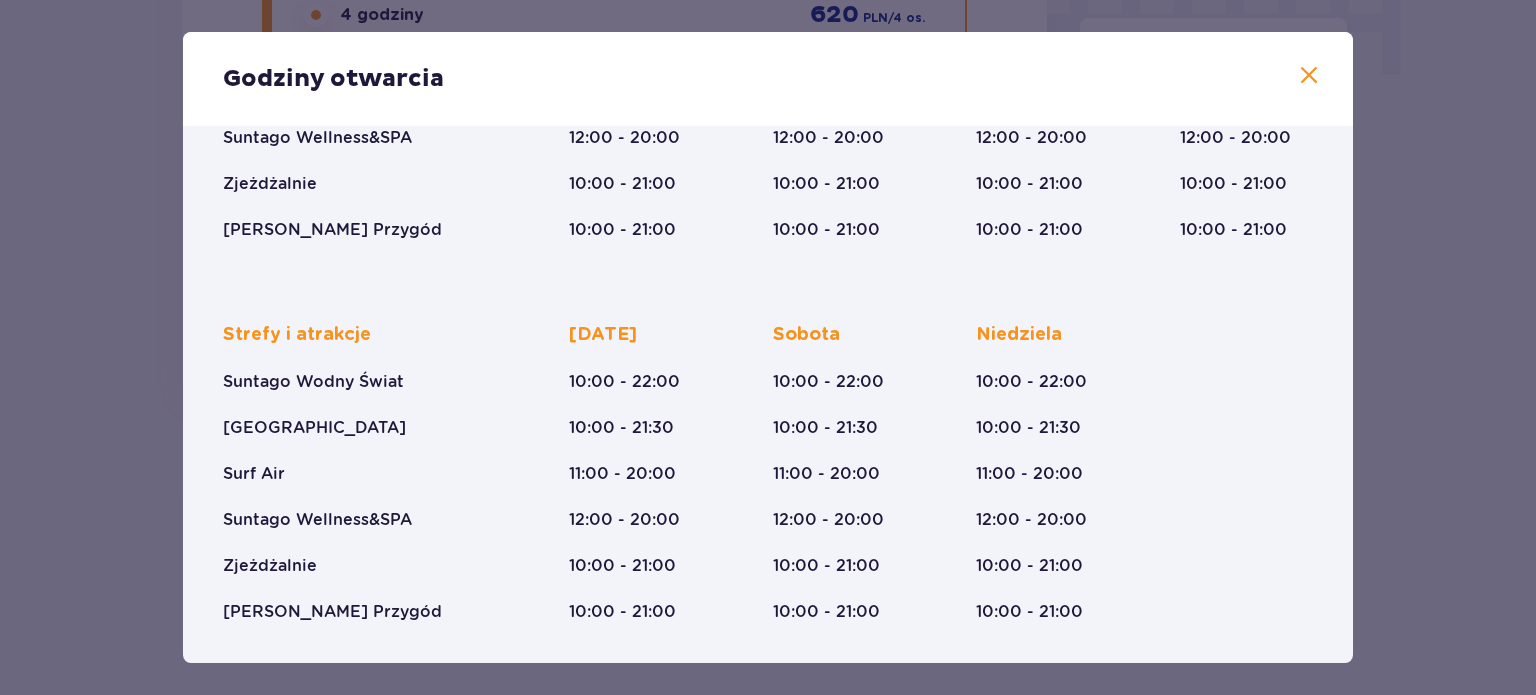 click on "Godziny otwarcia Wakacje  (28.06-31.08) Styczeń - Grudzień Halloween  (31.10) Wszystkich Świętych  (01.11) Święto Niepodległości  (09.11-11.11) Boże Narodzenie  (23.12-01.01) Strefy i atrakcje Suntago Wodny Świat Crocodile Island Surf Air Suntago Wellness&SPA Zjeżdżalnie Mamba Rzeka Przygód Poniedziałek 10:00 - 22:00 10:00 - 21:30 11:00 - 20:00 12:00 - 20:00 10:00 - 21:00 10:00 - 21:00 Wtorek 10:00 - 22:00 10:00 - 21:30 11:00 - 20:00 12:00 - 20:00 10:00 - 21:00 10:00 - 21:00 Środa 10:00 - 22:00 10:00 - 21:30 11:00 - 20:00 12:00 - 20:00 10:00 - 21:00 10:00 - 21:00 Czwartek 10:00 - 22:00 10:00 - 21:30 11:00 - 20:00 12:00 - 20:00 10:00 - 21:00 10:00 - 21:00 Strefy i atrakcje Suntago Wodny Świat Crocodile Island Surf Air Suntago Wellness&SPA Zjeżdżalnie Mamba Rzeka Przygód Piątek 10:00 - 22:00 10:00 - 21:30 11:00 - 20:00 12:00 - 20:00 10:00 - 21:00 10:00 - 21:00 Sobota 10:00 - 22:00 10:00 - 21:30 11:00 - 20:00 12:00 - 20:00 10:00 - 21:00 10:00 - 21:00 Niedziela 10:00 - 22:00 10:00 - 21:30" at bounding box center [768, 347] 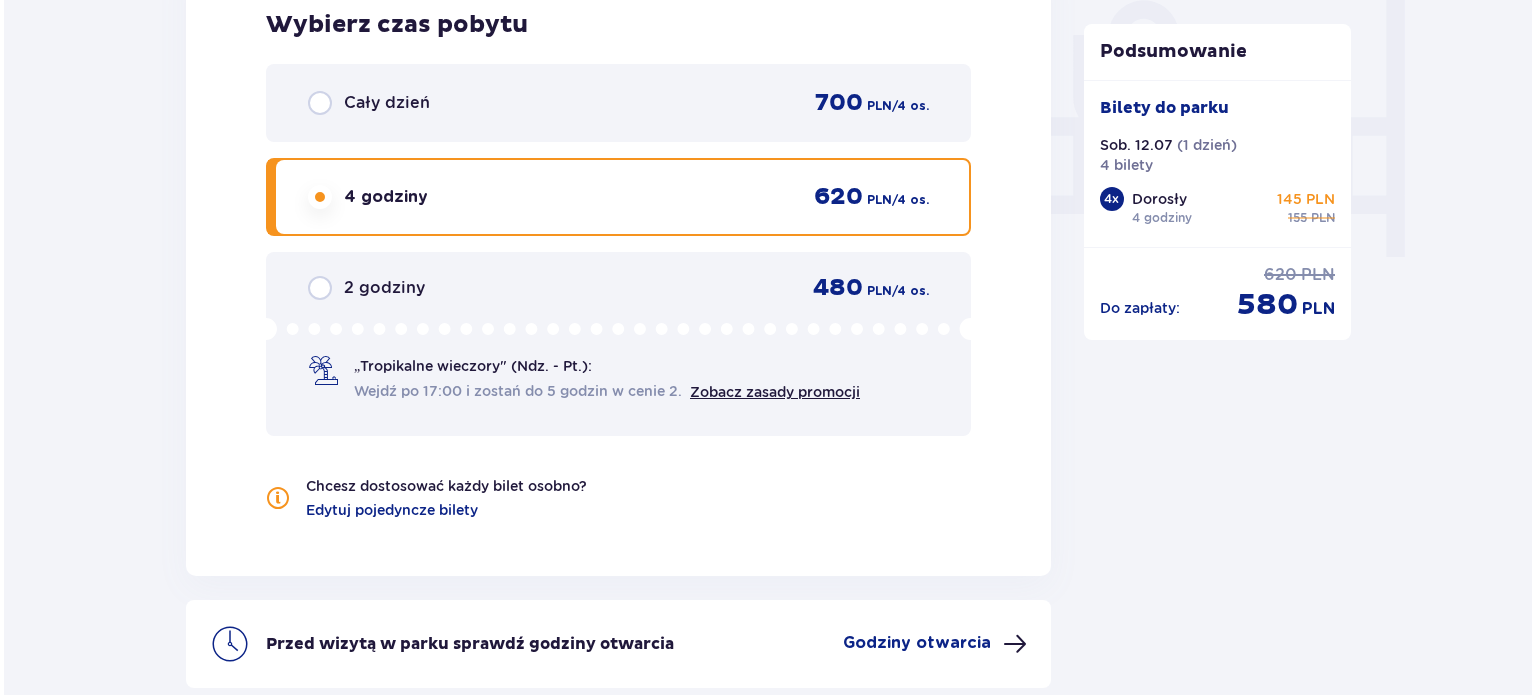 scroll, scrollTop: 2053, scrollLeft: 0, axis: vertical 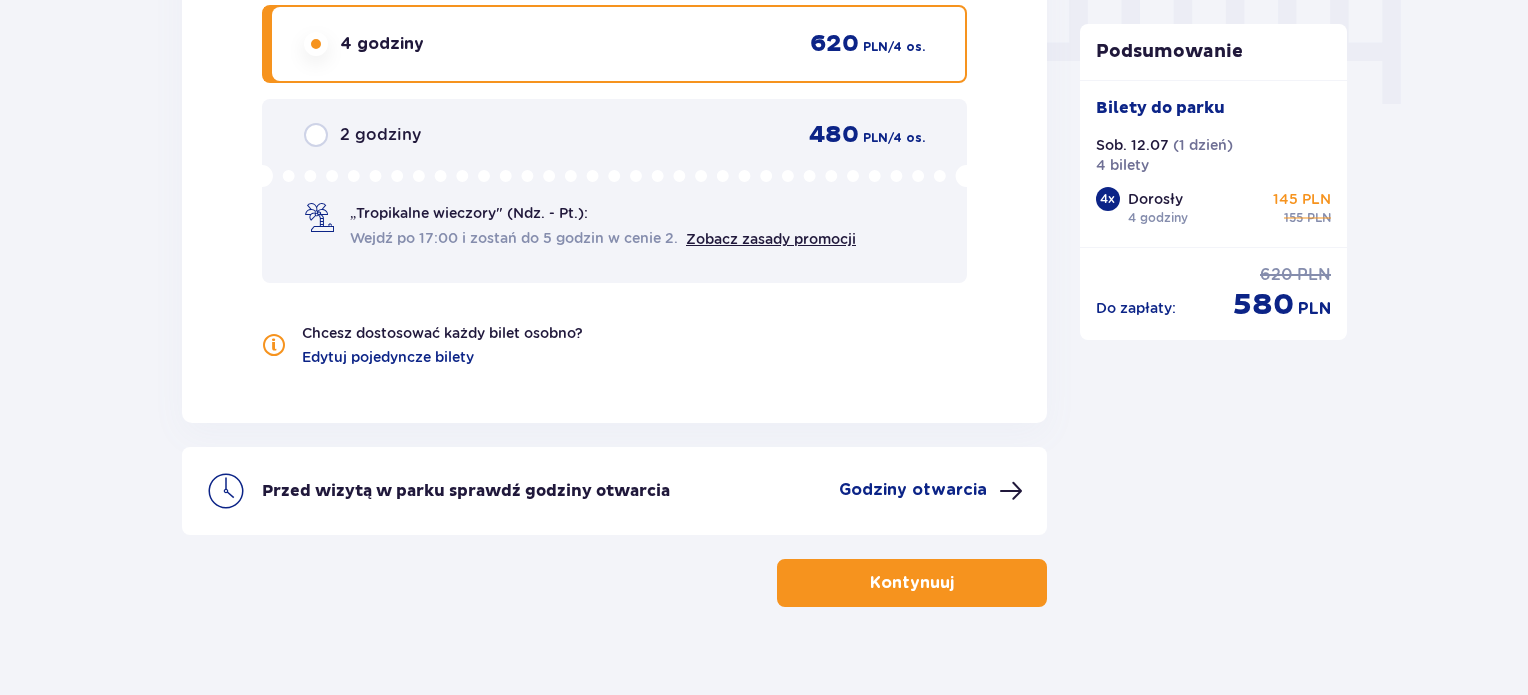 click on "Godziny otwarcia" at bounding box center [913, 490] 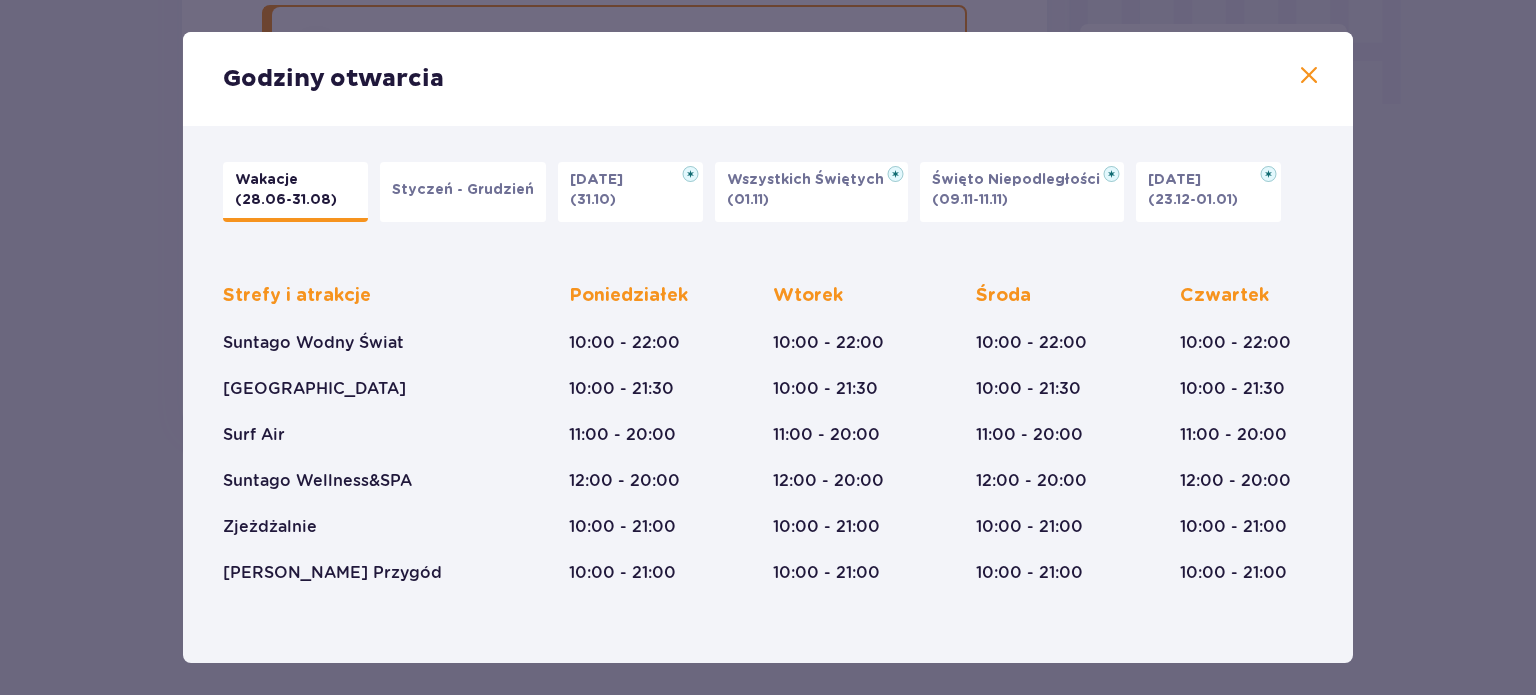 drag, startPoint x: 395, startPoint y: 351, endPoint x: 555, endPoint y: 82, distance: 312.9872 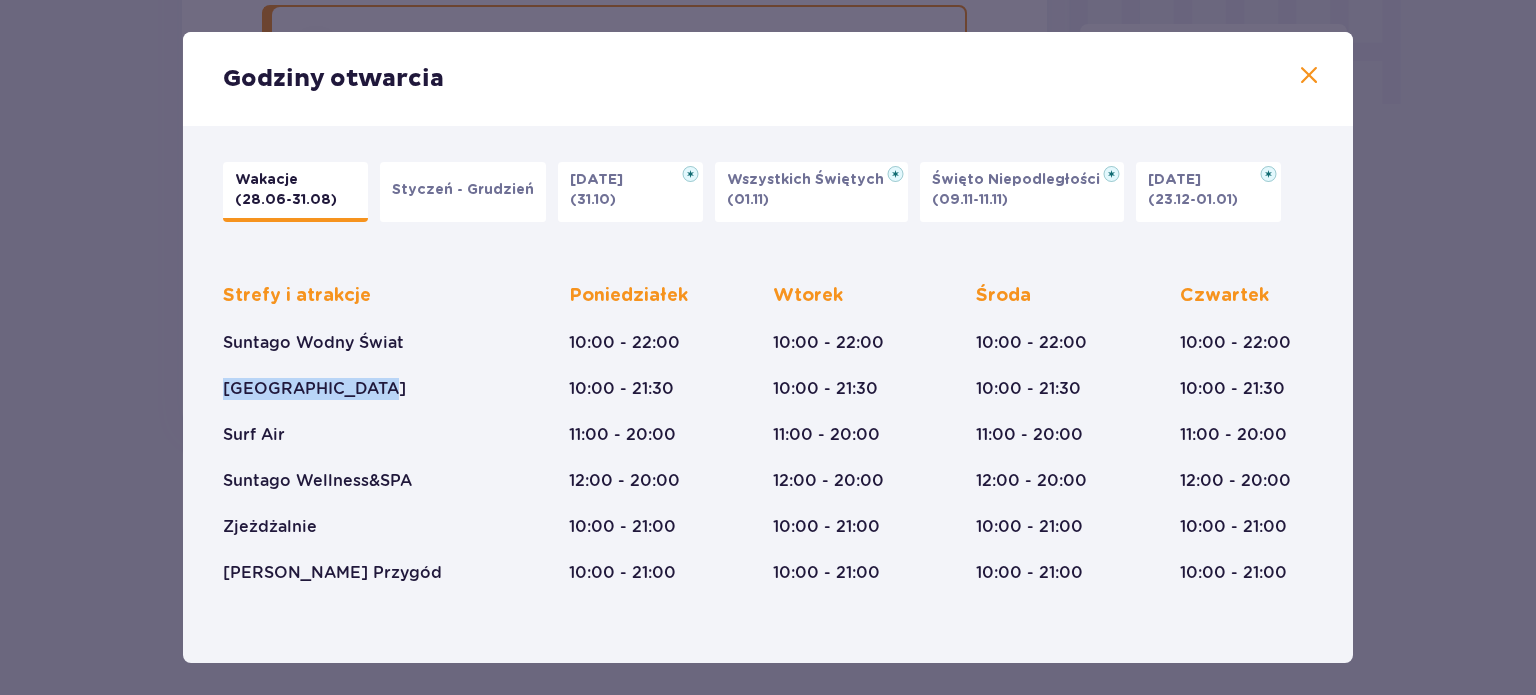 drag, startPoint x: 357, startPoint y: 392, endPoint x: 226, endPoint y: 389, distance: 131.03435 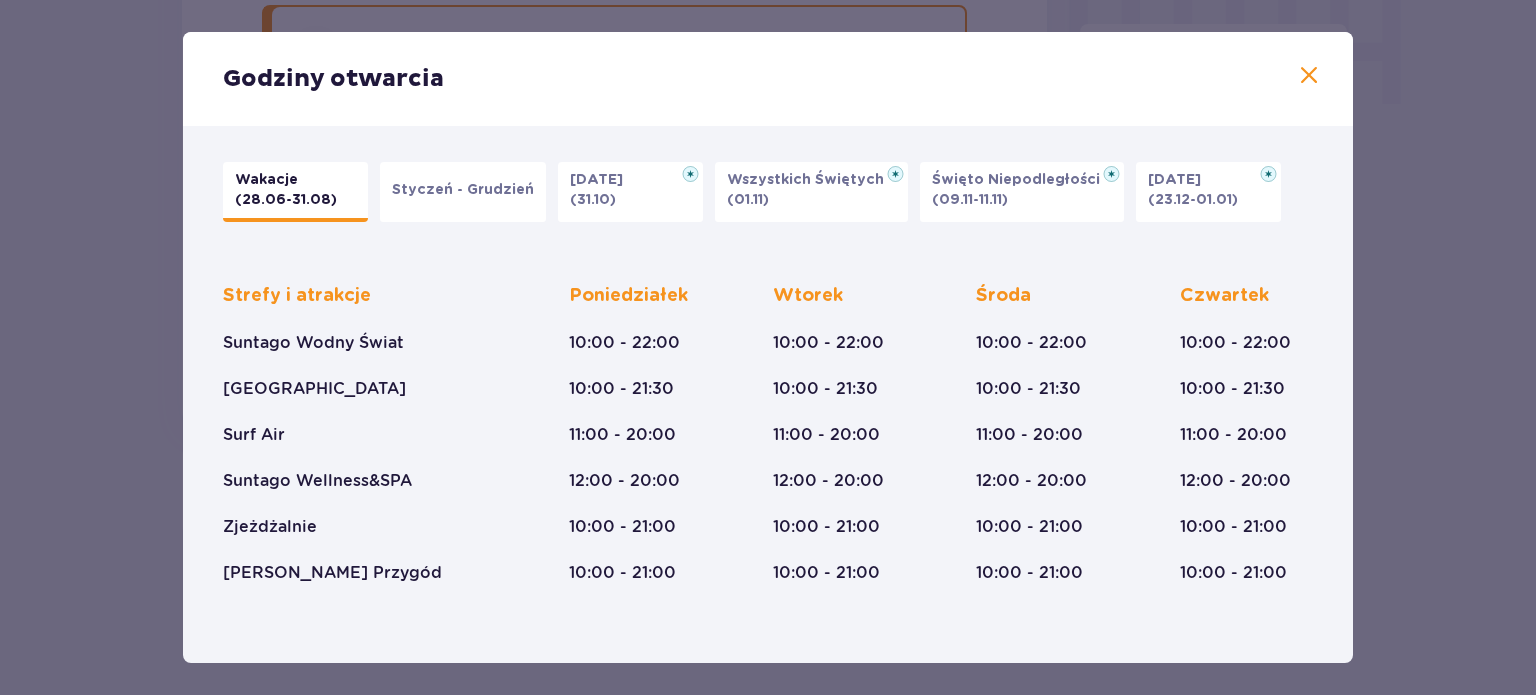 click on "Strefy i atrakcje Suntago Wodny Świat Crocodile Island Surf Air Suntago Wellness&SPA Zjeżdżalnie Mamba Rzeka Przygód" at bounding box center [361, 434] 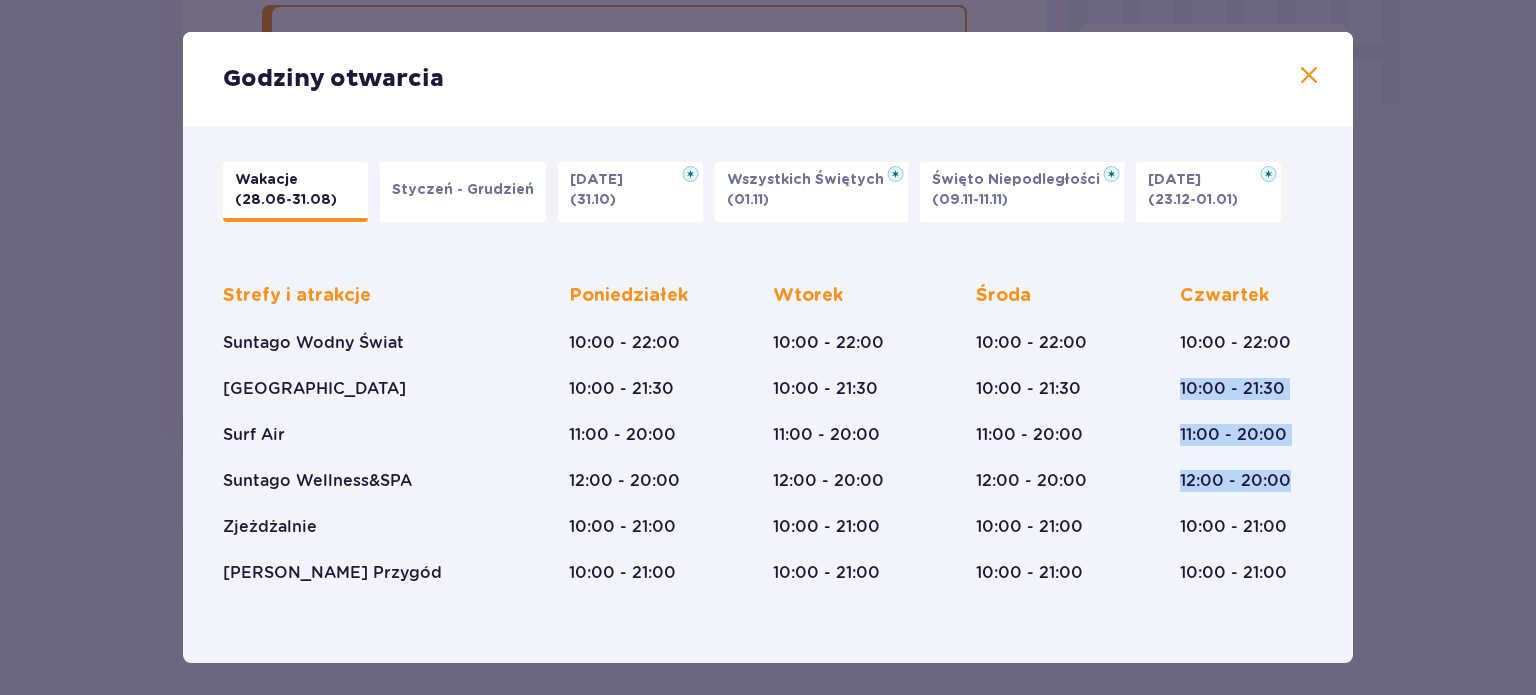 drag, startPoint x: 1346, startPoint y: 355, endPoint x: 1363, endPoint y: 467, distance: 113.28283 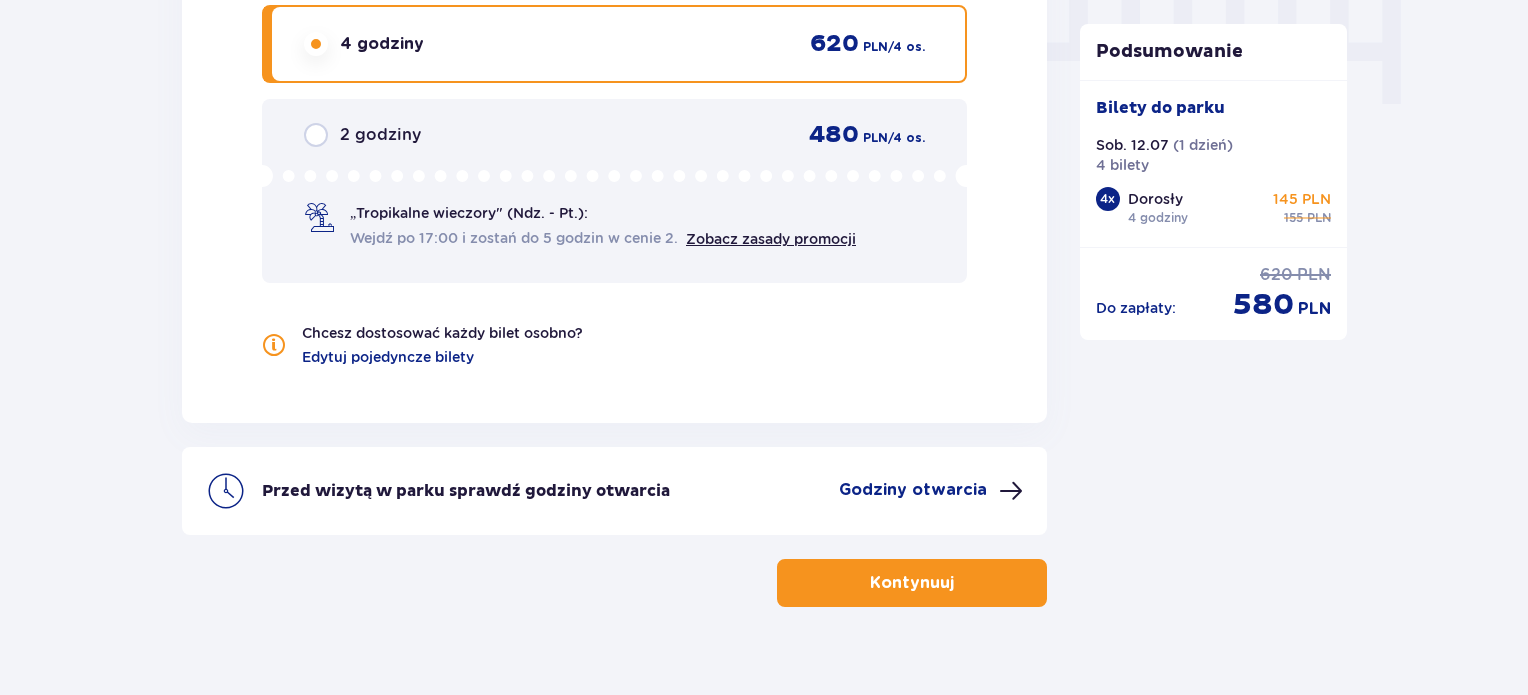 click on "Godziny otwarcia" at bounding box center (913, 490) 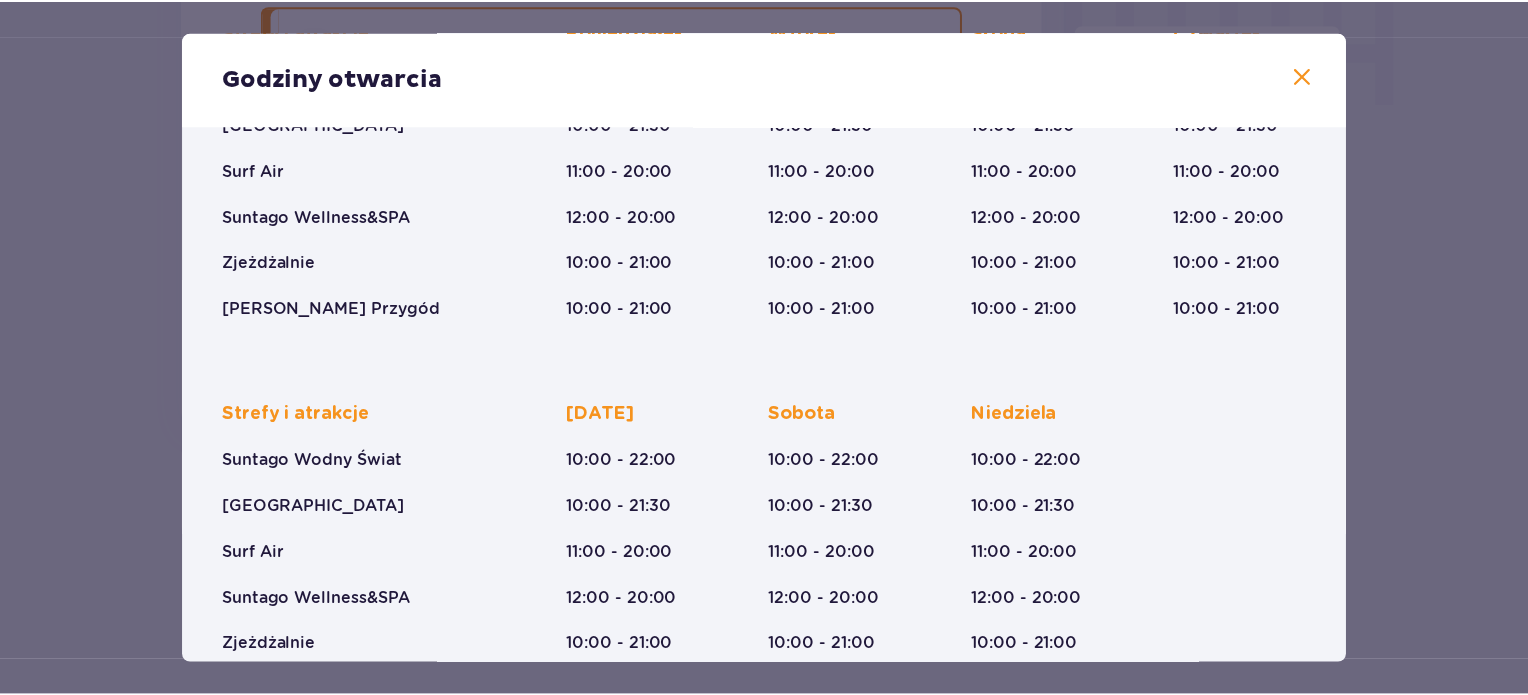 scroll, scrollTop: 343, scrollLeft: 0, axis: vertical 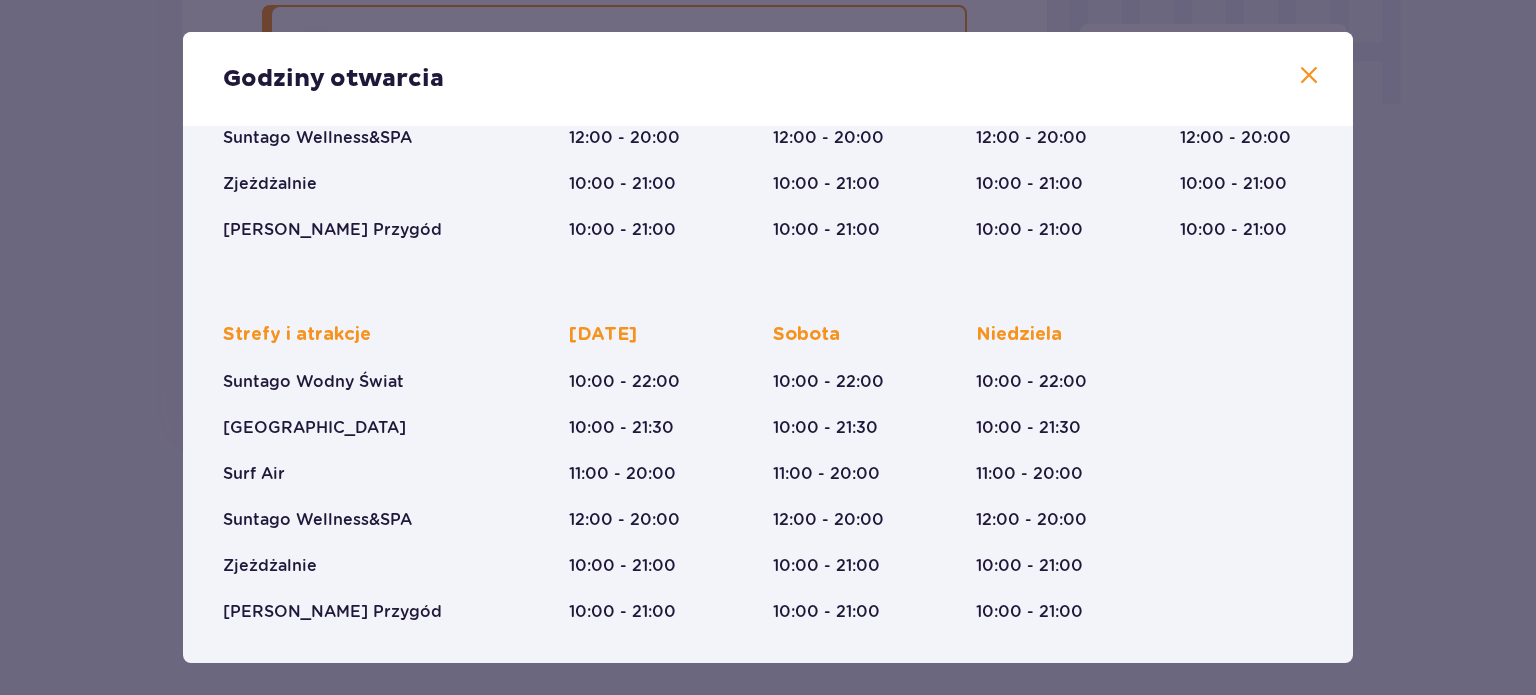click on "Godziny otwarcia Wakacje  (28.06-31.08) Styczeń - Grudzień Halloween  (31.10) Wszystkich Świętych  (01.11) Święto Niepodległości  (09.11-11.11) Boże Narodzenie  (23.12-01.01) Strefy i atrakcje Suntago Wodny Świat Crocodile Island Surf Air Suntago Wellness&SPA Zjeżdżalnie Mamba Rzeka Przygód Poniedziałek 10:00 - 22:00 10:00 - 21:30 11:00 - 20:00 12:00 - 20:00 10:00 - 21:00 10:00 - 21:00 Wtorek 10:00 - 22:00 10:00 - 21:30 11:00 - 20:00 12:00 - 20:00 10:00 - 21:00 10:00 - 21:00 Środa 10:00 - 22:00 10:00 - 21:30 11:00 - 20:00 12:00 - 20:00 10:00 - 21:00 10:00 - 21:00 Czwartek 10:00 - 22:00 10:00 - 21:30 11:00 - 20:00 12:00 - 20:00 10:00 - 21:00 10:00 - 21:00 Strefy i atrakcje Suntago Wodny Świat Crocodile Island Surf Air Suntago Wellness&SPA Zjeżdżalnie Mamba Rzeka Przygód Piątek 10:00 - 22:00 10:00 - 21:30 11:00 - 20:00 12:00 - 20:00 10:00 - 21:00 10:00 - 21:00 Sobota 10:00 - 22:00 10:00 - 21:30 11:00 - 20:00 12:00 - 20:00 10:00 - 21:00 10:00 - 21:00 Niedziela 10:00 - 22:00 10:00 - 21:30" at bounding box center (768, 347) 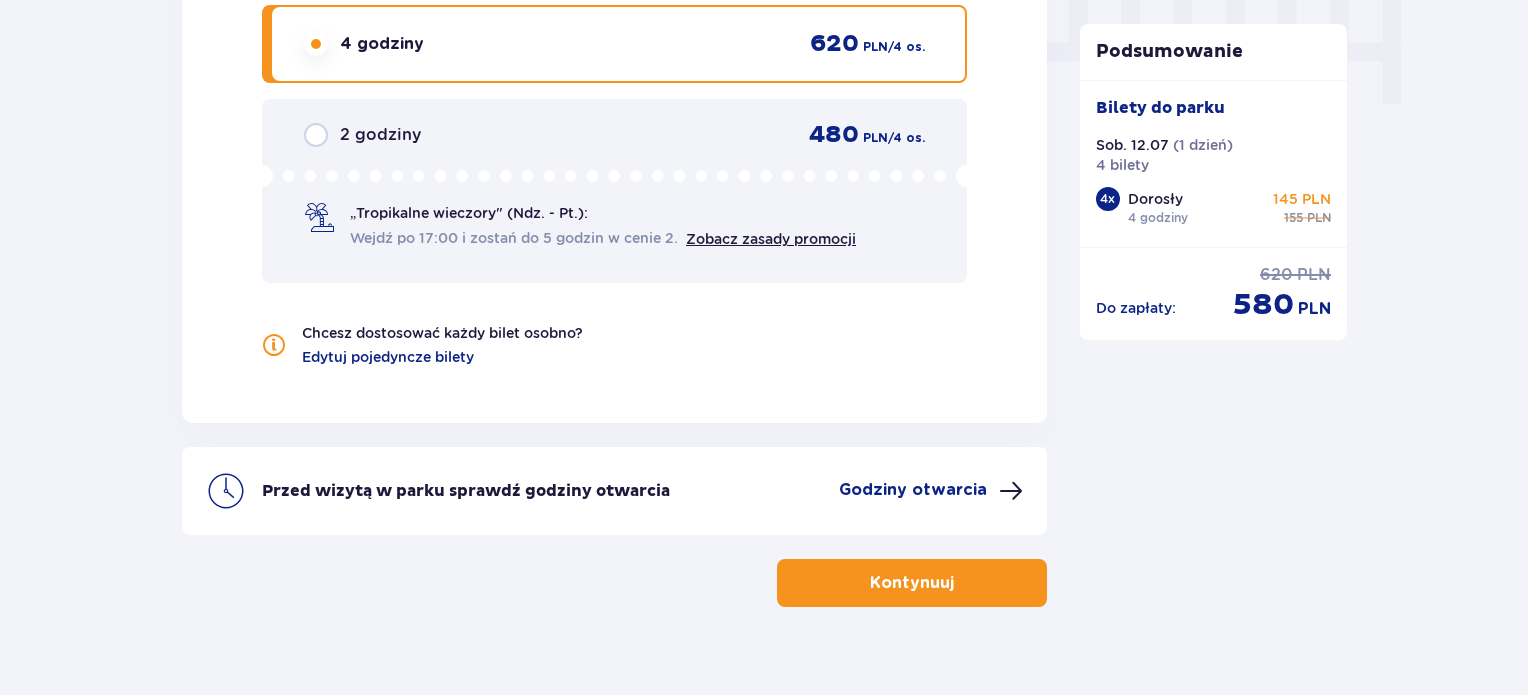 scroll, scrollTop: 2082, scrollLeft: 0, axis: vertical 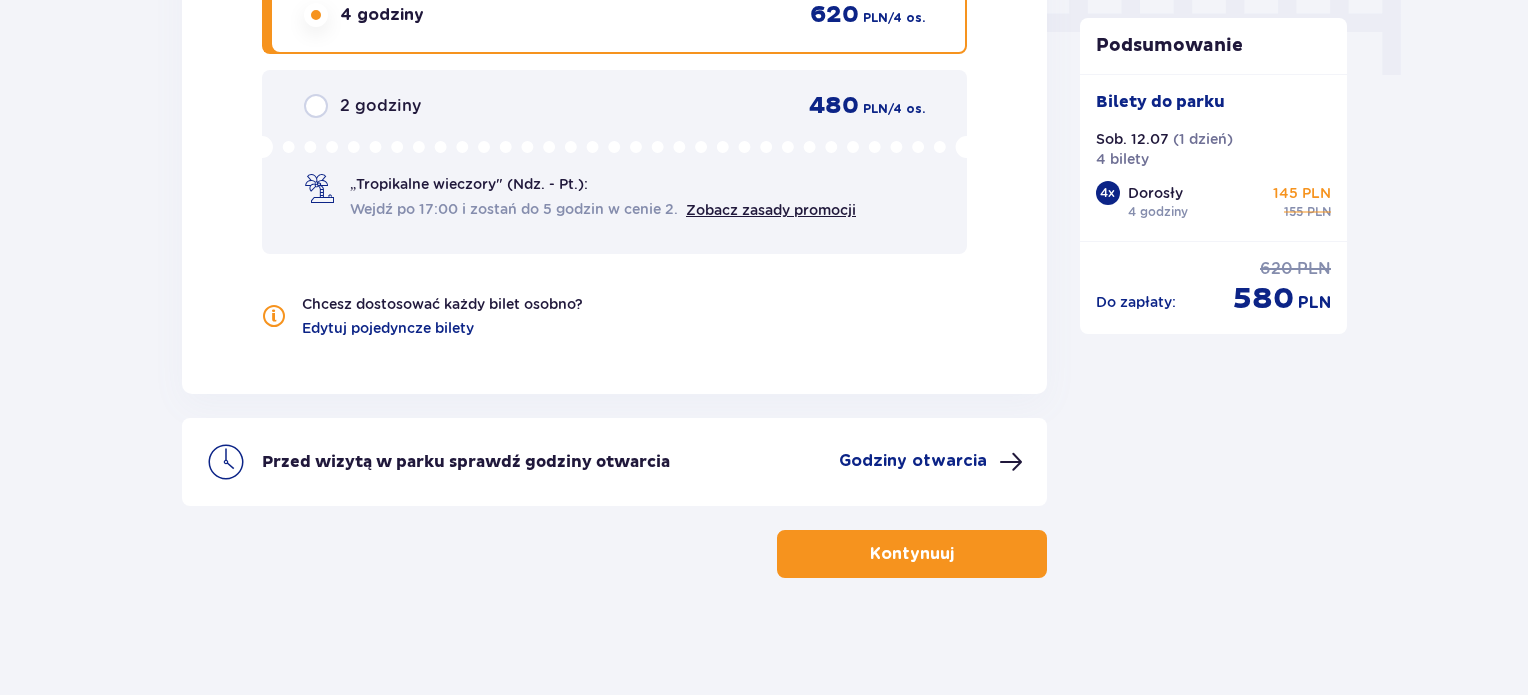 click on "Kontynuuj" at bounding box center [912, 554] 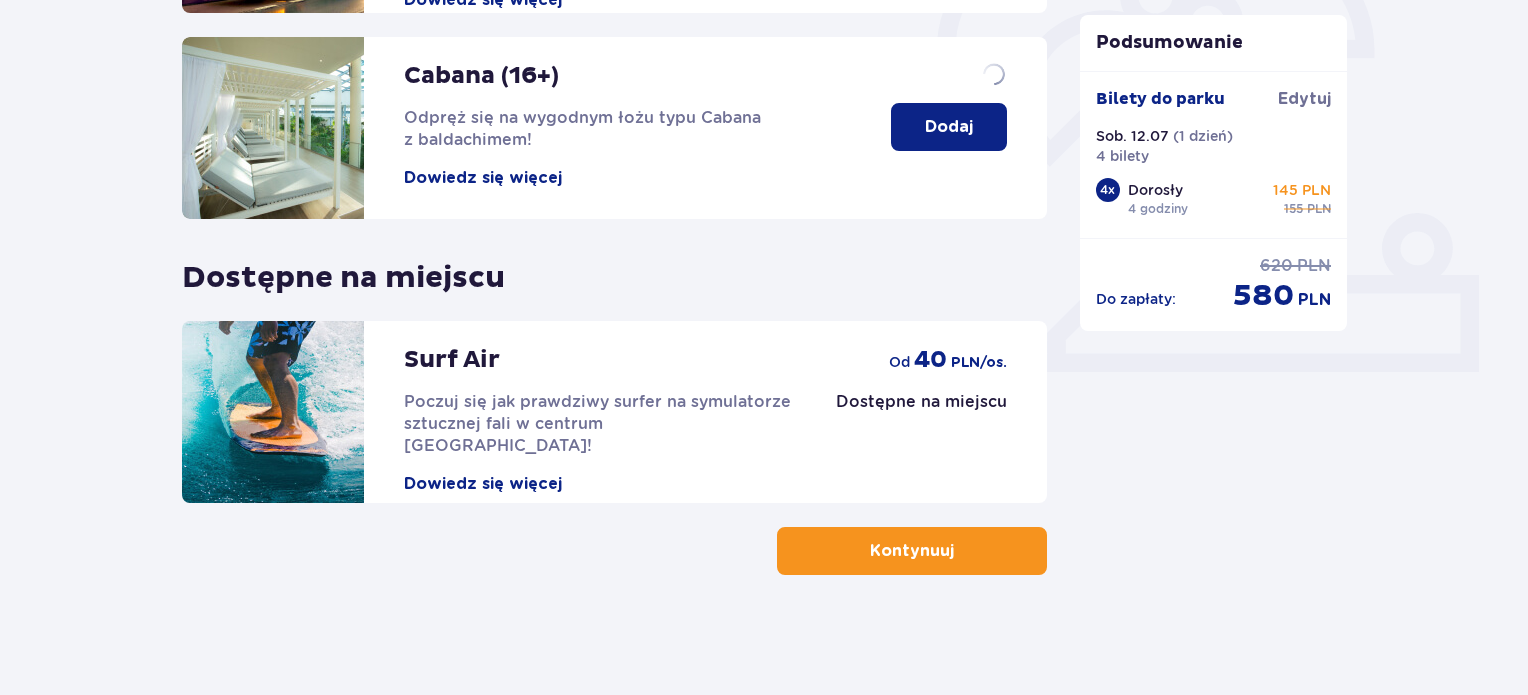 scroll, scrollTop: 0, scrollLeft: 0, axis: both 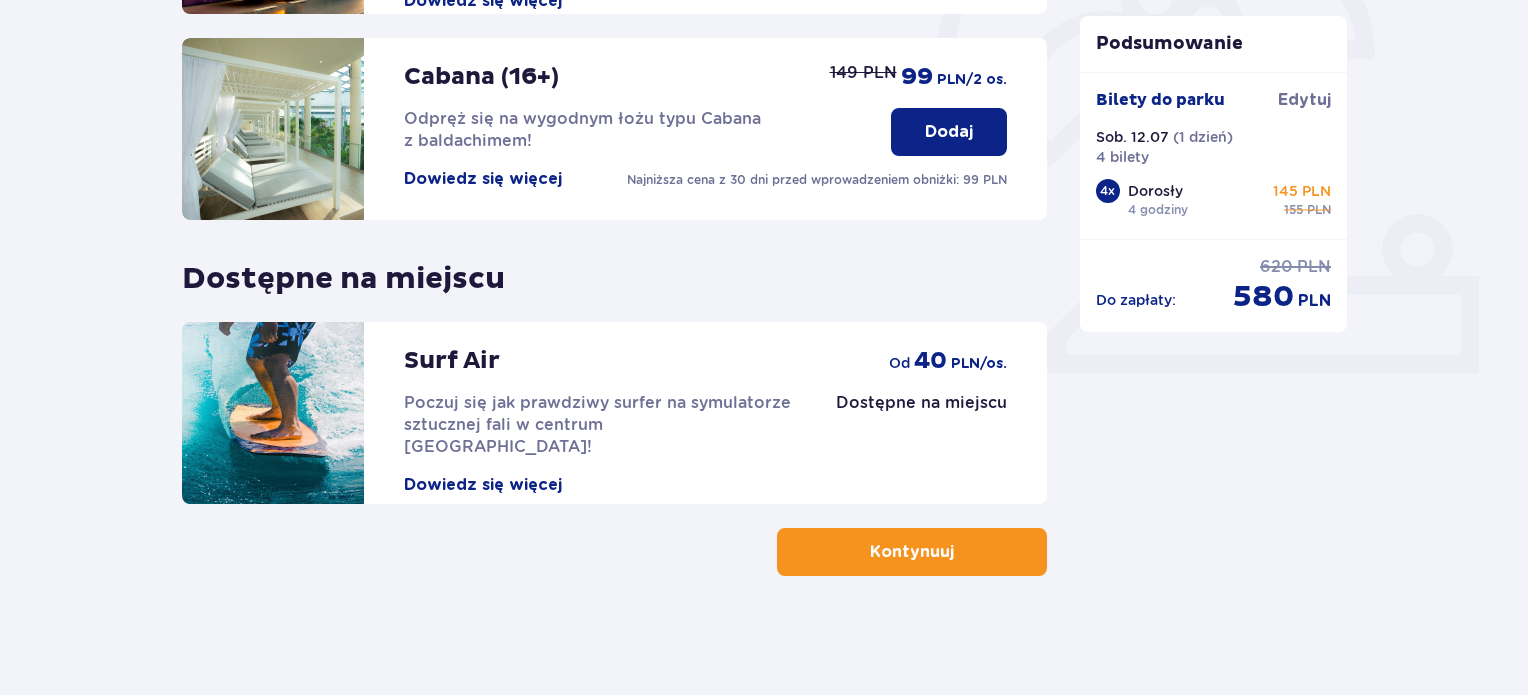 click at bounding box center (958, 552) 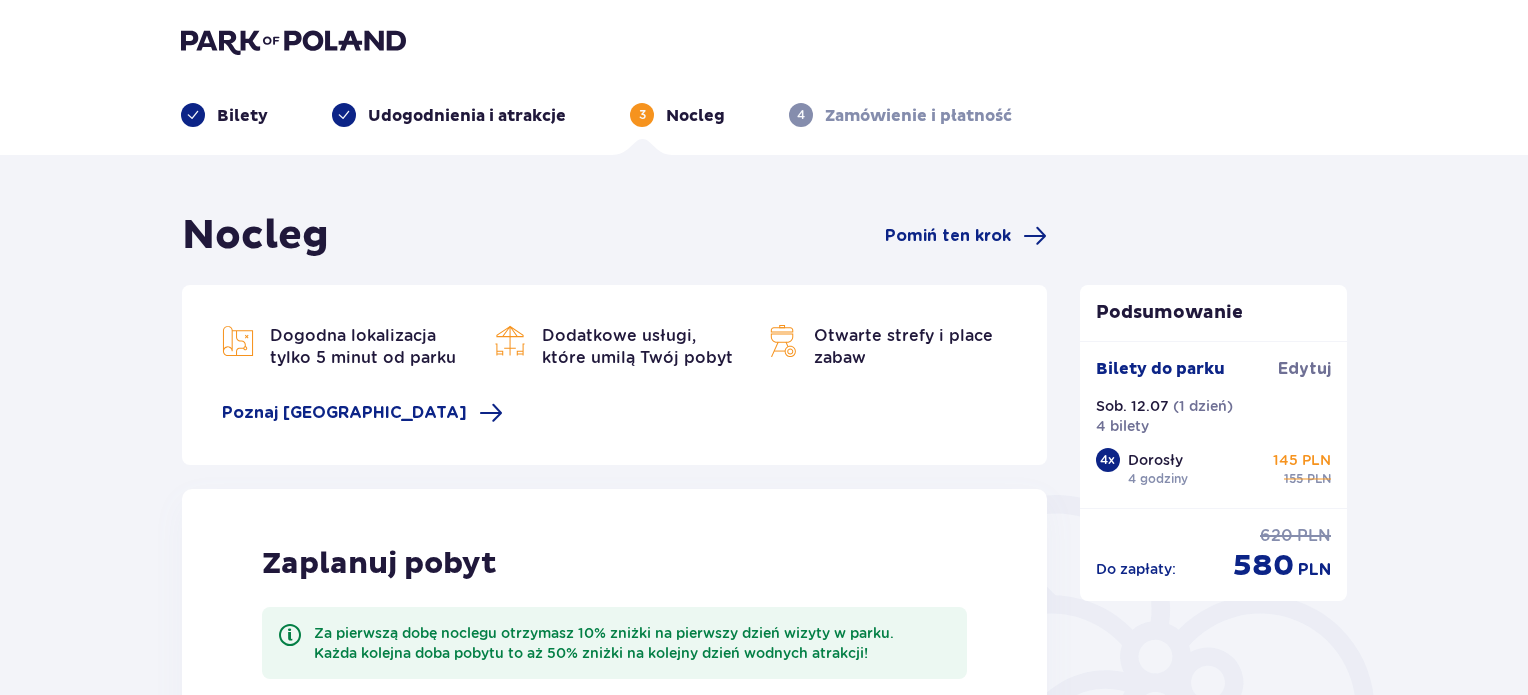 scroll, scrollTop: 0, scrollLeft: 0, axis: both 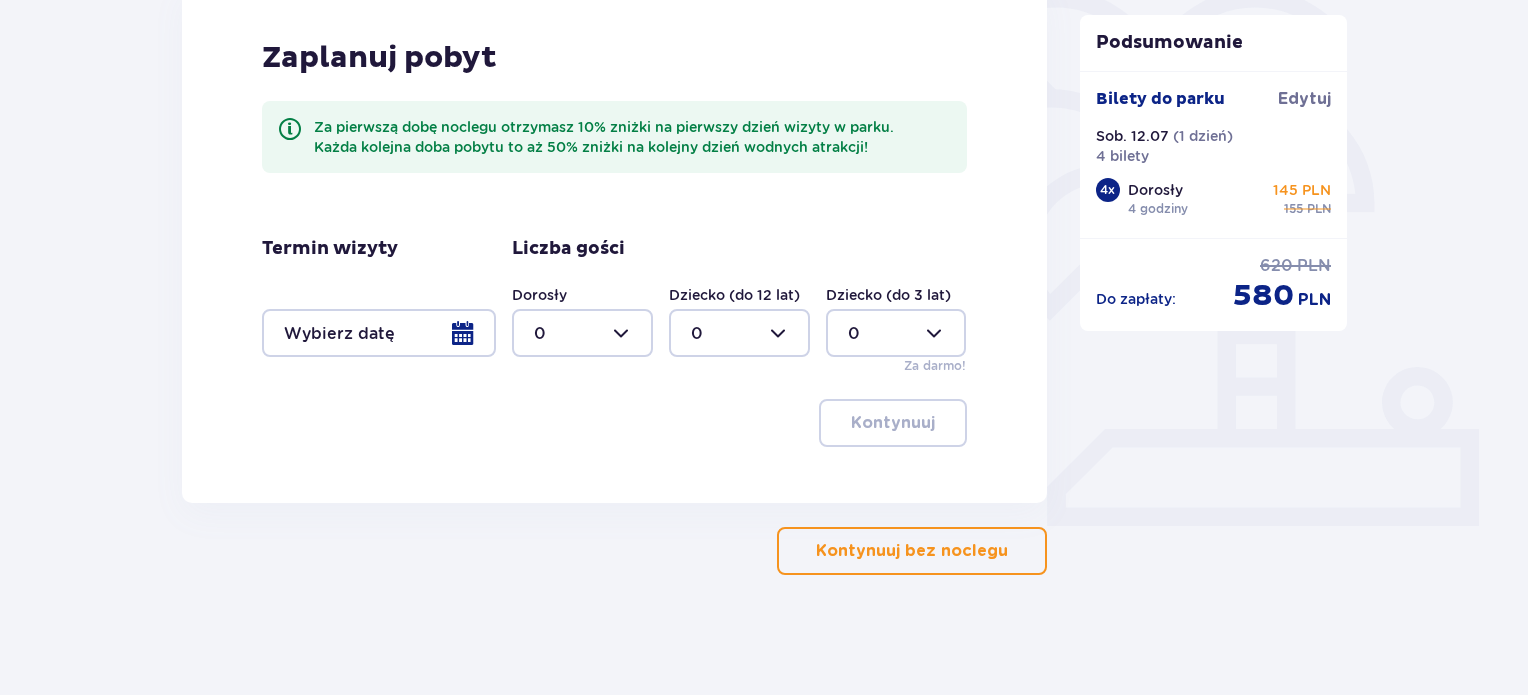 click on "Kontynuuj bez noclegu" at bounding box center (912, 551) 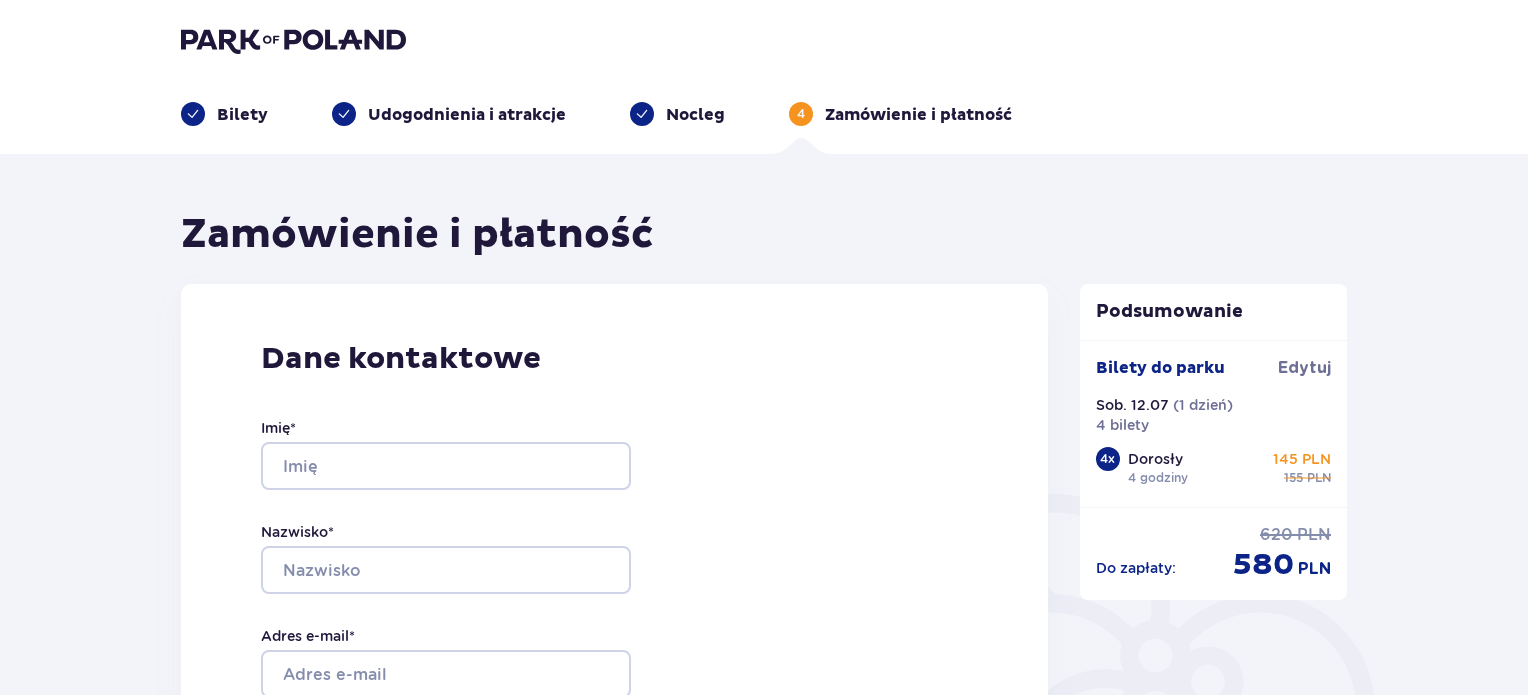 scroll, scrollTop: 0, scrollLeft: 0, axis: both 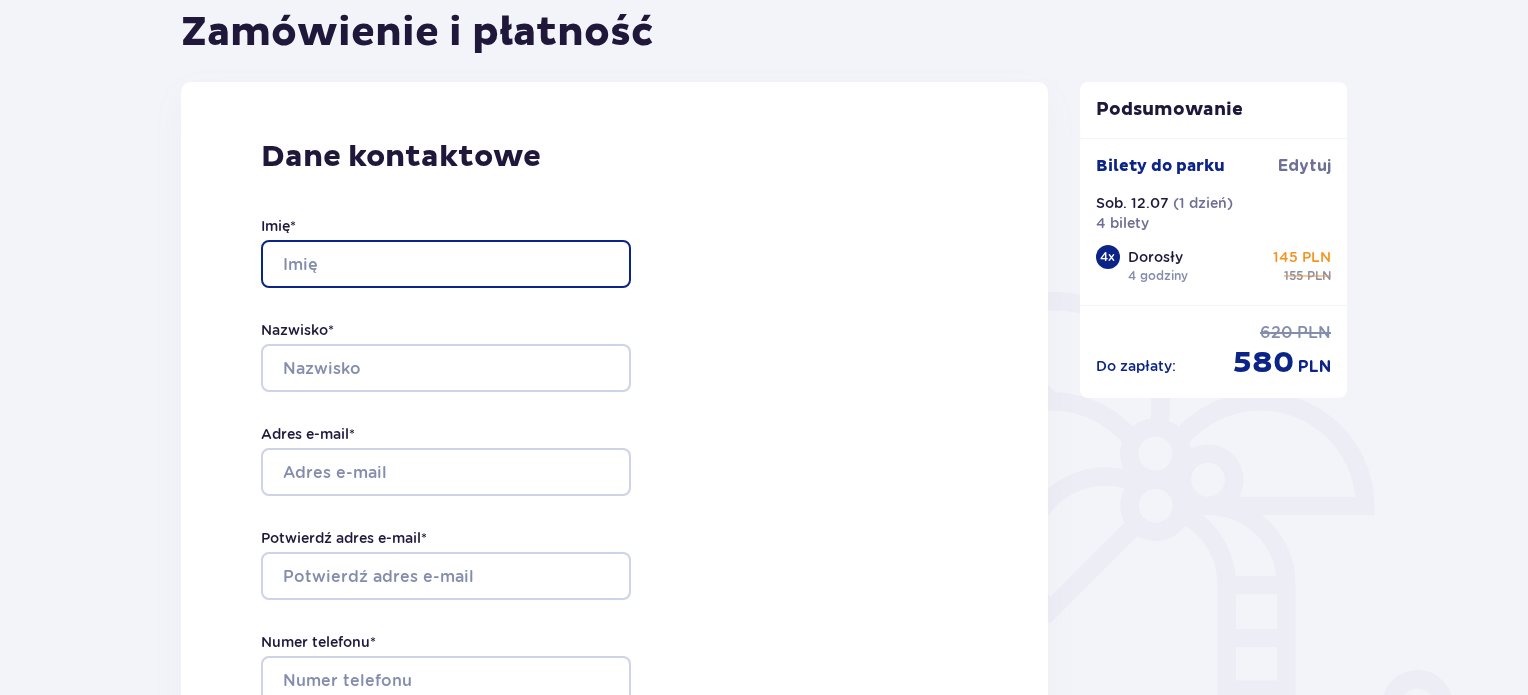 click on "Imię *" at bounding box center (446, 264) 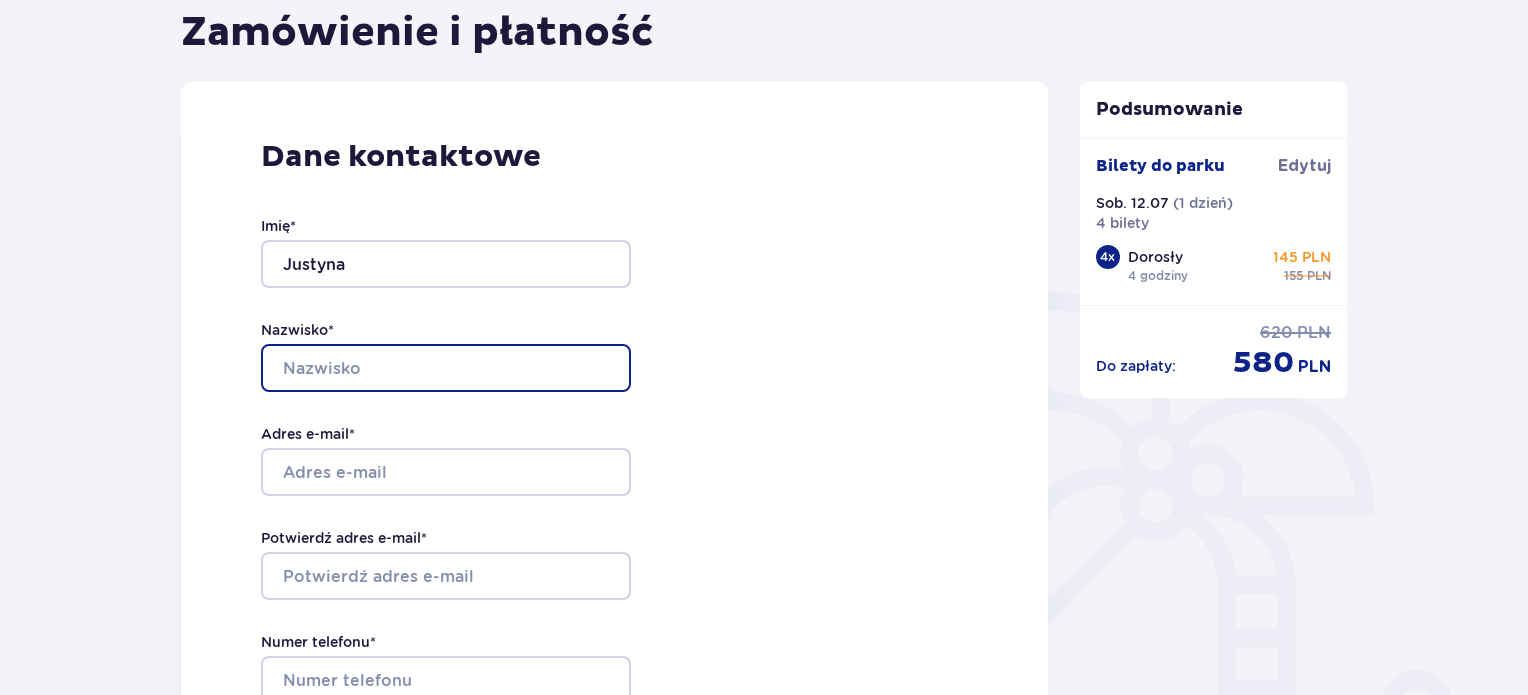 type on "Kroc" 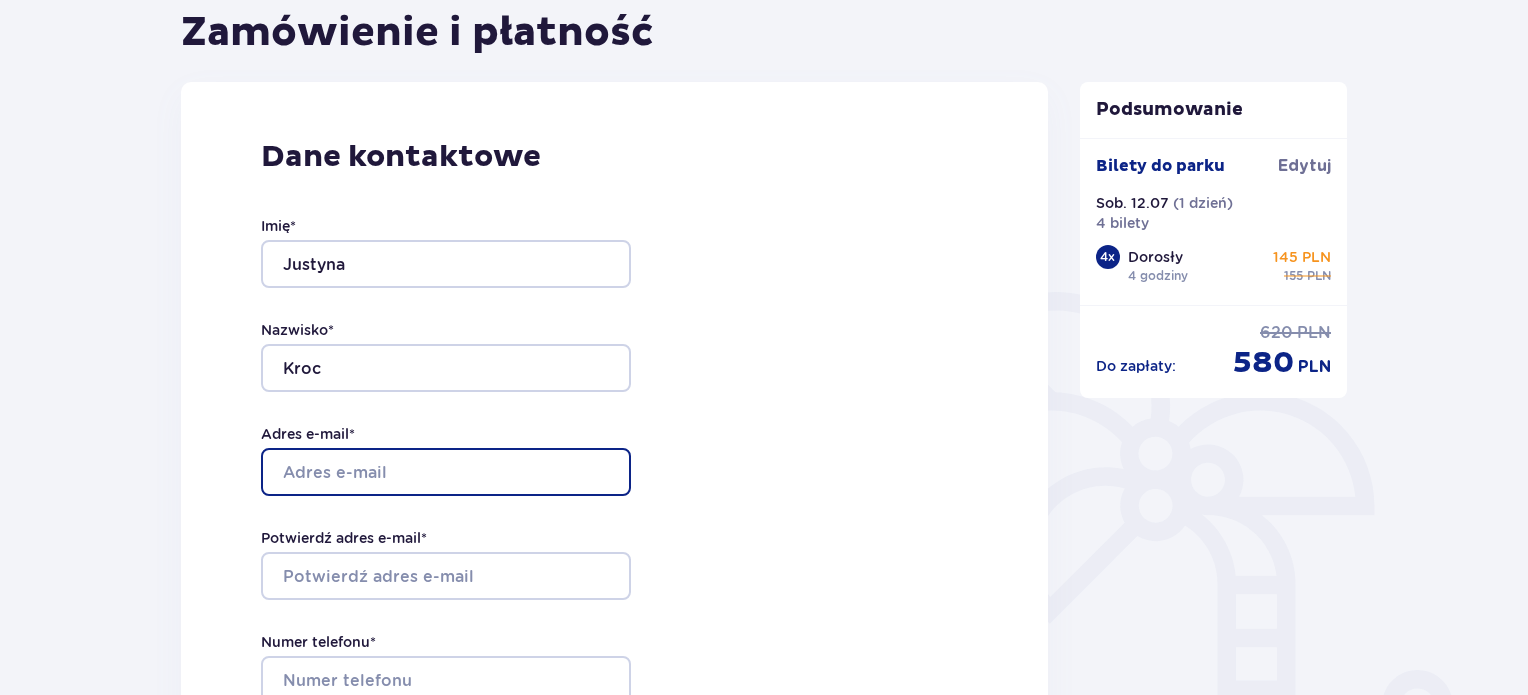 type on "[EMAIL_ADDRESS][DOMAIN_NAME]" 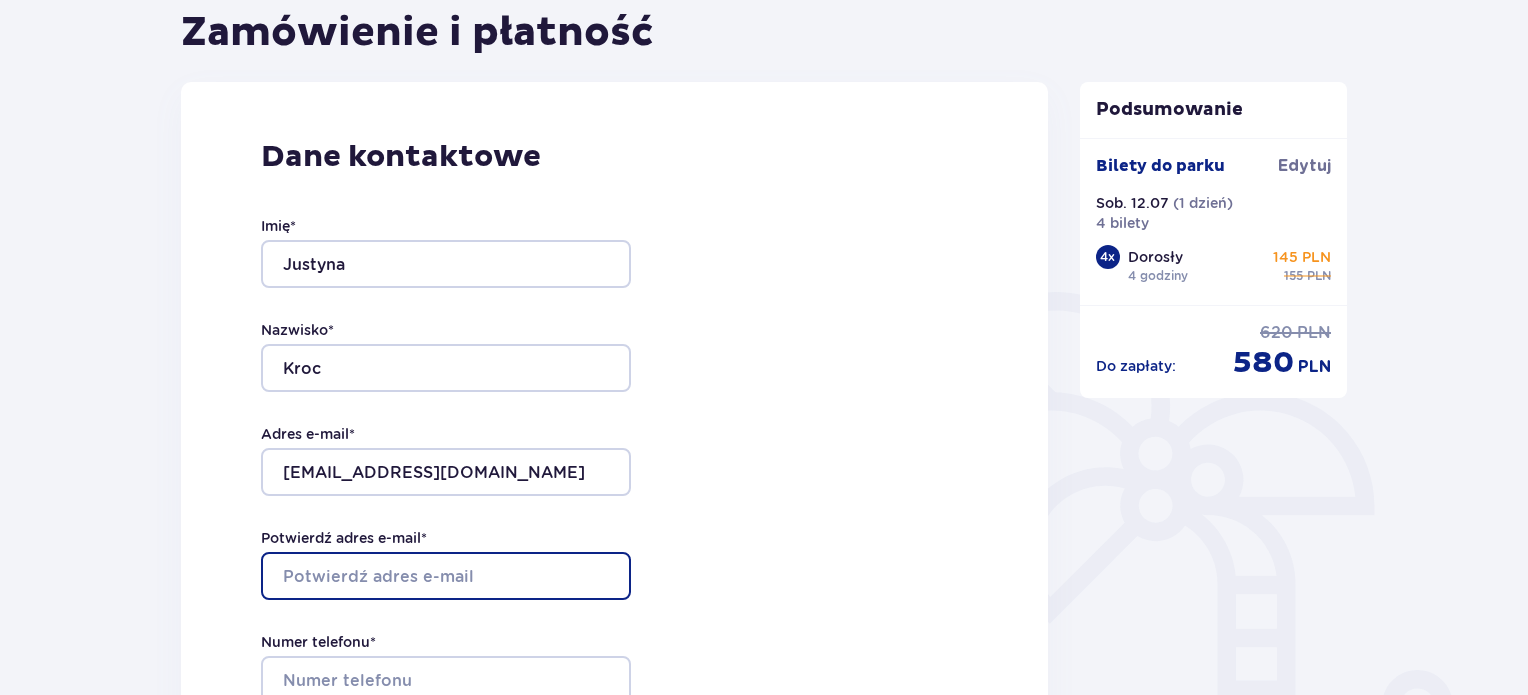 type on "[EMAIL_ADDRESS][DOMAIN_NAME]" 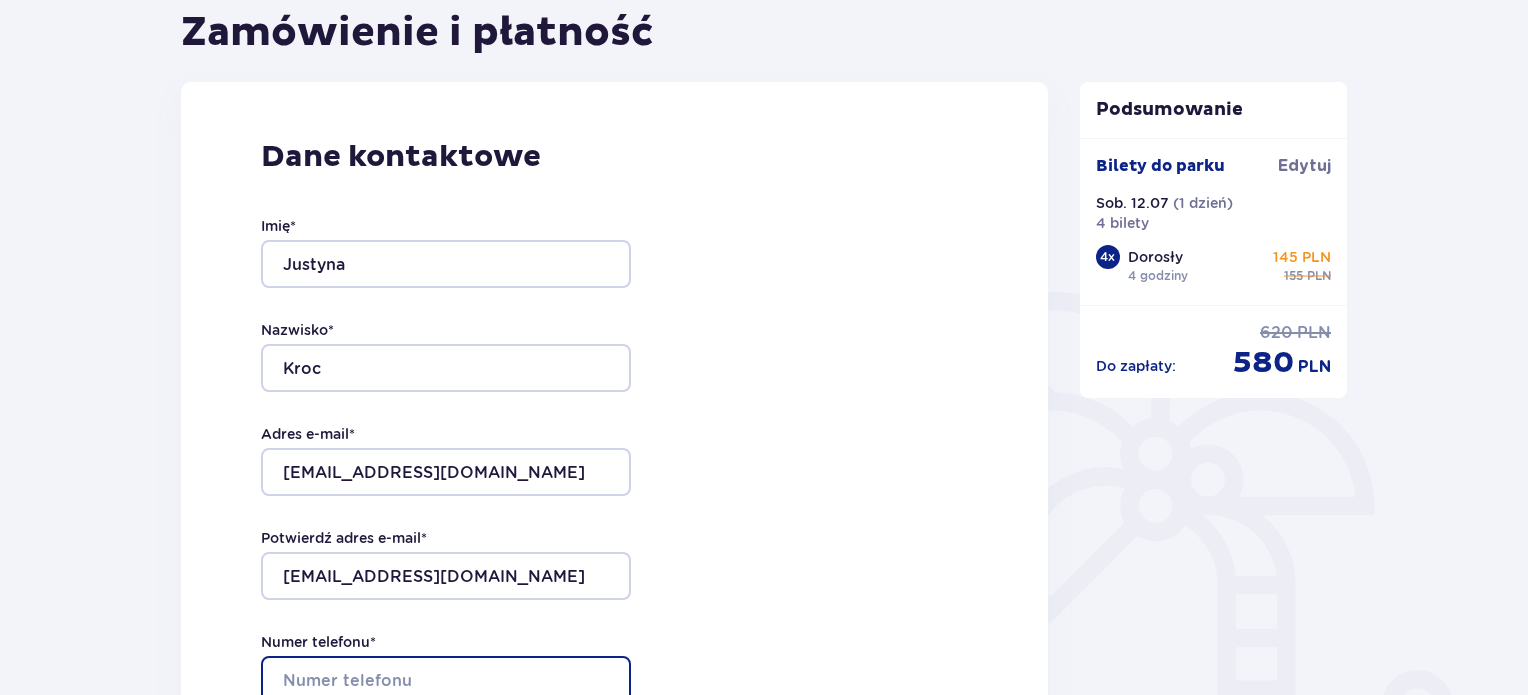 type on "730419867" 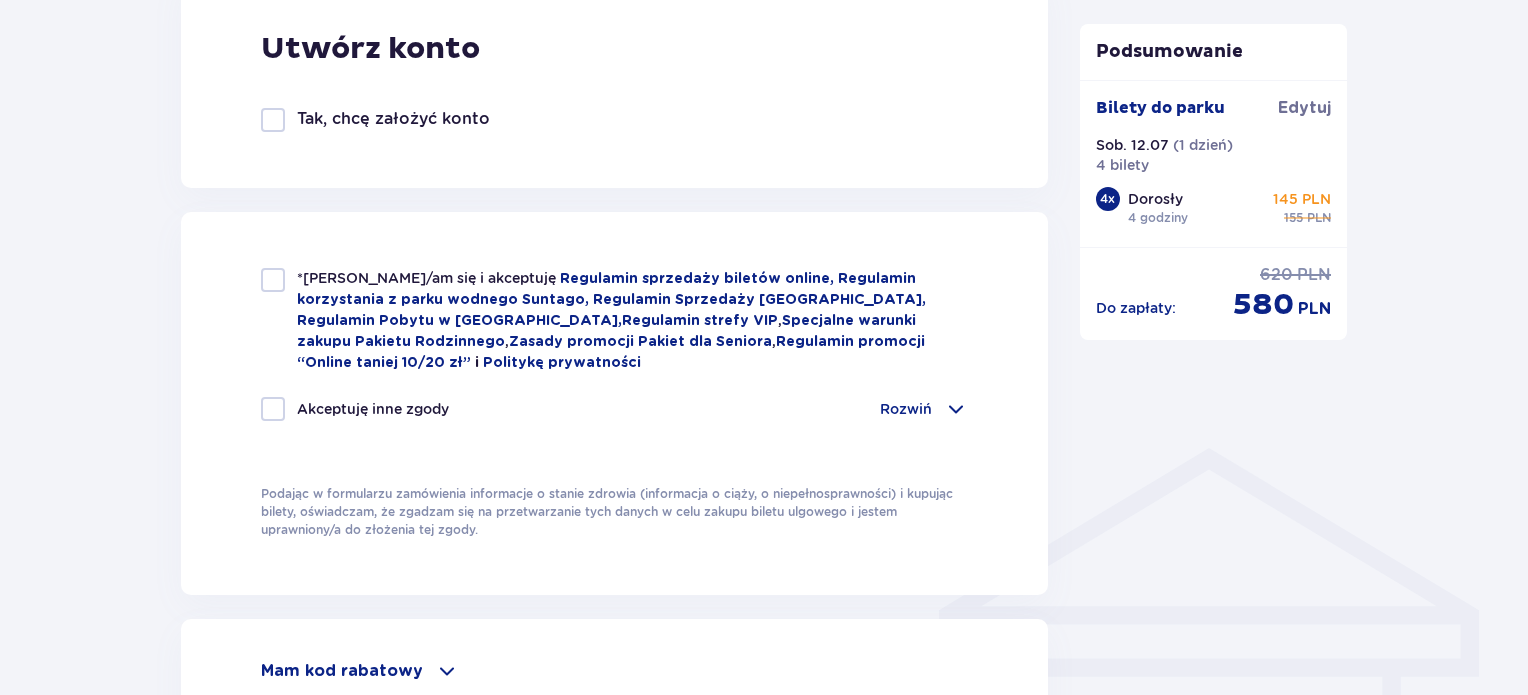 scroll, scrollTop: 1194, scrollLeft: 0, axis: vertical 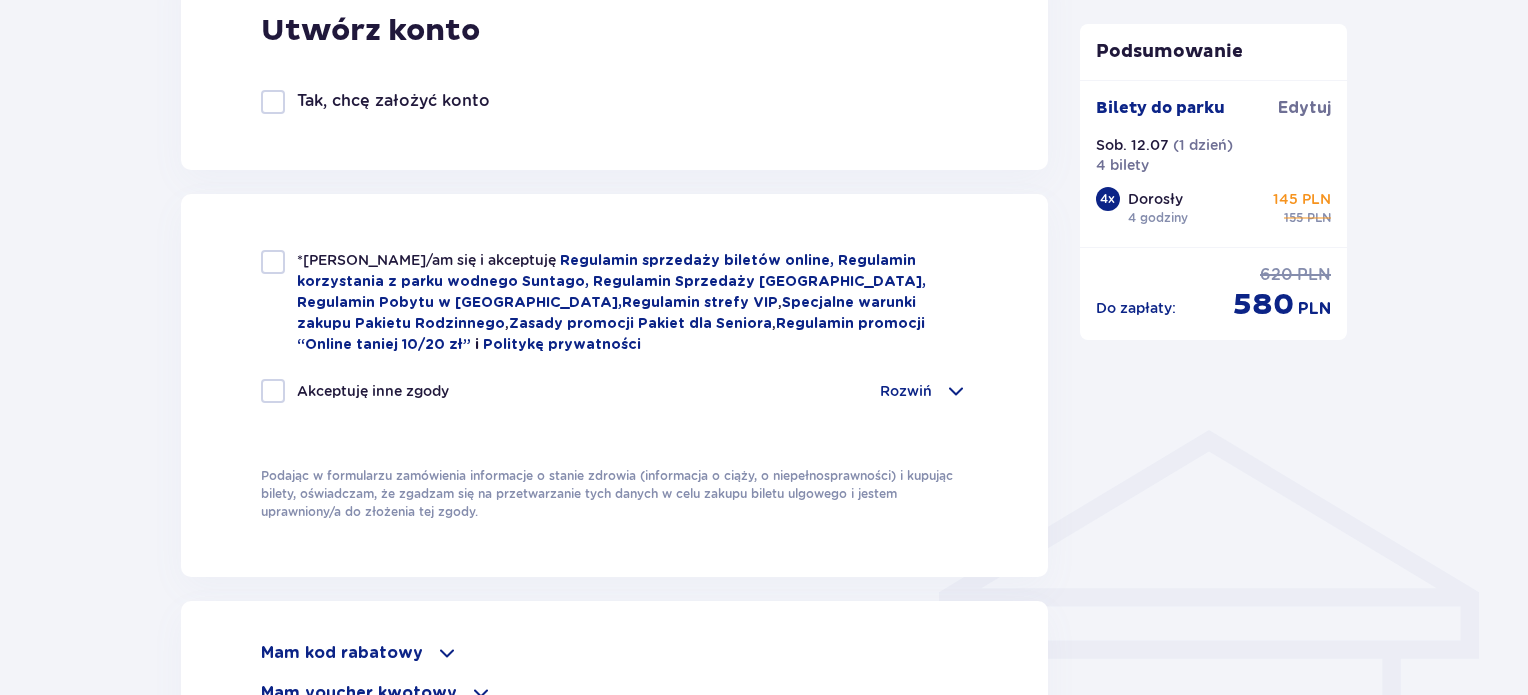 click at bounding box center [273, 262] 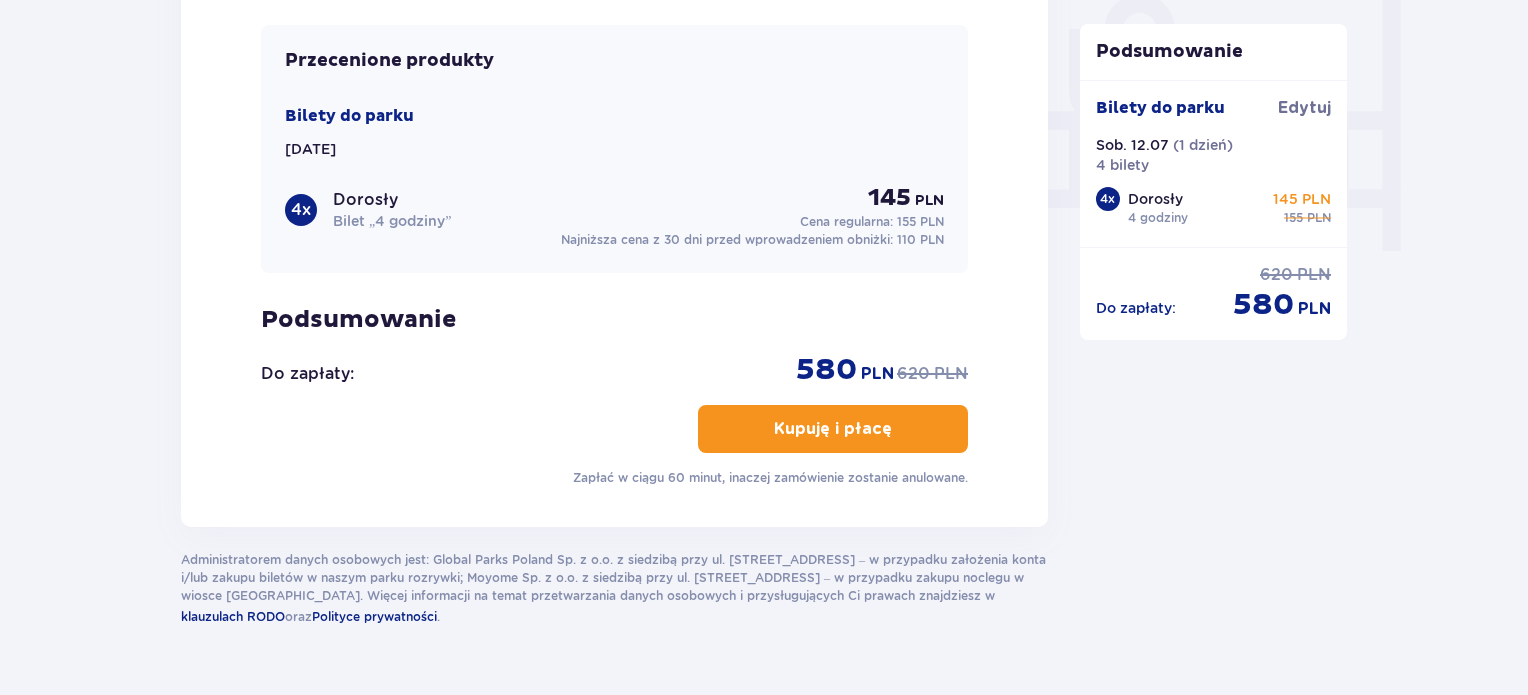 scroll, scrollTop: 1910, scrollLeft: 0, axis: vertical 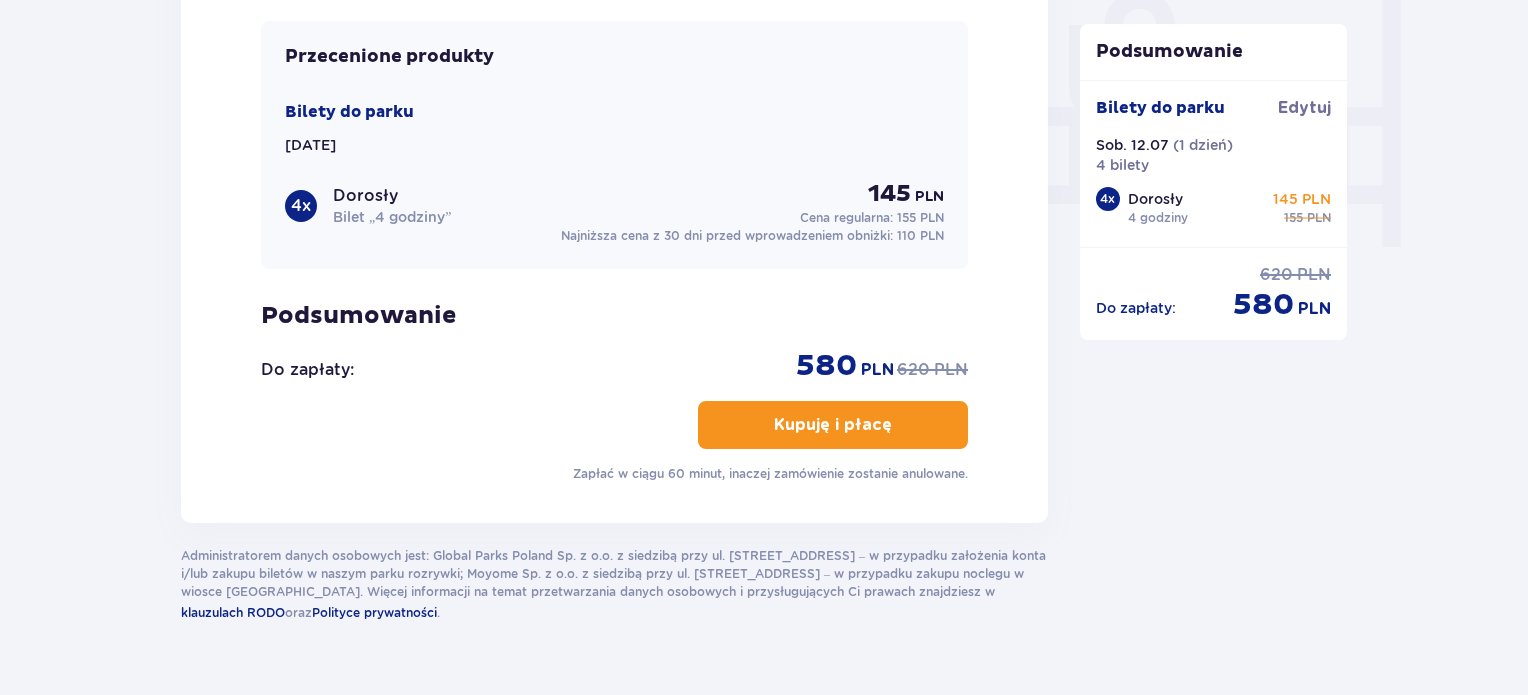 click on "Kupuję i płacę" at bounding box center [833, 425] 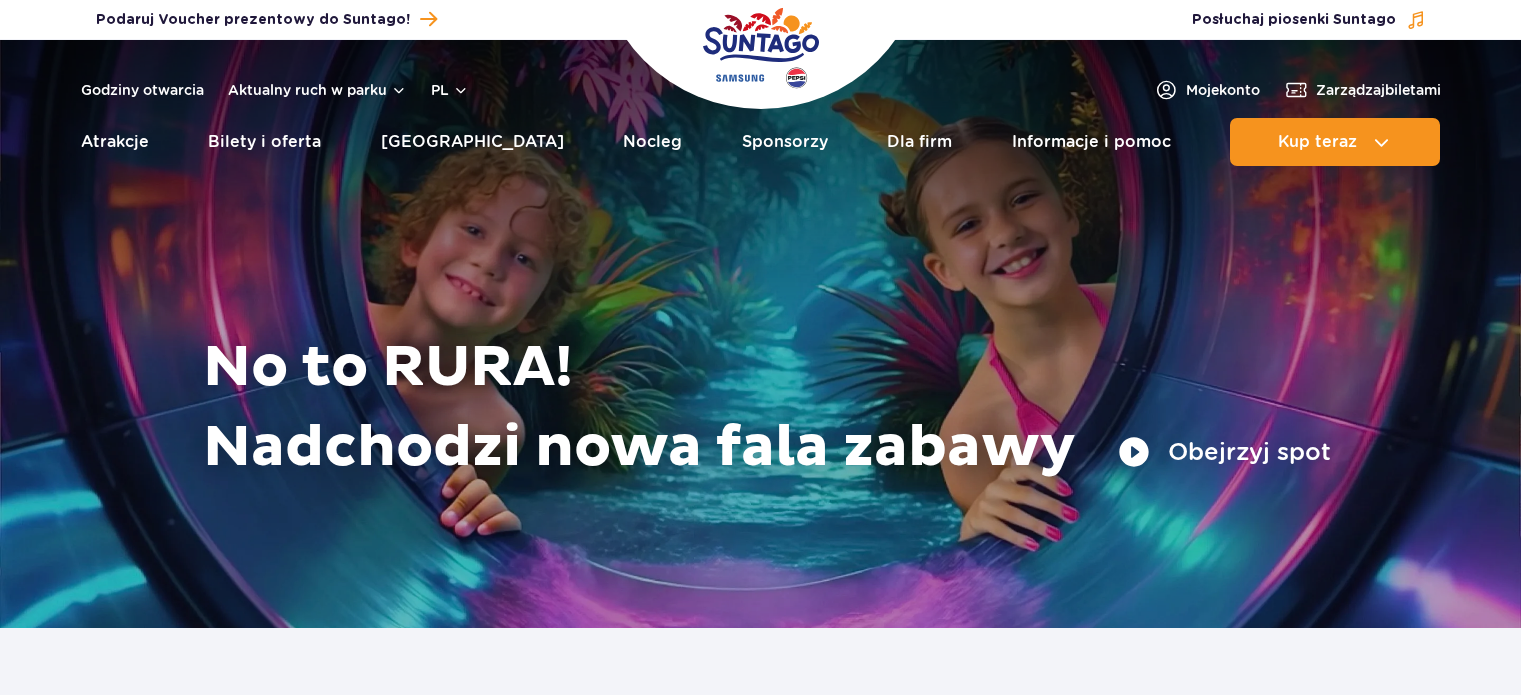 scroll, scrollTop: 0, scrollLeft: 0, axis: both 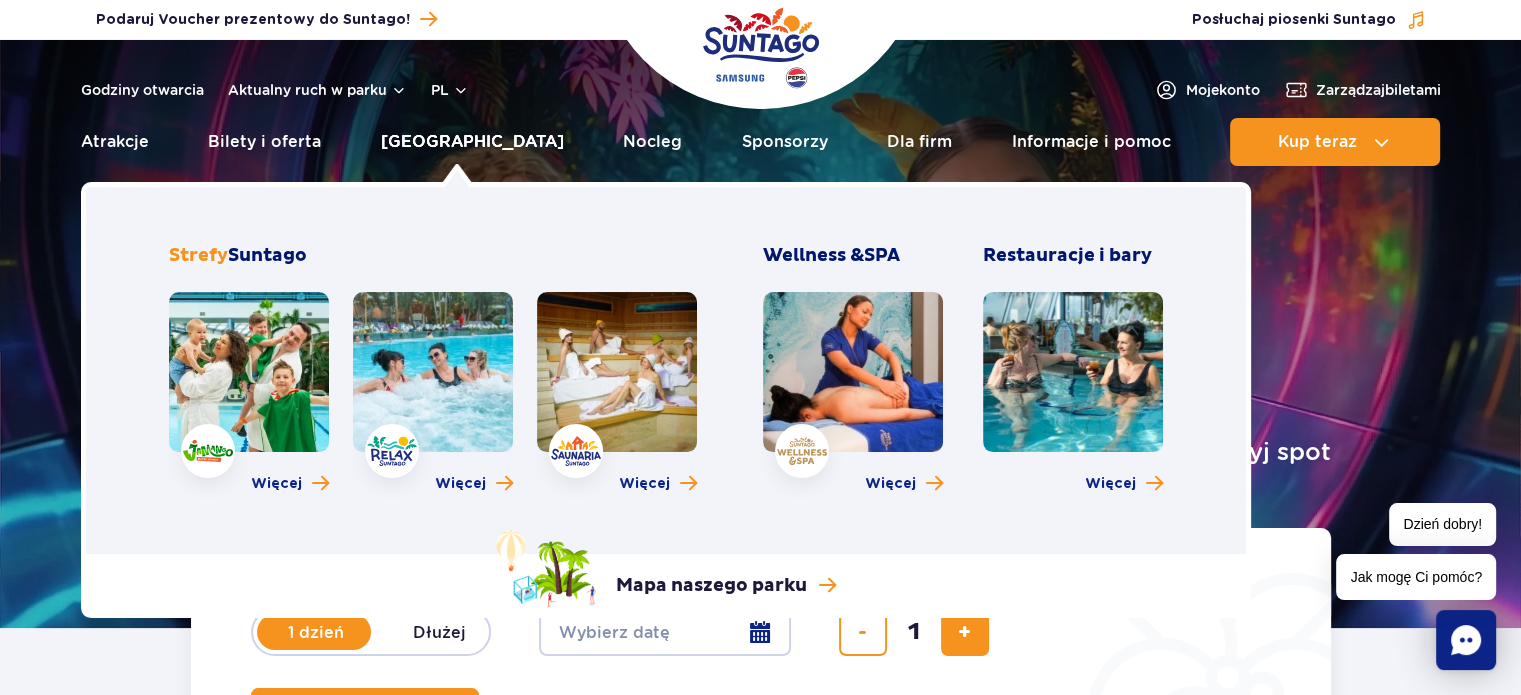 click on "[GEOGRAPHIC_DATA]" at bounding box center (472, 142) 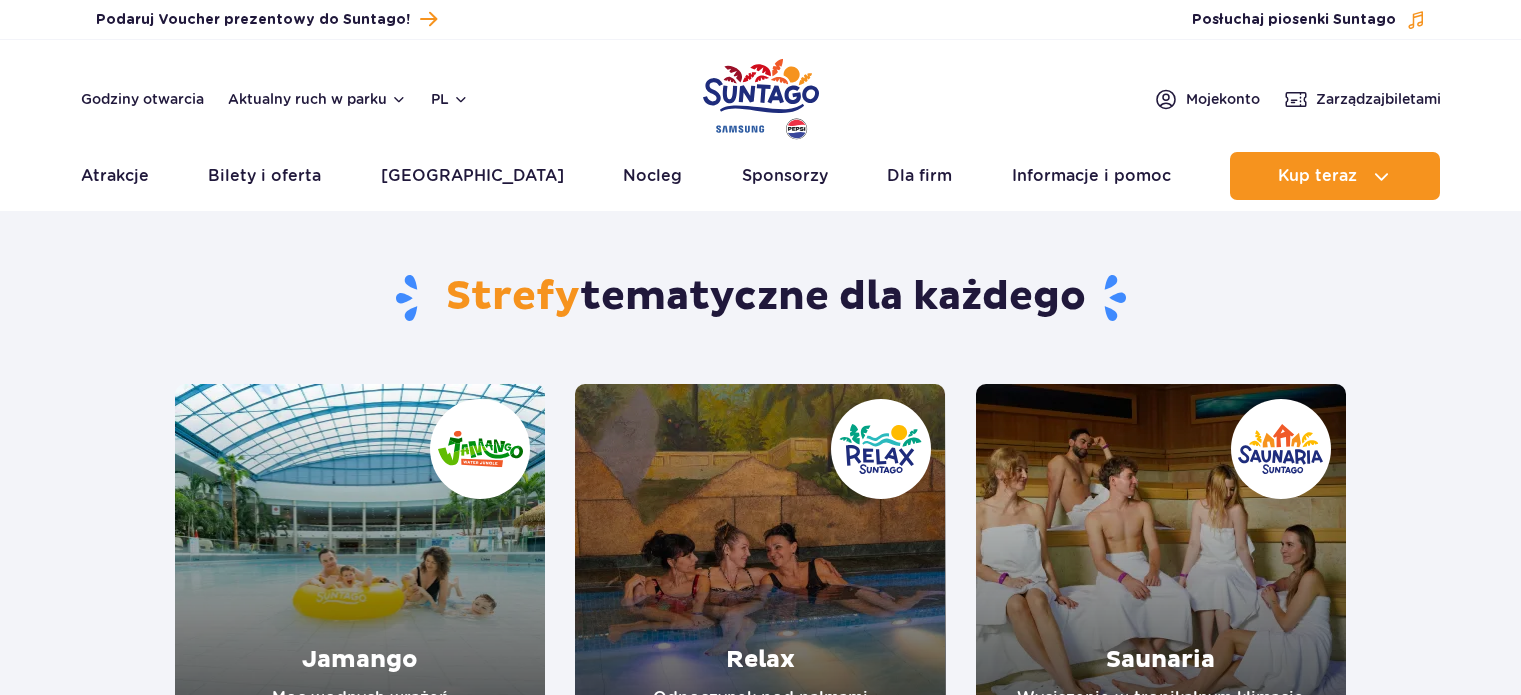 scroll, scrollTop: 0, scrollLeft: 0, axis: both 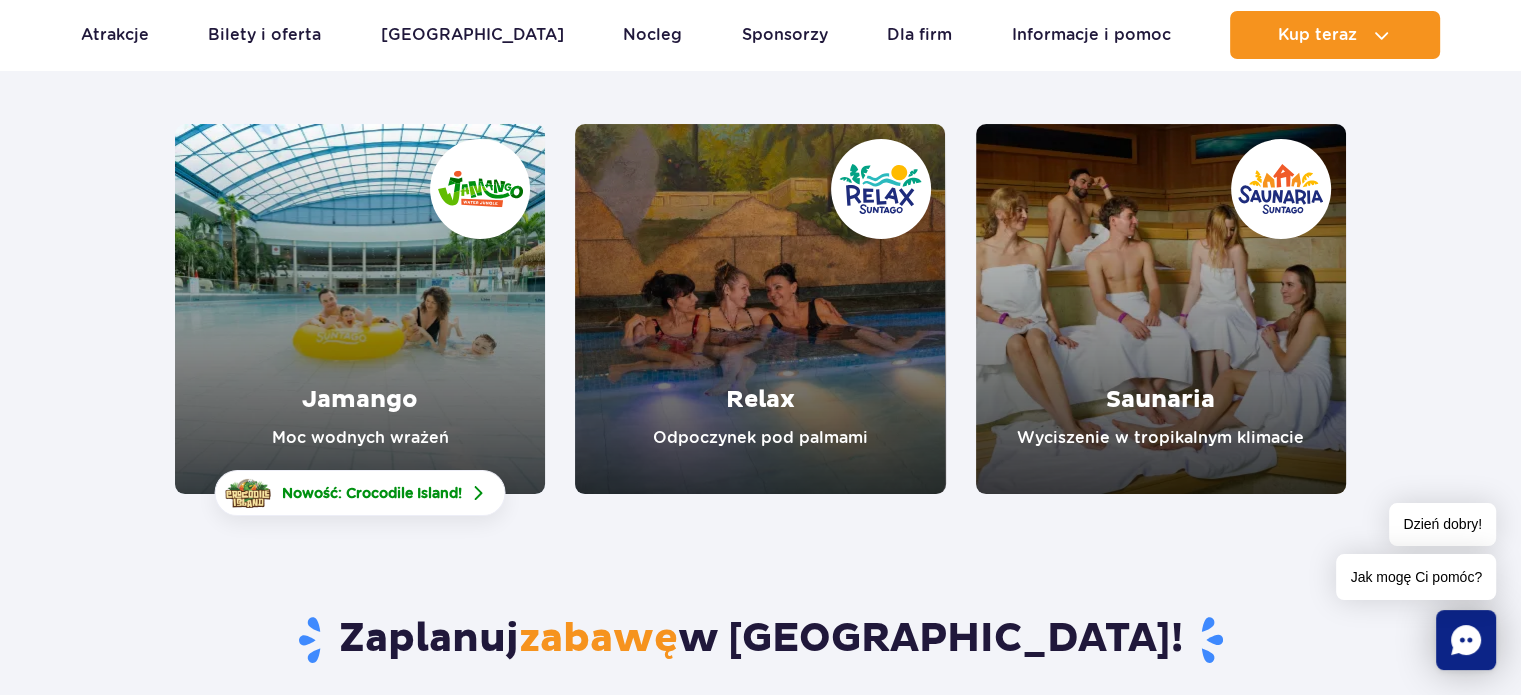click at bounding box center (360, 309) 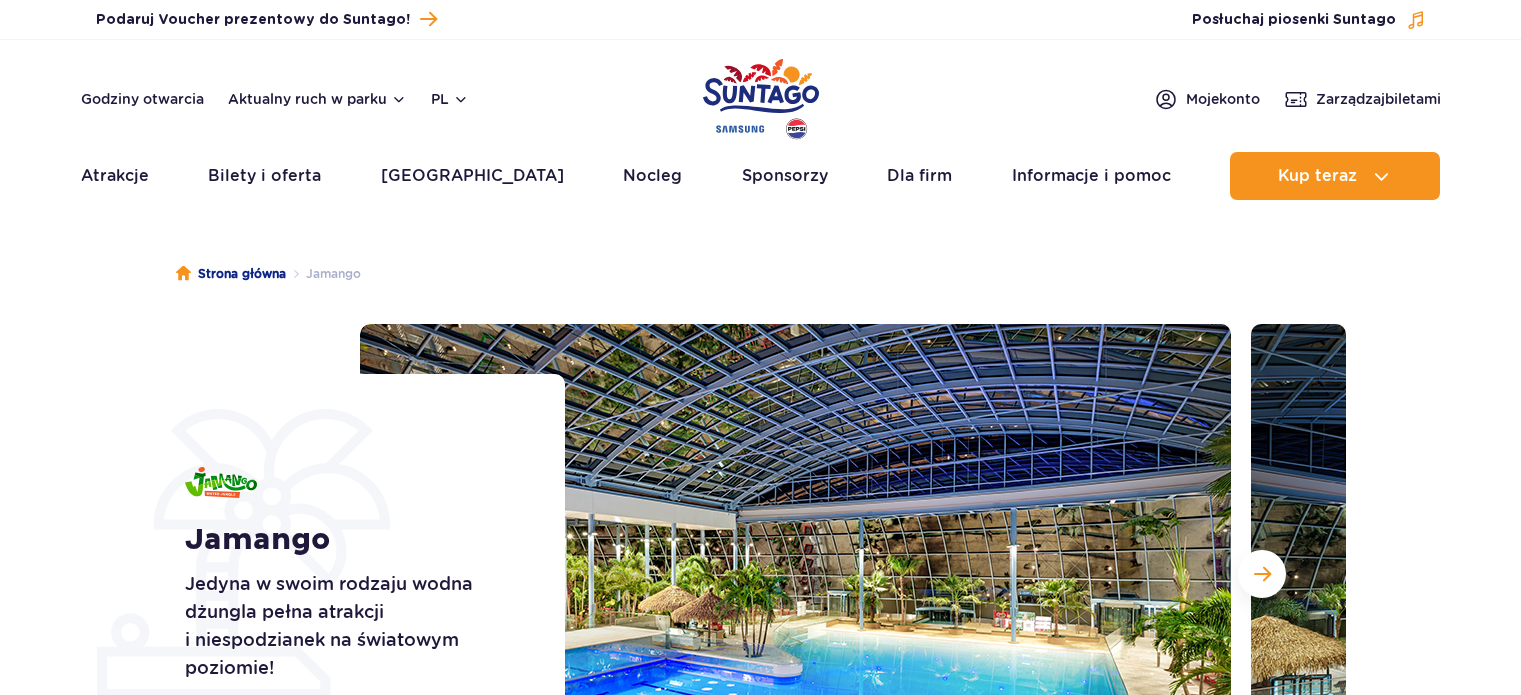 scroll, scrollTop: 0, scrollLeft: 0, axis: both 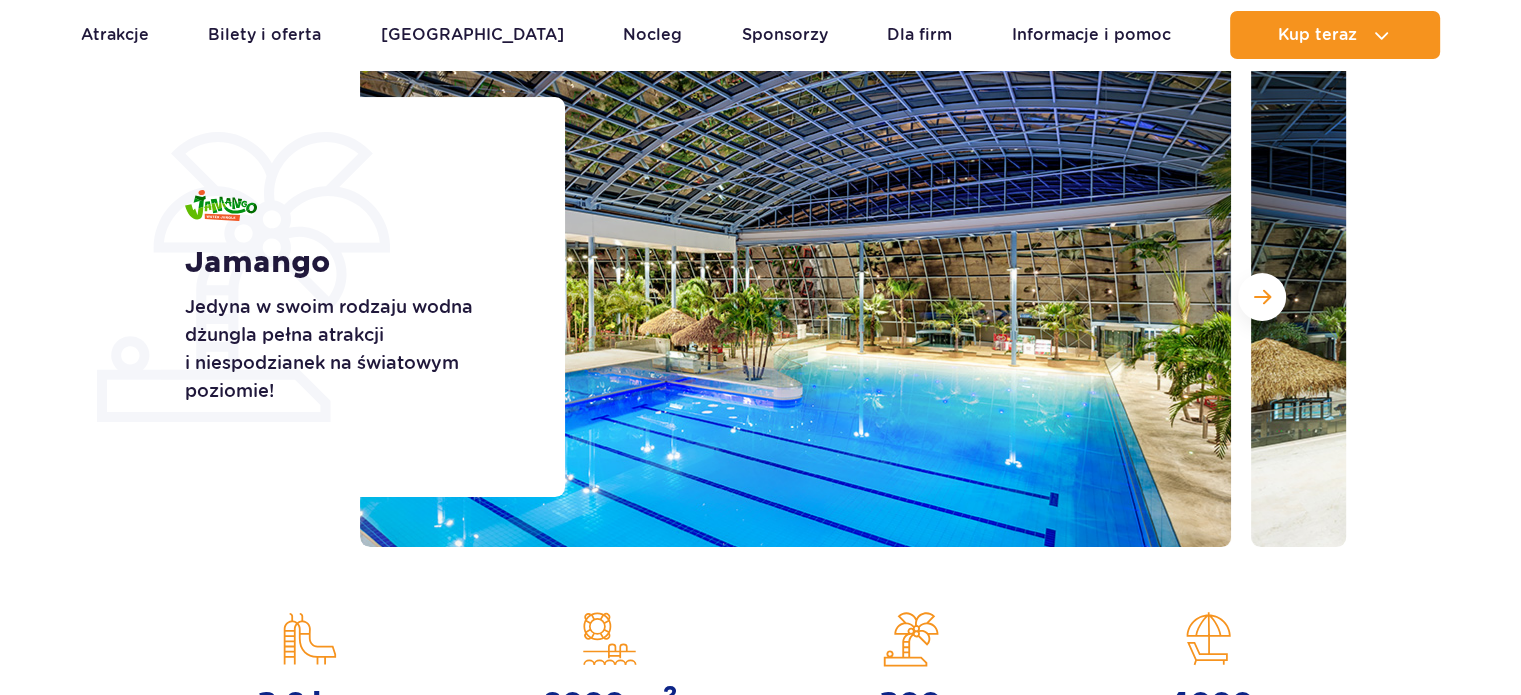 click on "Przejdź do menu
Przejdź do treści
Przejdź do stopki
Mapa serwisu
Dzień dobry! Jak mogę Ci pomóc?
Podaruj voucher
Podaruj Voucher prezentowy do Suntago!" at bounding box center (760, 2980) 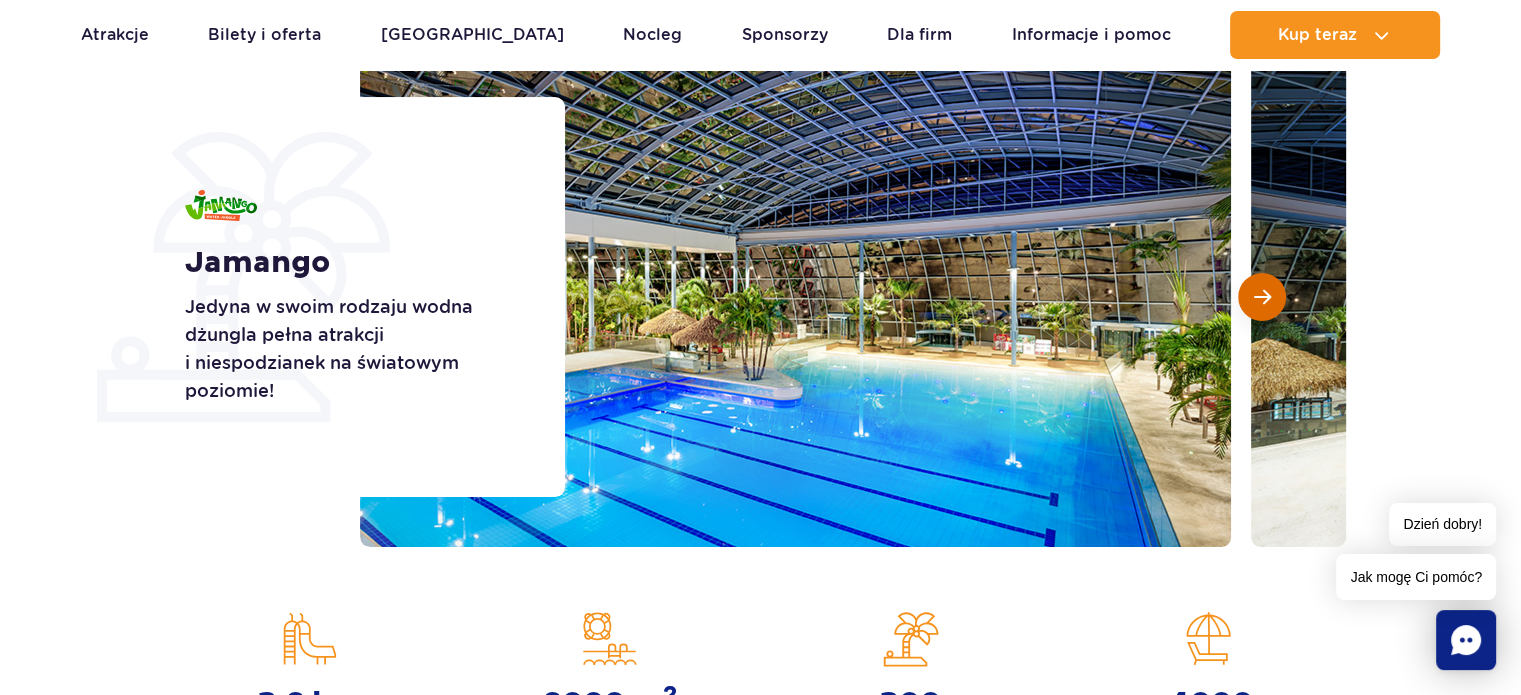 click at bounding box center (1262, 297) 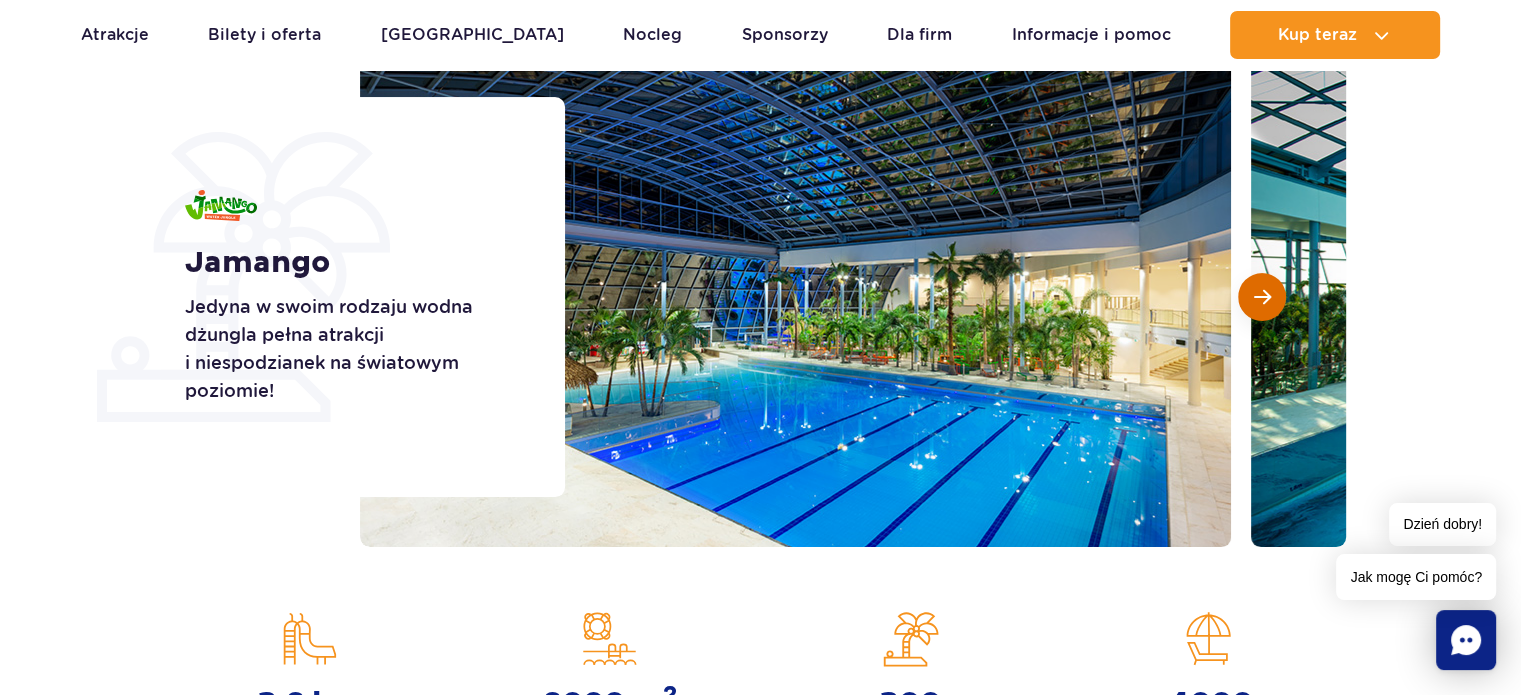 click at bounding box center (1262, 297) 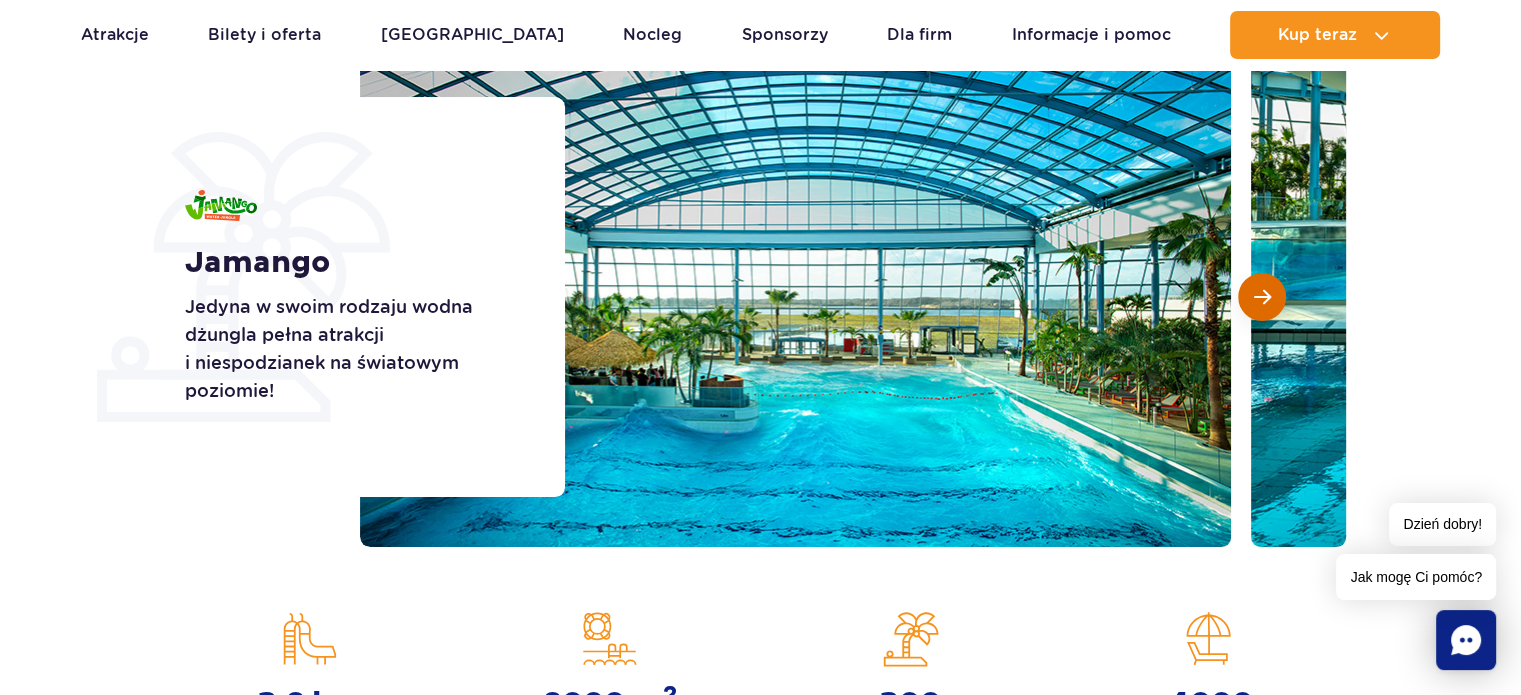 click at bounding box center (1262, 297) 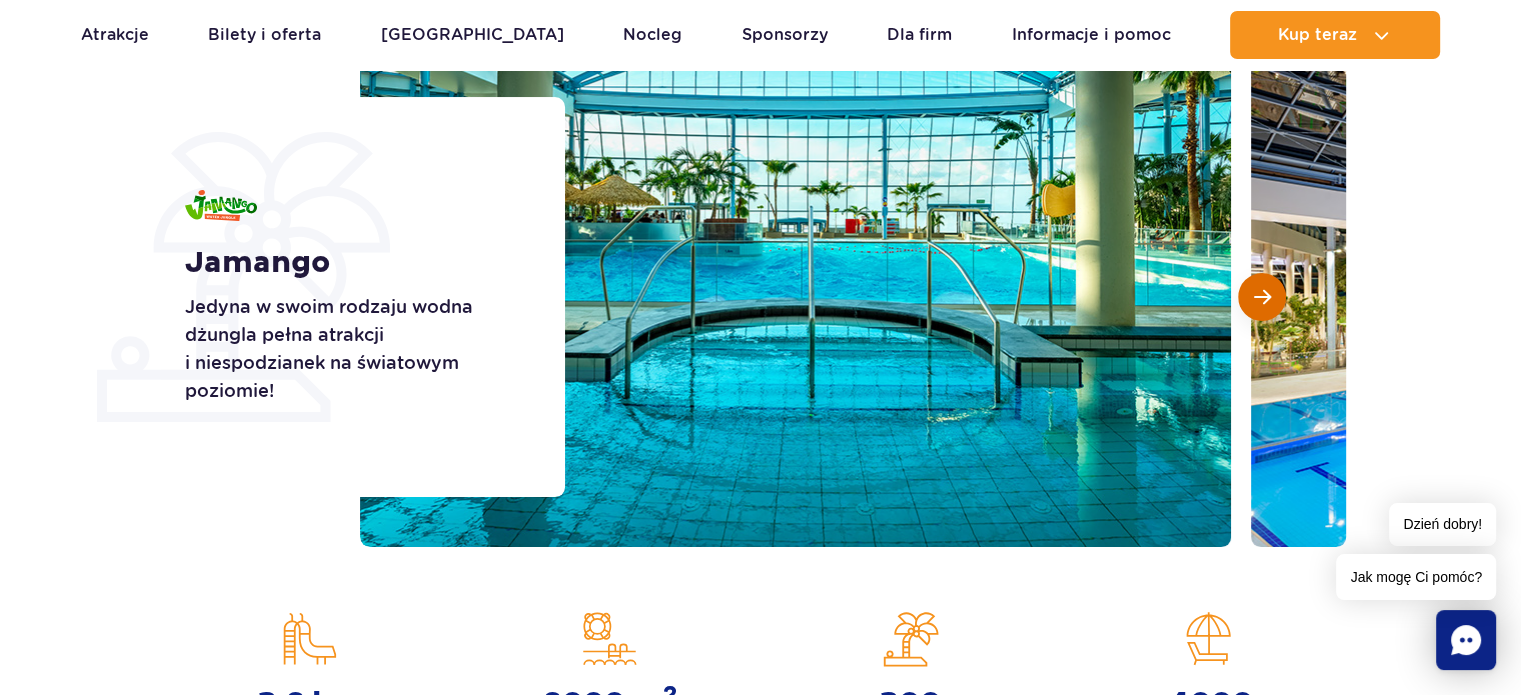 click at bounding box center (1262, 297) 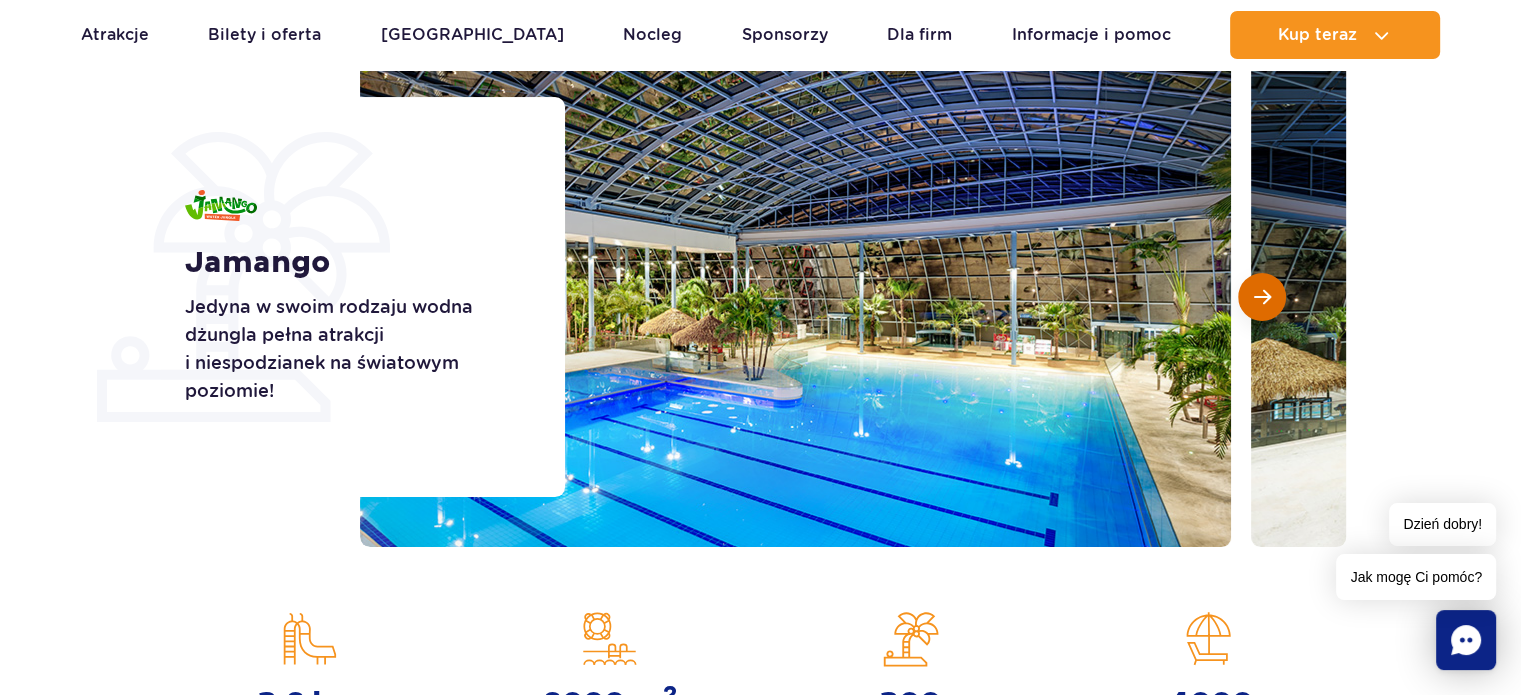 click at bounding box center [1262, 297] 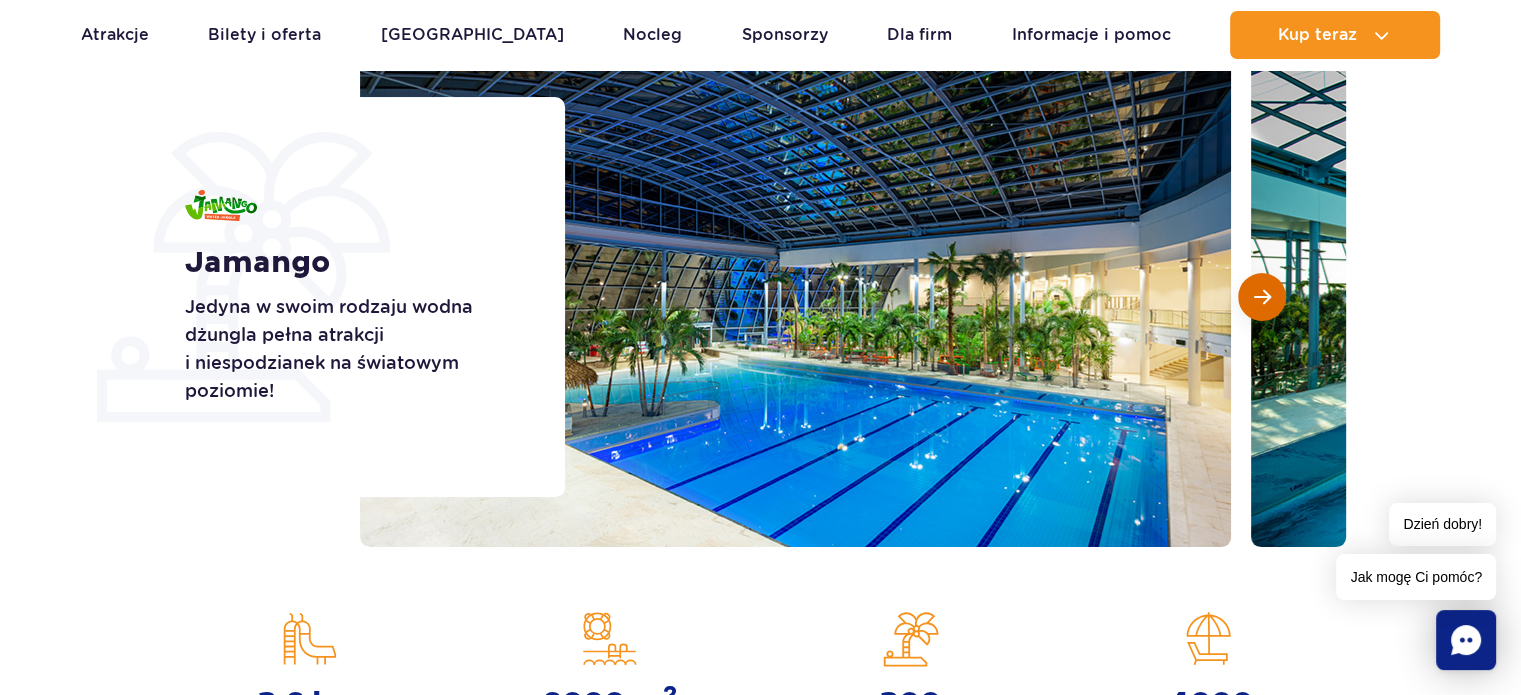 click at bounding box center (1262, 297) 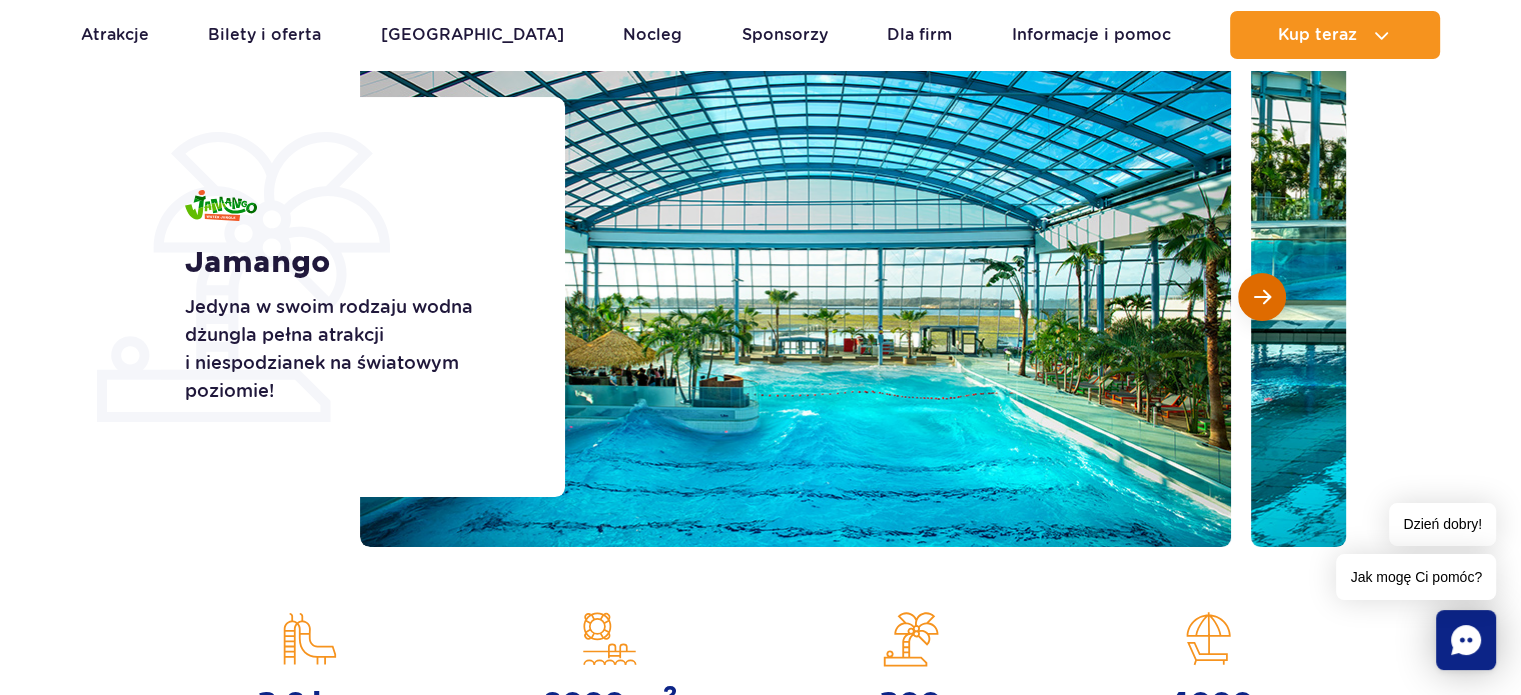 click at bounding box center [1262, 297] 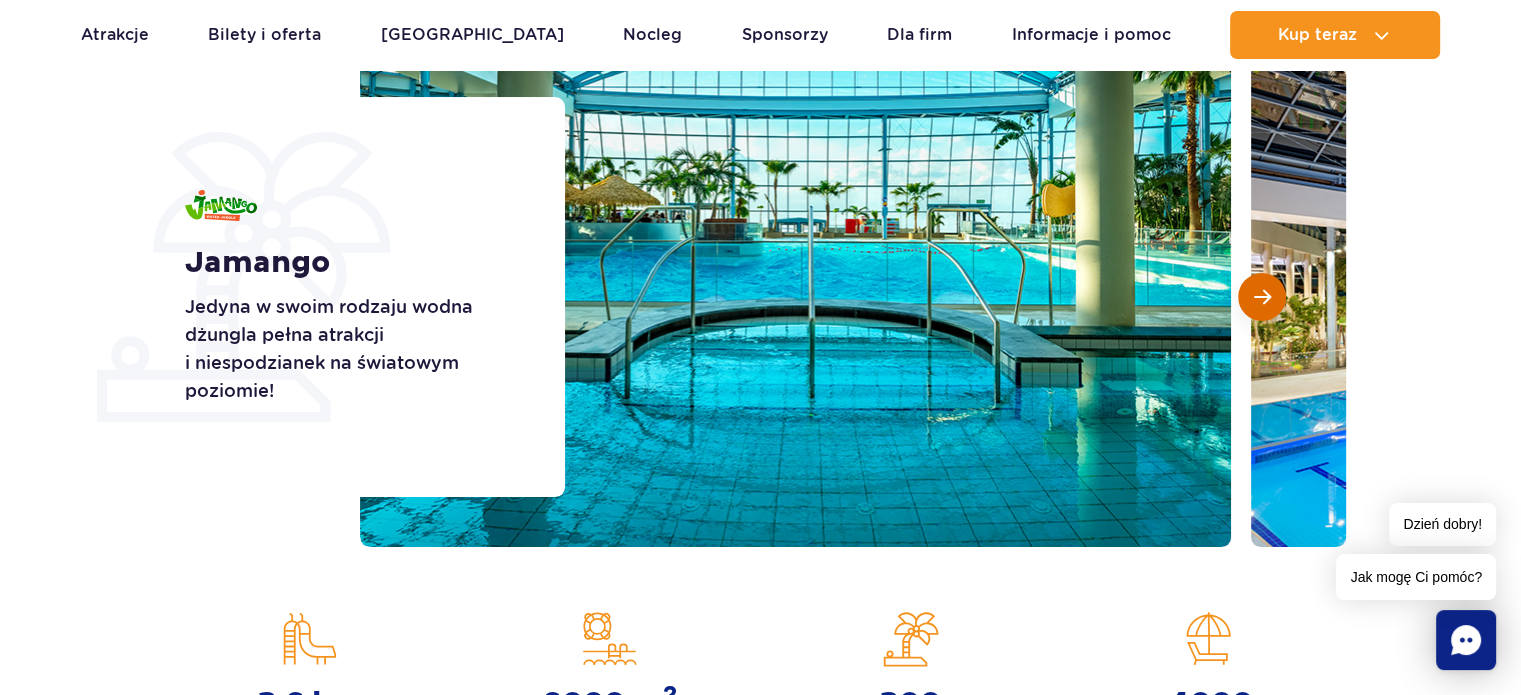 click at bounding box center [1262, 297] 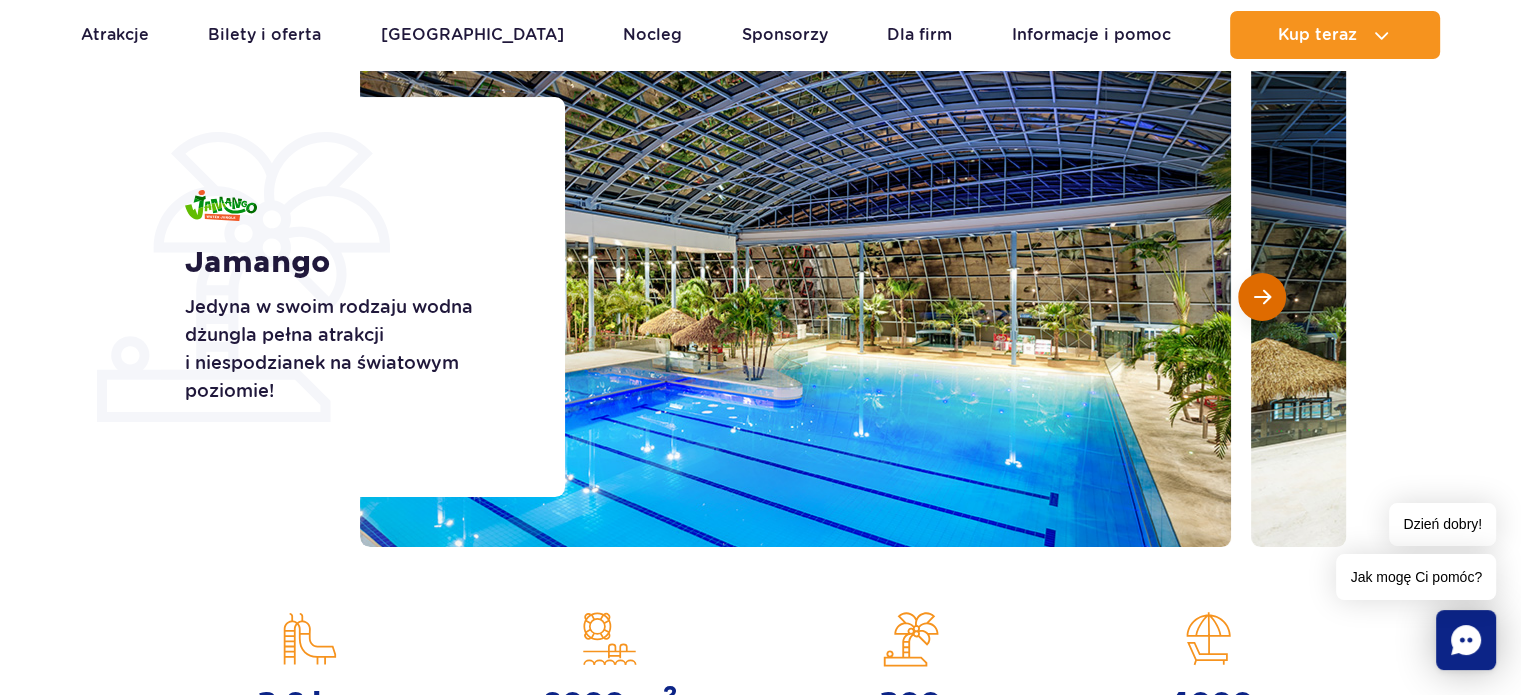 click at bounding box center (1262, 297) 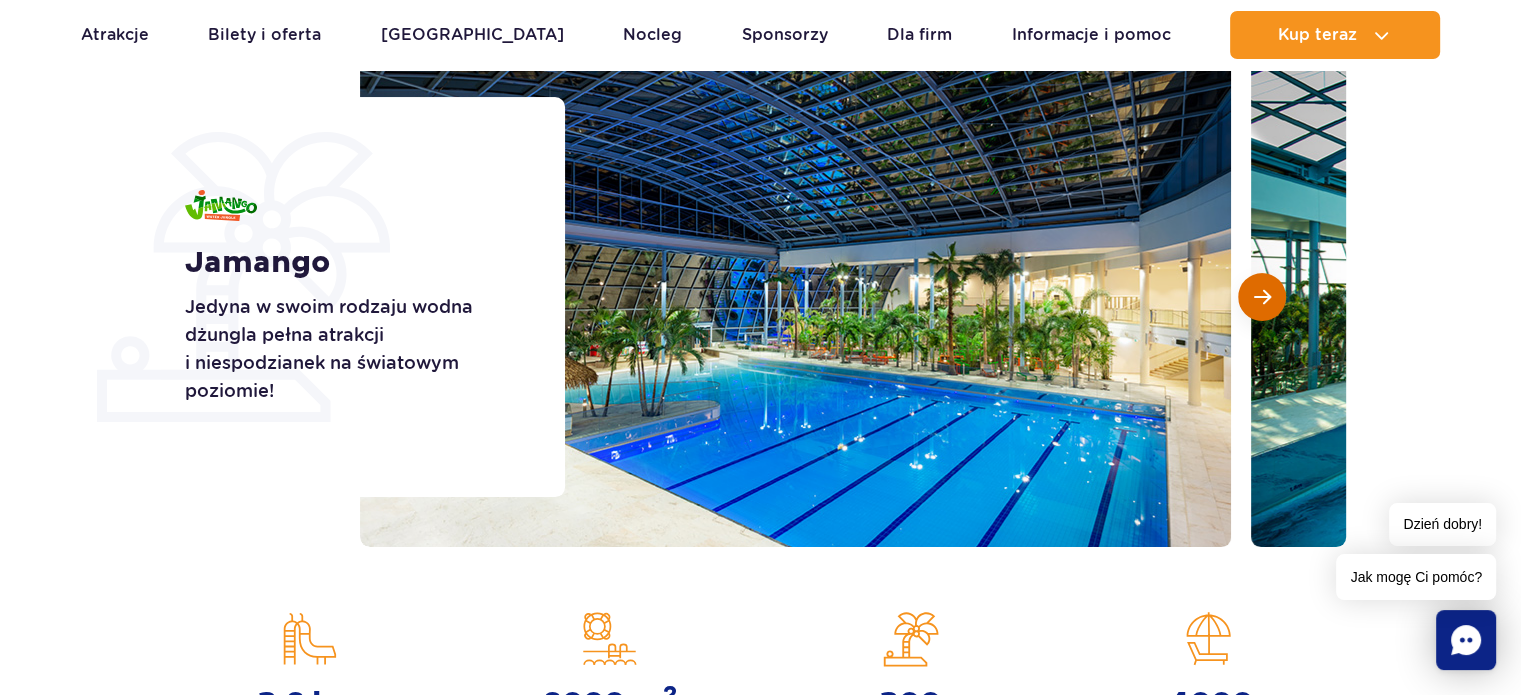 click at bounding box center (1262, 297) 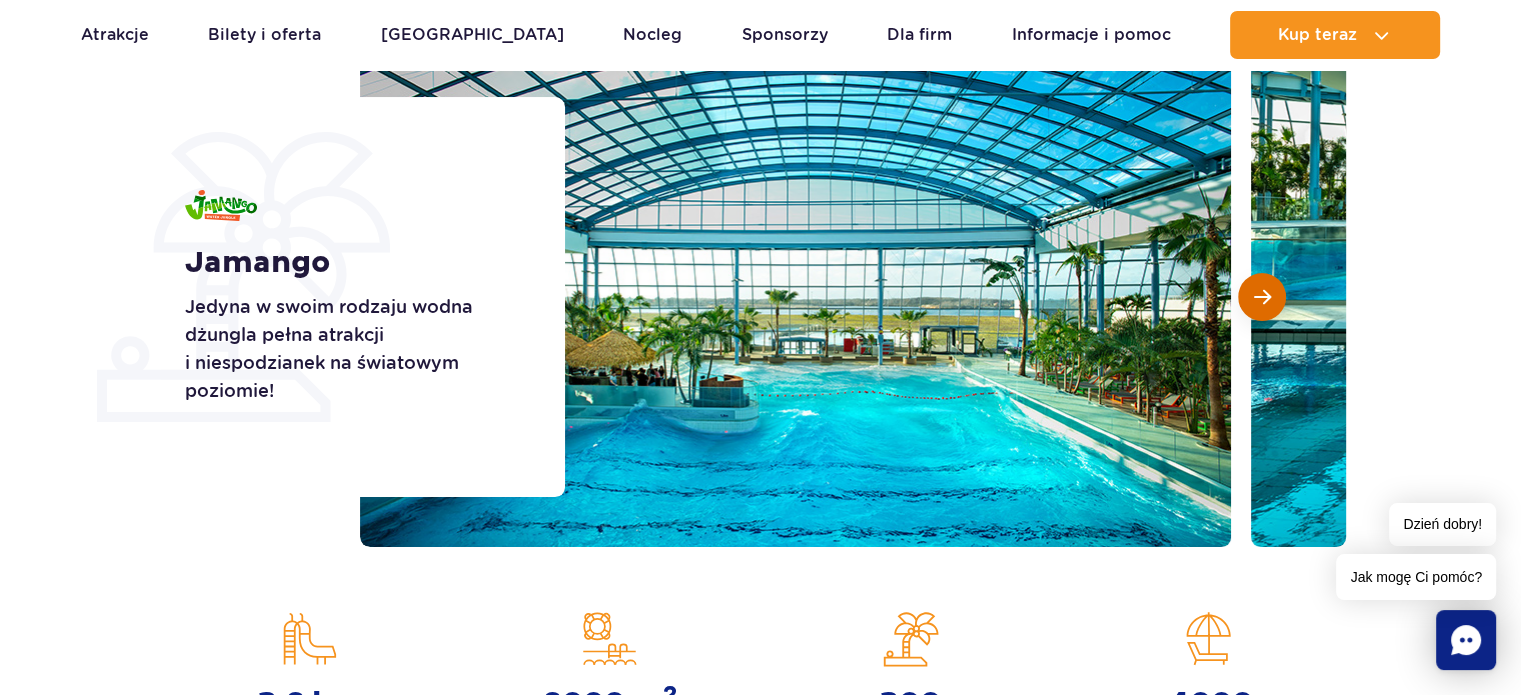 click at bounding box center [1262, 297] 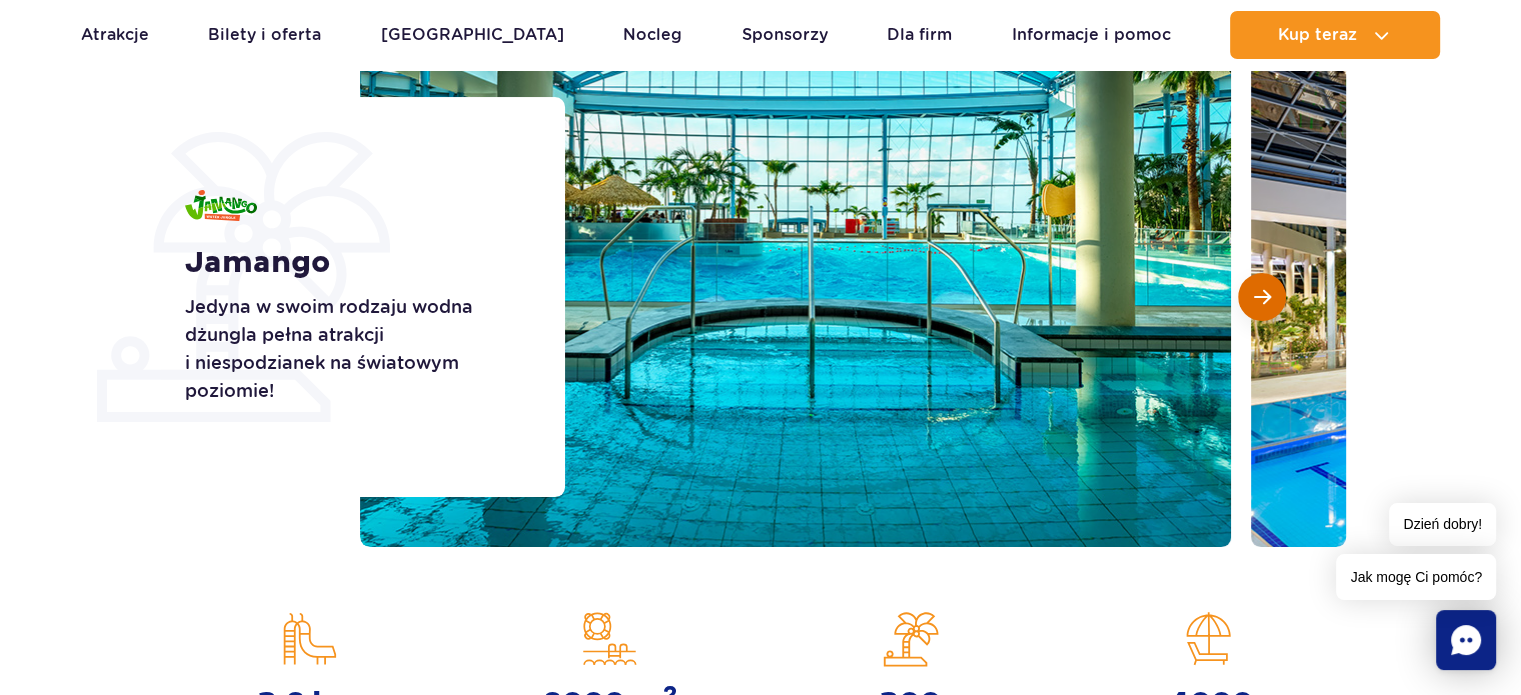 click at bounding box center (1262, 297) 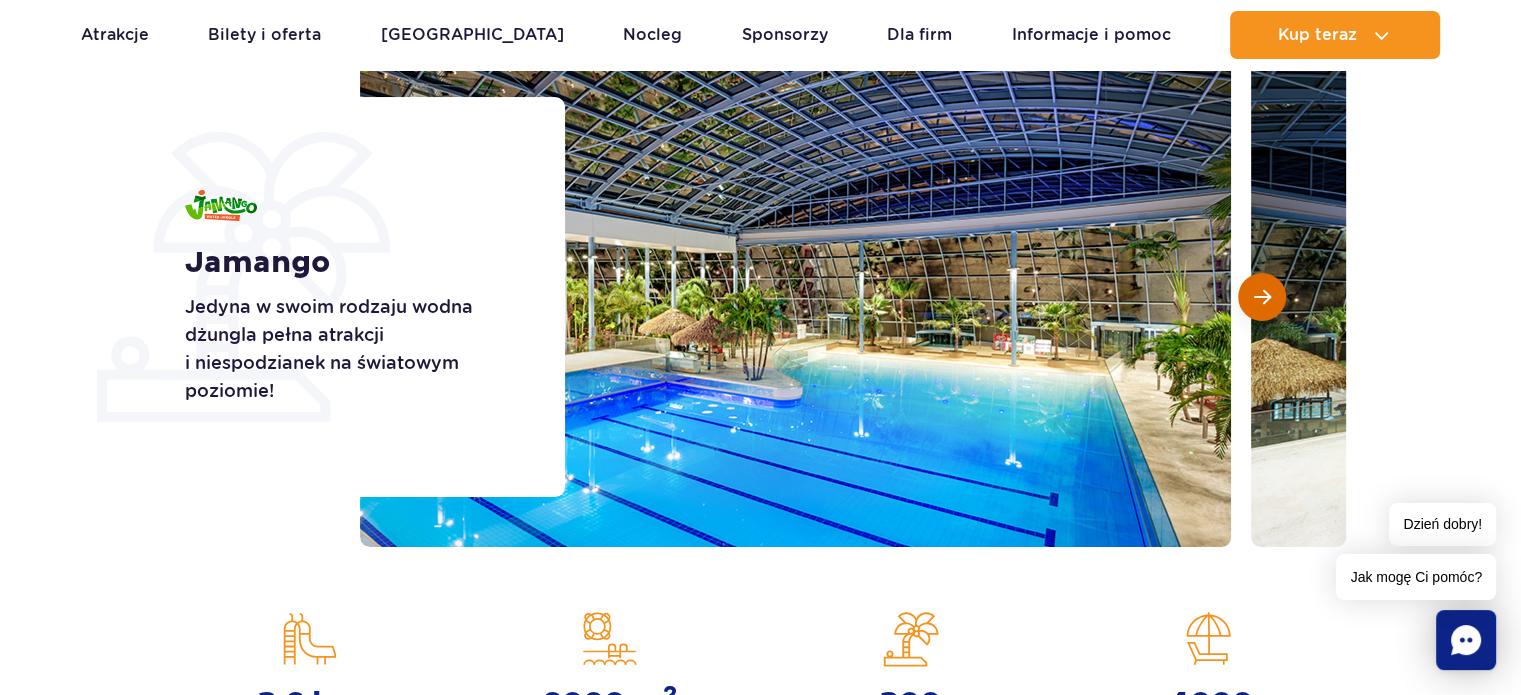 click at bounding box center [1262, 297] 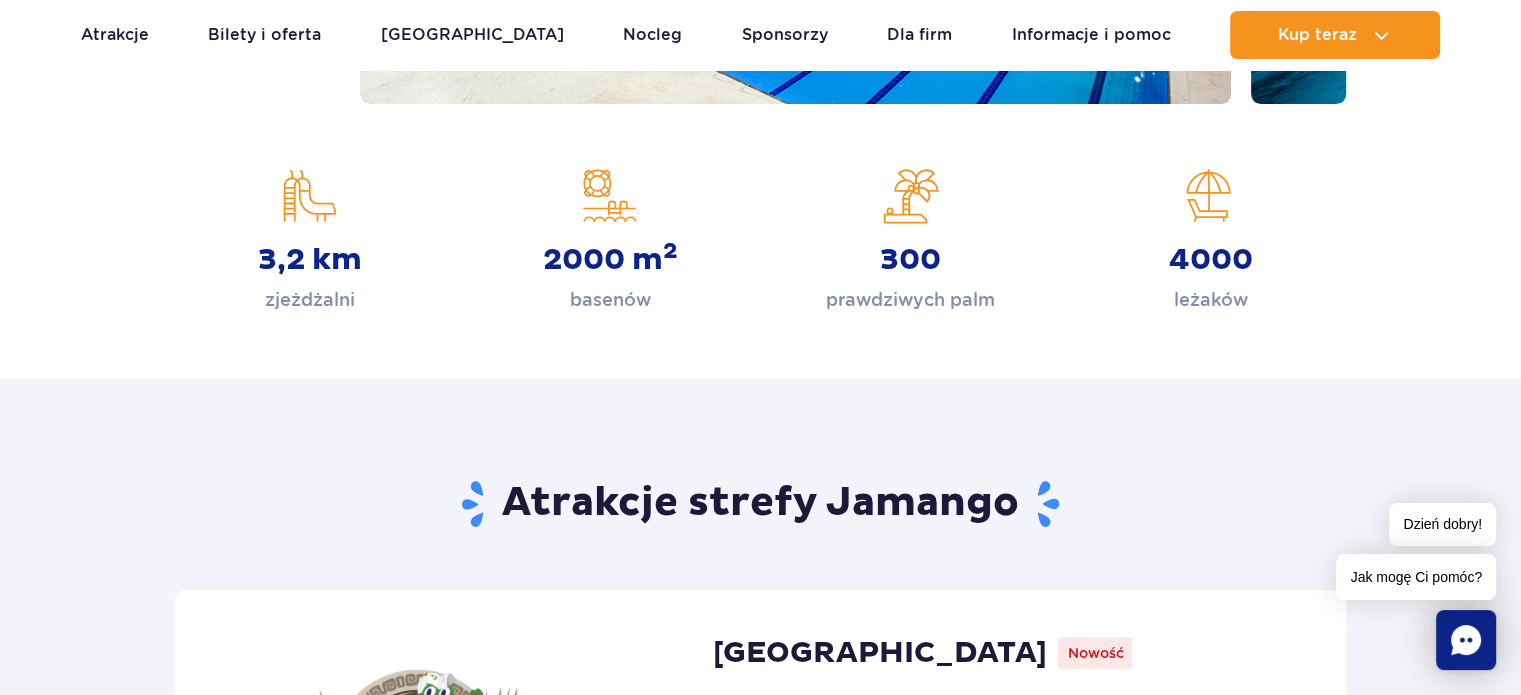 scroll, scrollTop: 712, scrollLeft: 0, axis: vertical 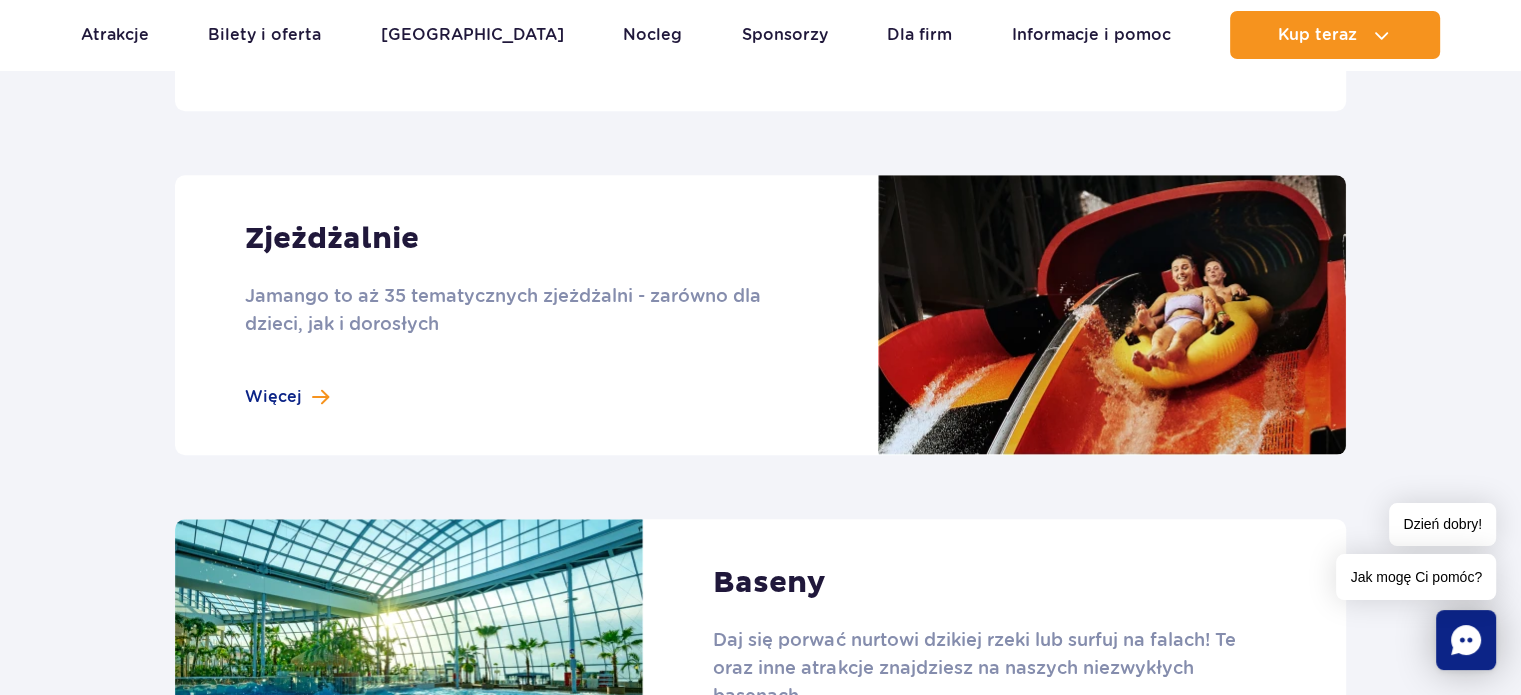 click at bounding box center (760, 315) 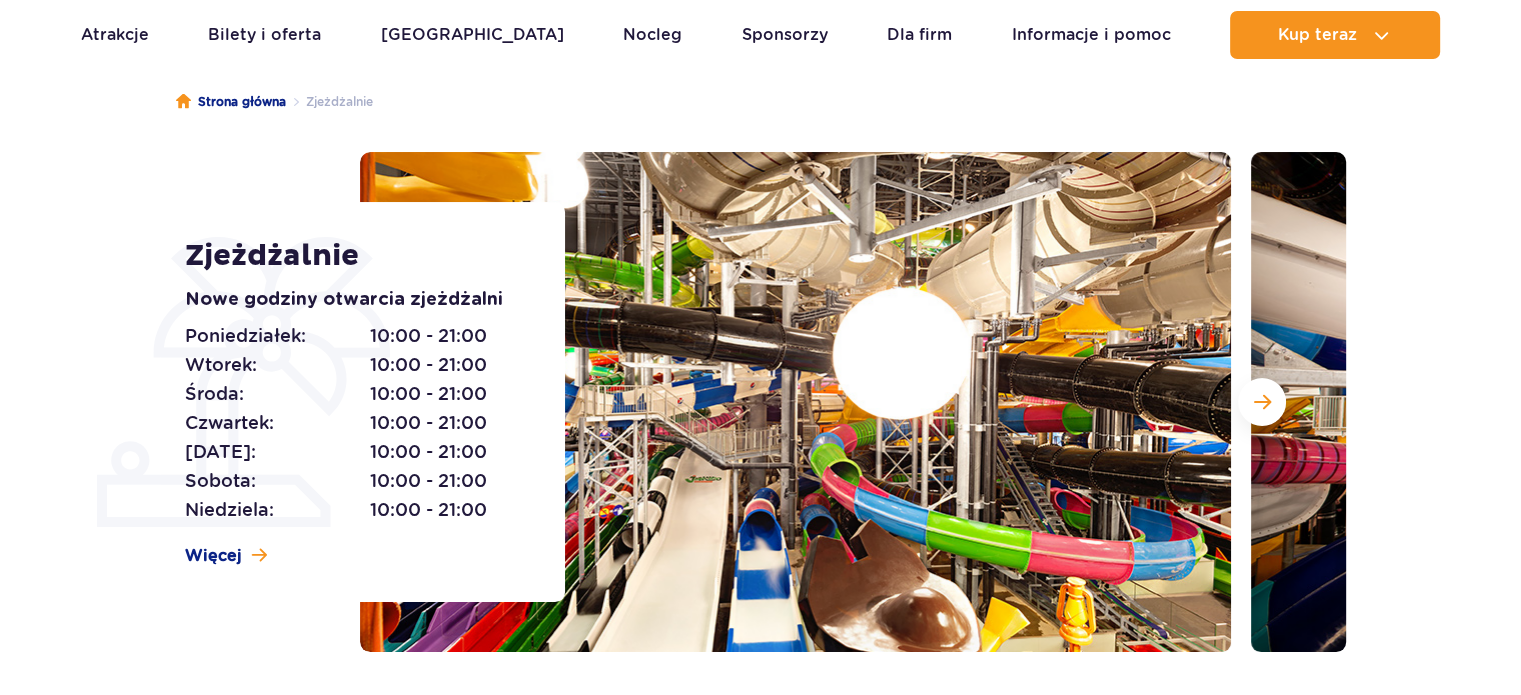 scroll, scrollTop: 268, scrollLeft: 0, axis: vertical 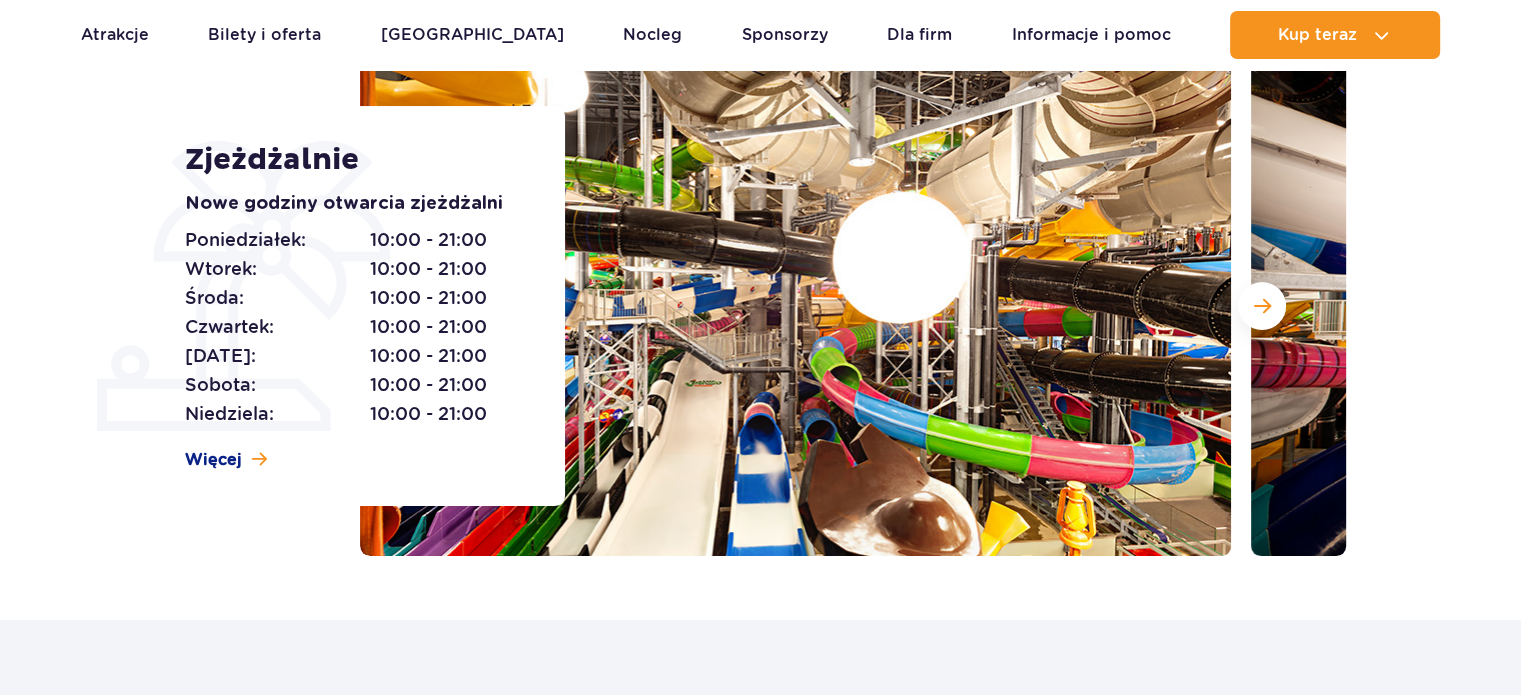 click on "Przejdź do menu
Przejdź do treści
Przejdź do stopki
Mapa serwisu
Dzień dobry! Jak mogę Ci pomóc?
Podaruj voucher
Podaruj Voucher prezentowy do Suntago!" at bounding box center (760, 4113) 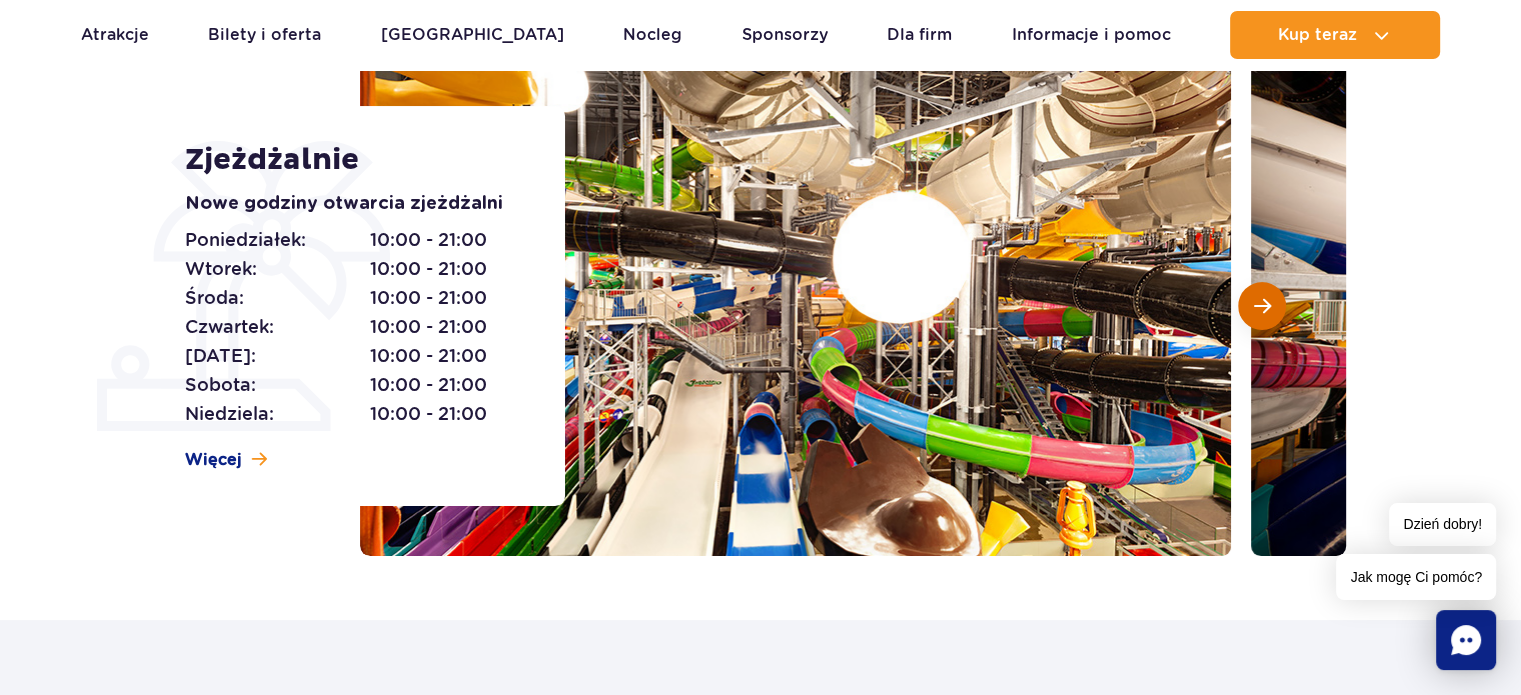 click at bounding box center (1262, 306) 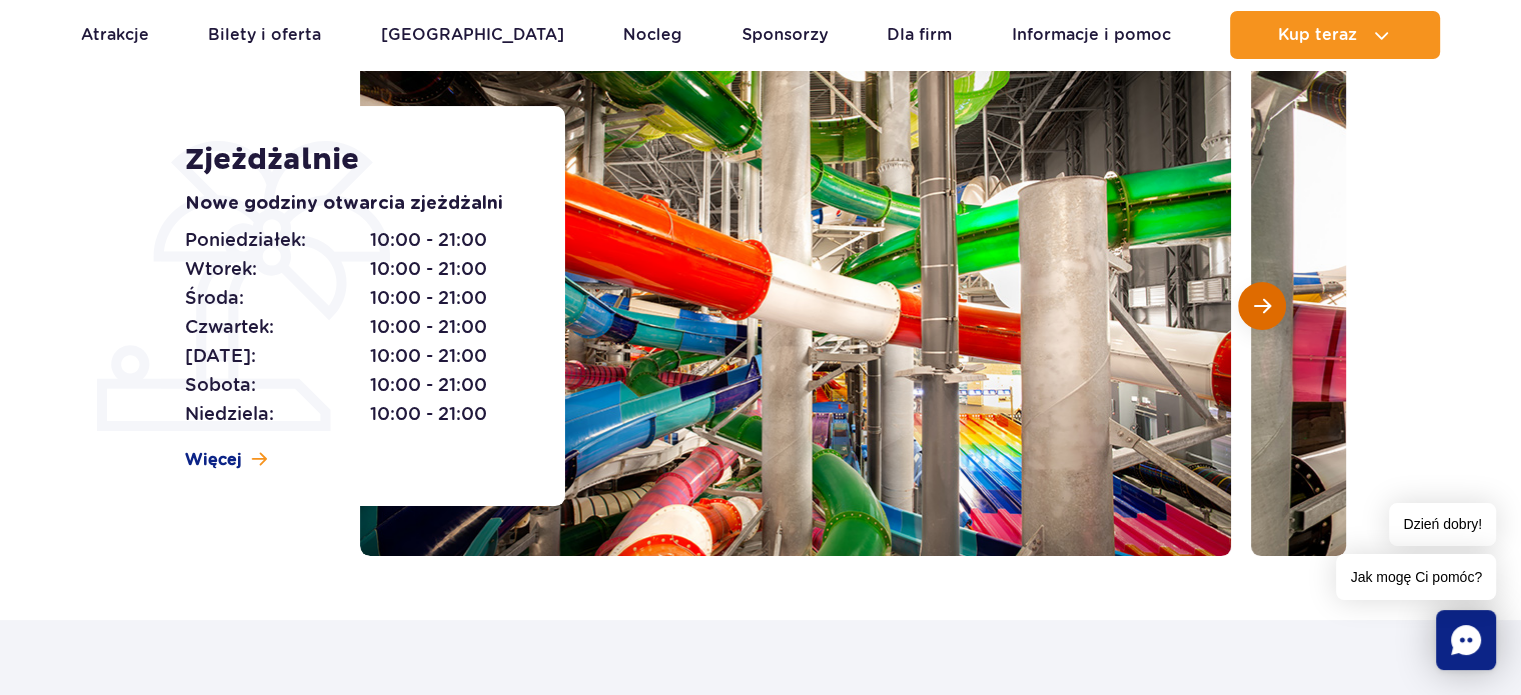 click at bounding box center (1262, 306) 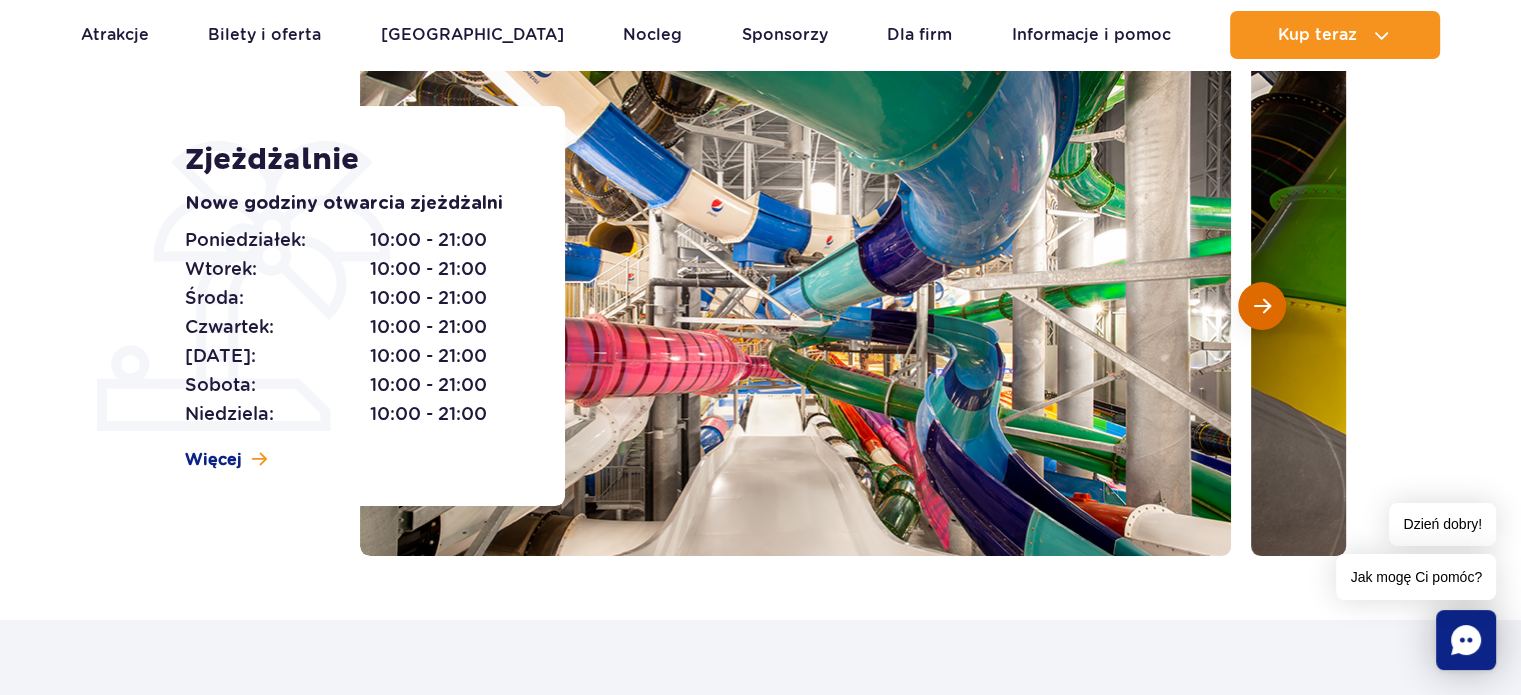 click at bounding box center [1262, 306] 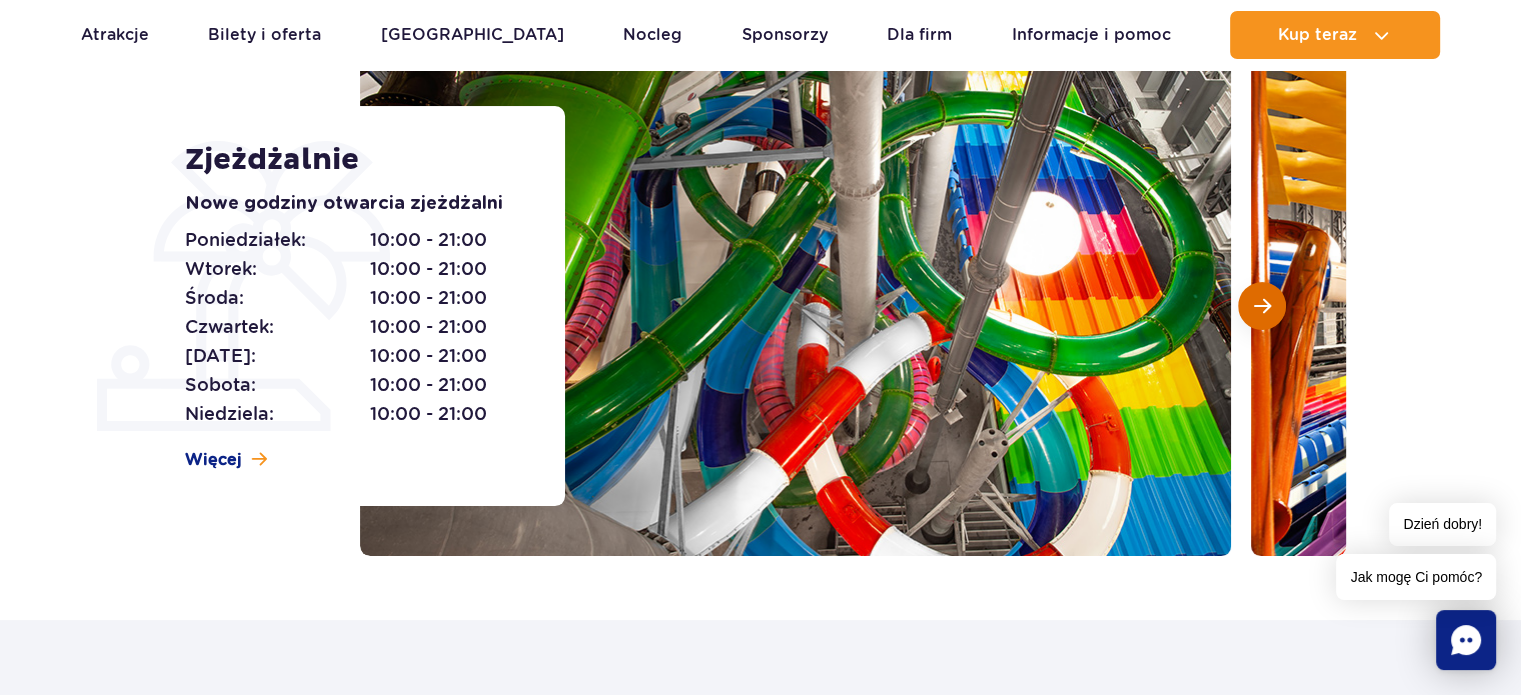 click at bounding box center [1262, 306] 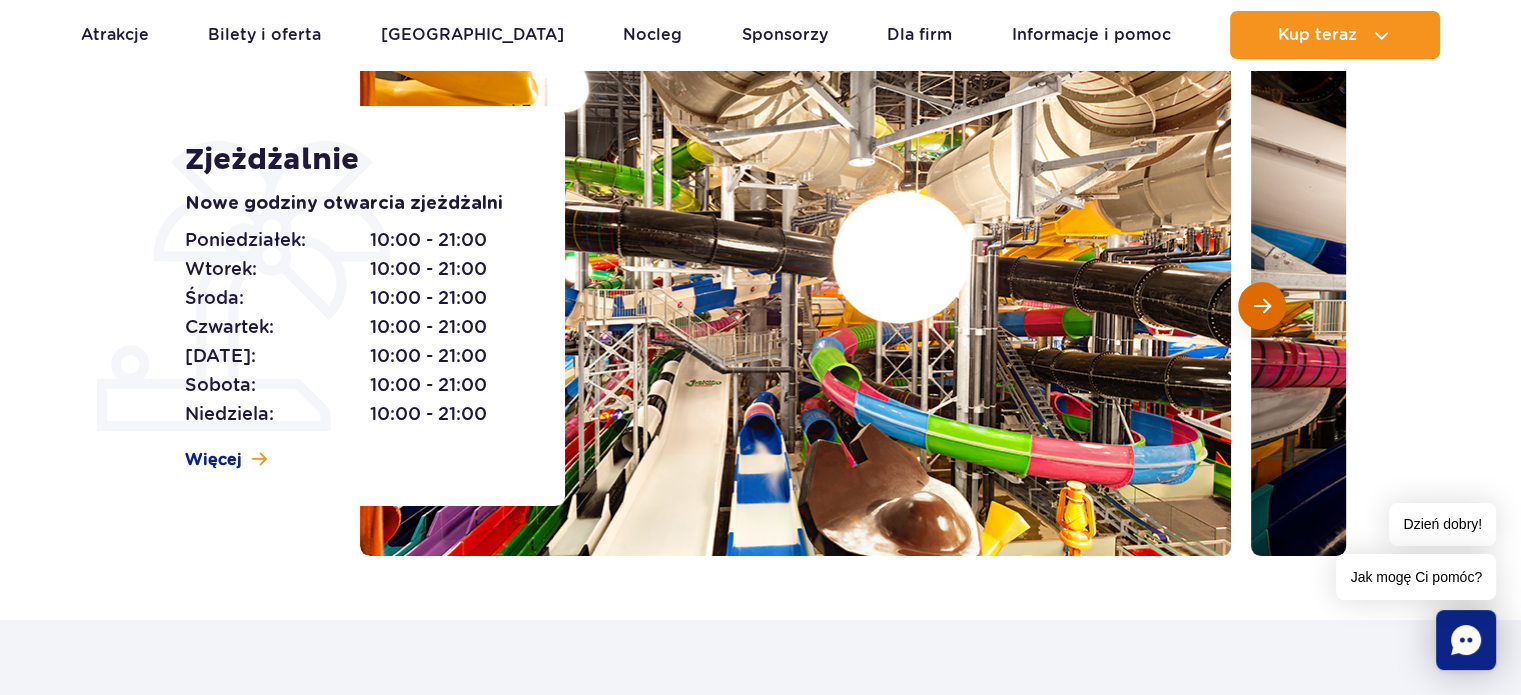 click at bounding box center (1262, 306) 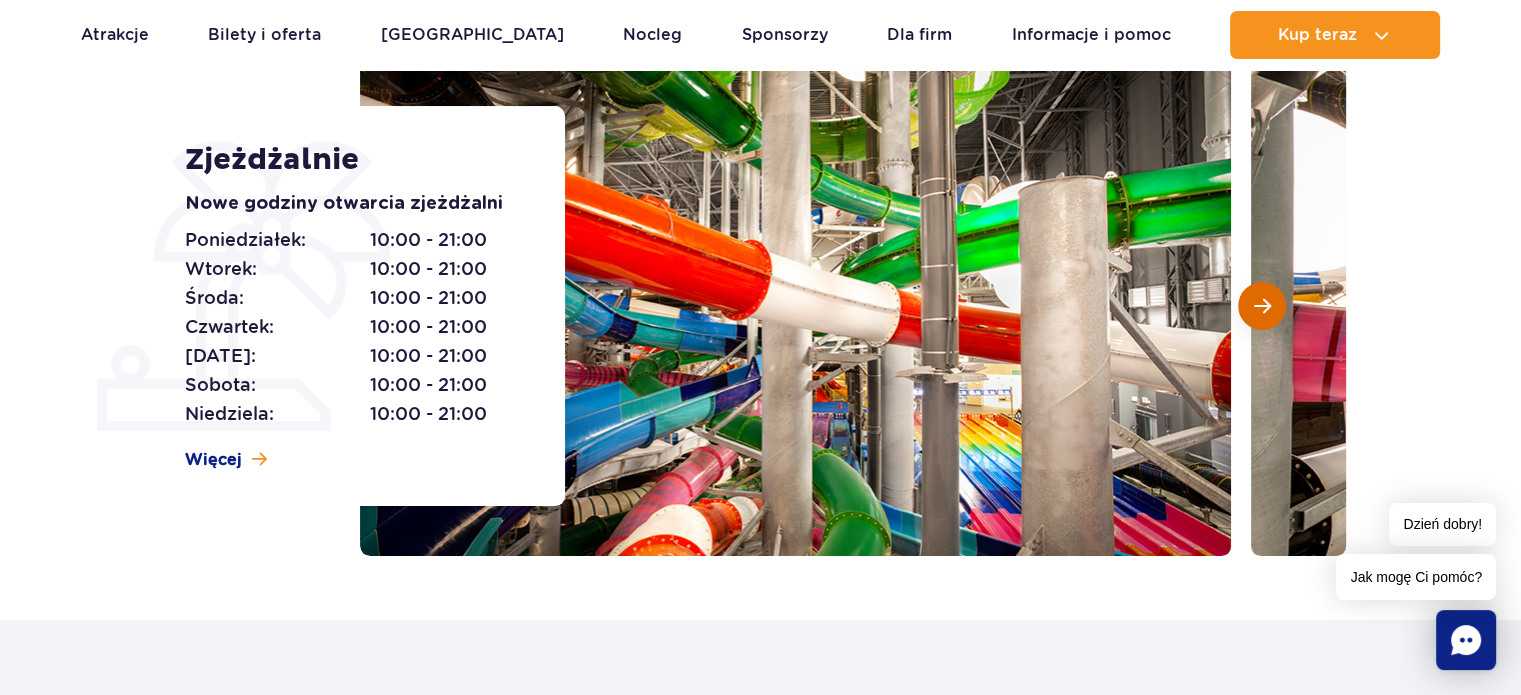click at bounding box center (1262, 306) 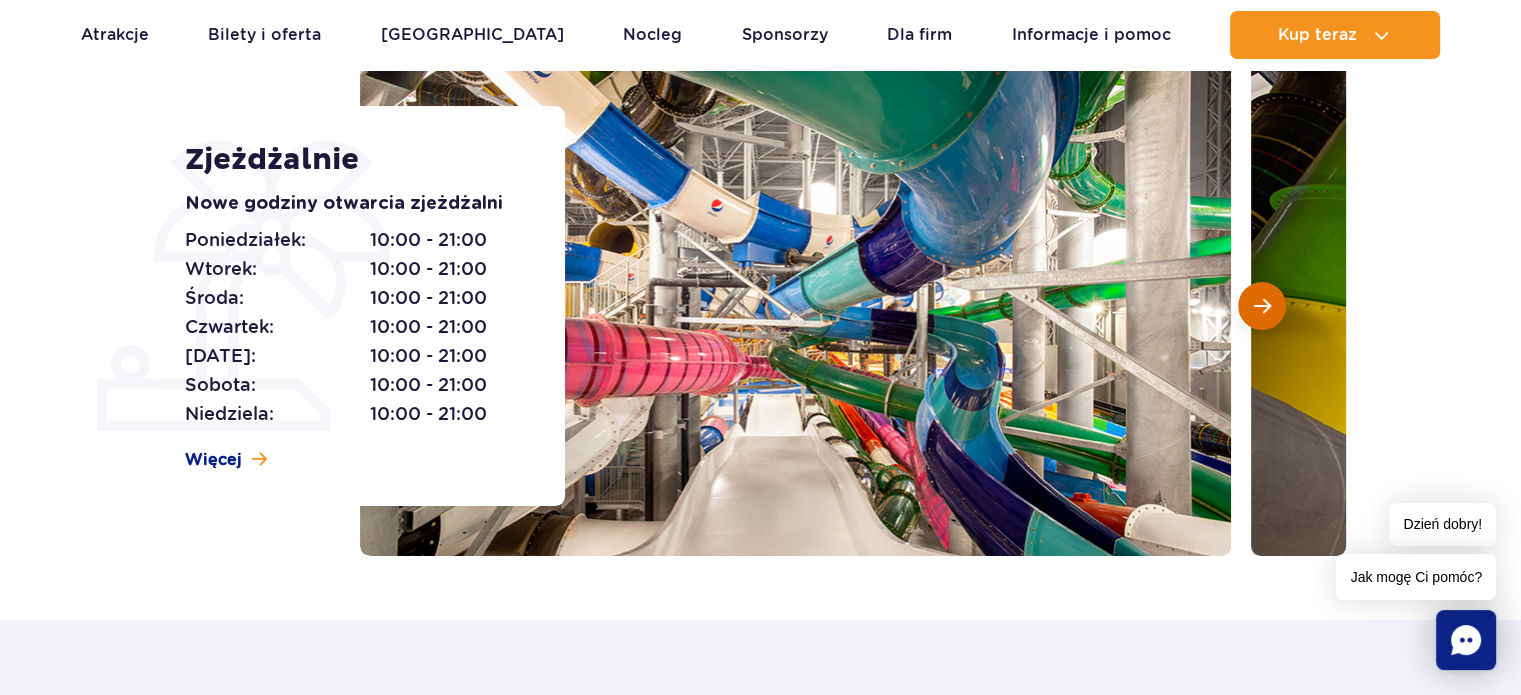 click at bounding box center (1262, 306) 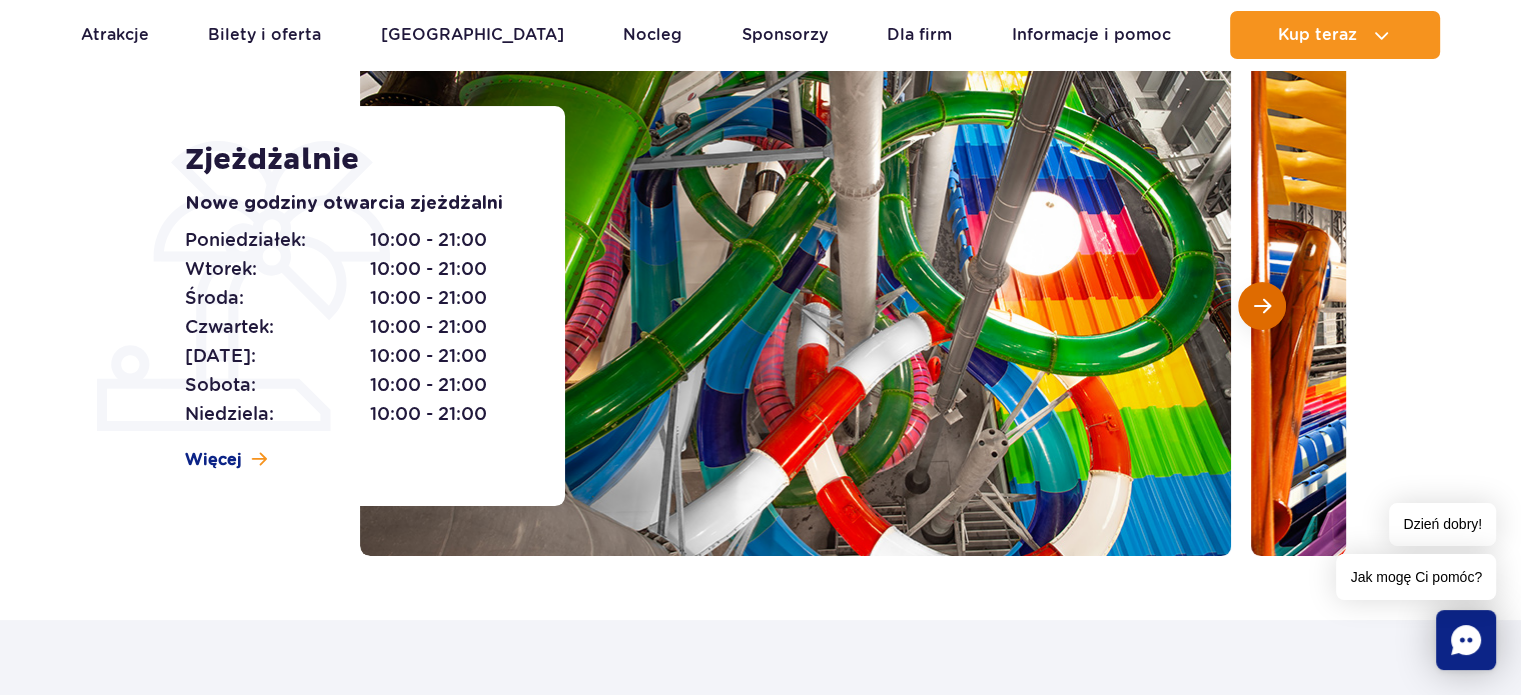 click at bounding box center (1262, 306) 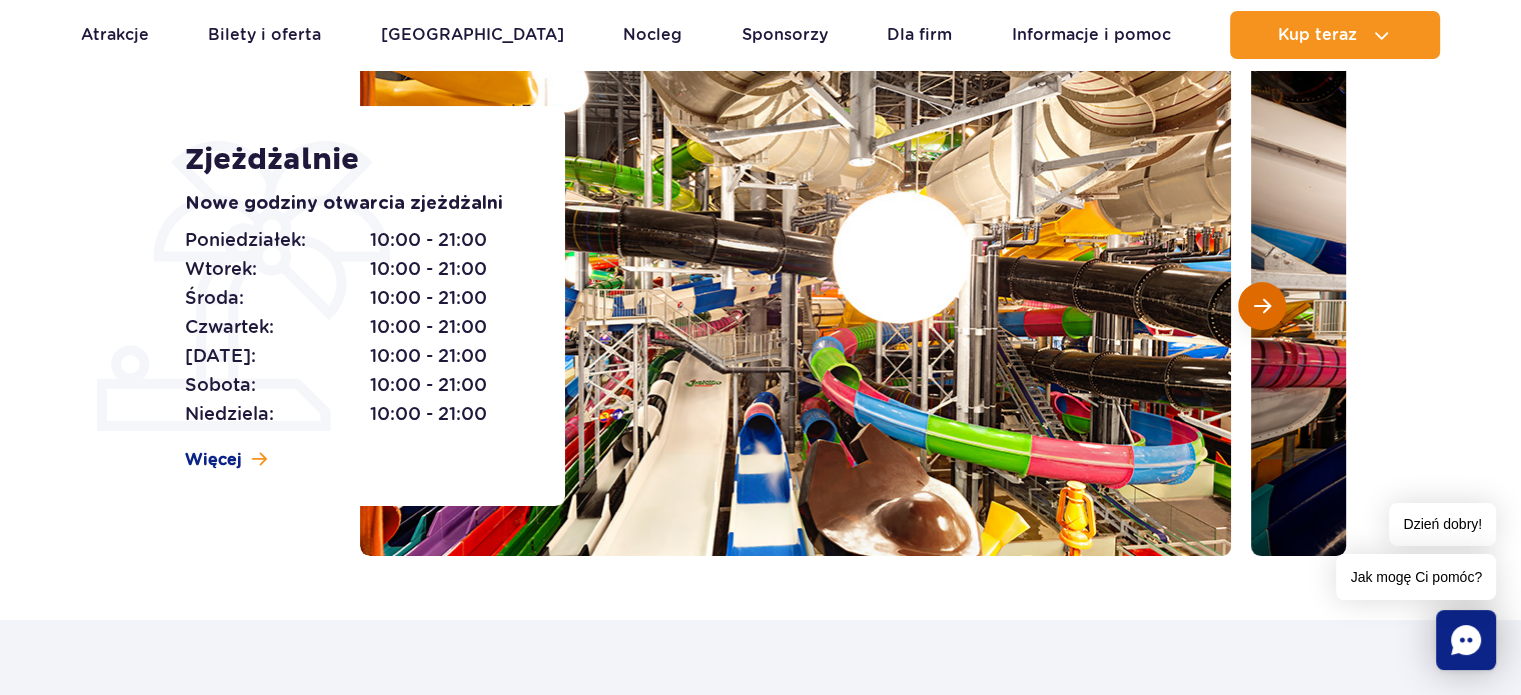 click at bounding box center (1262, 306) 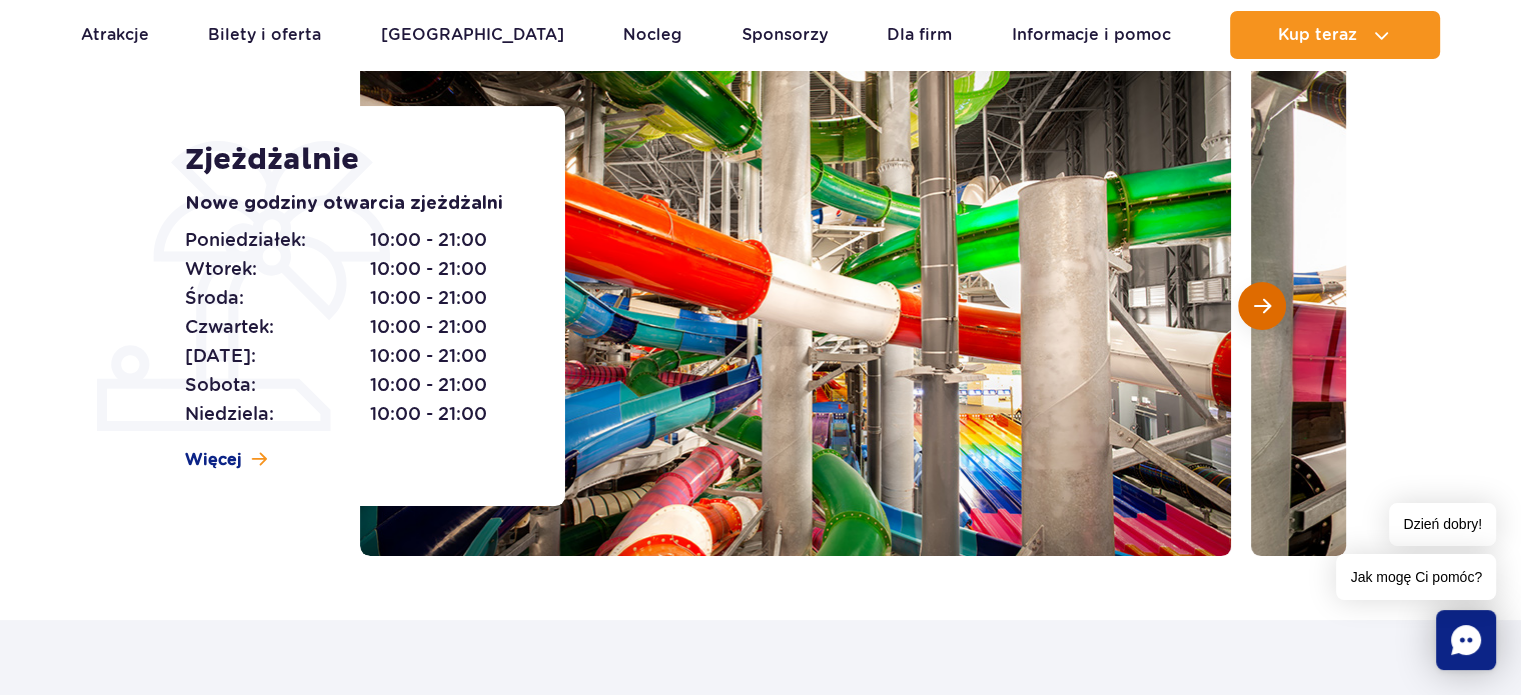 click at bounding box center (1262, 306) 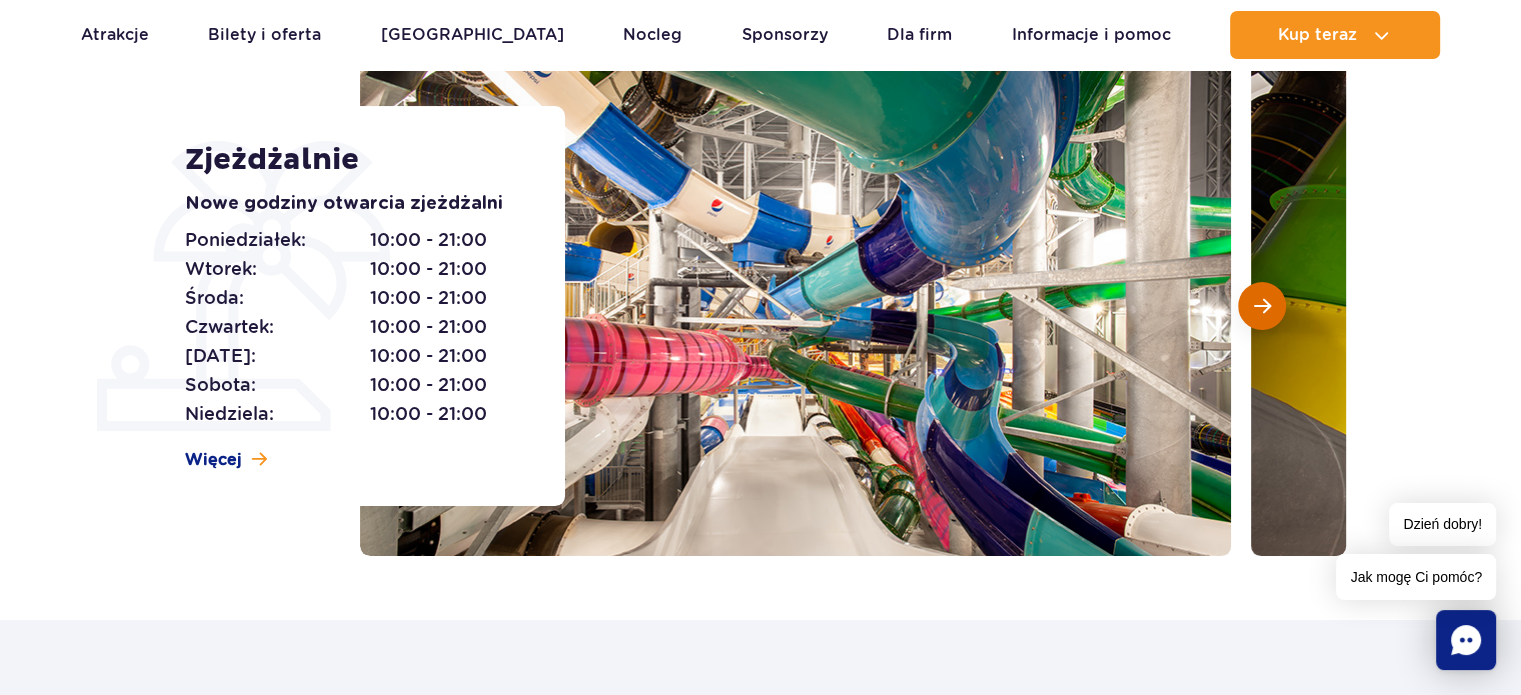 click at bounding box center [1262, 306] 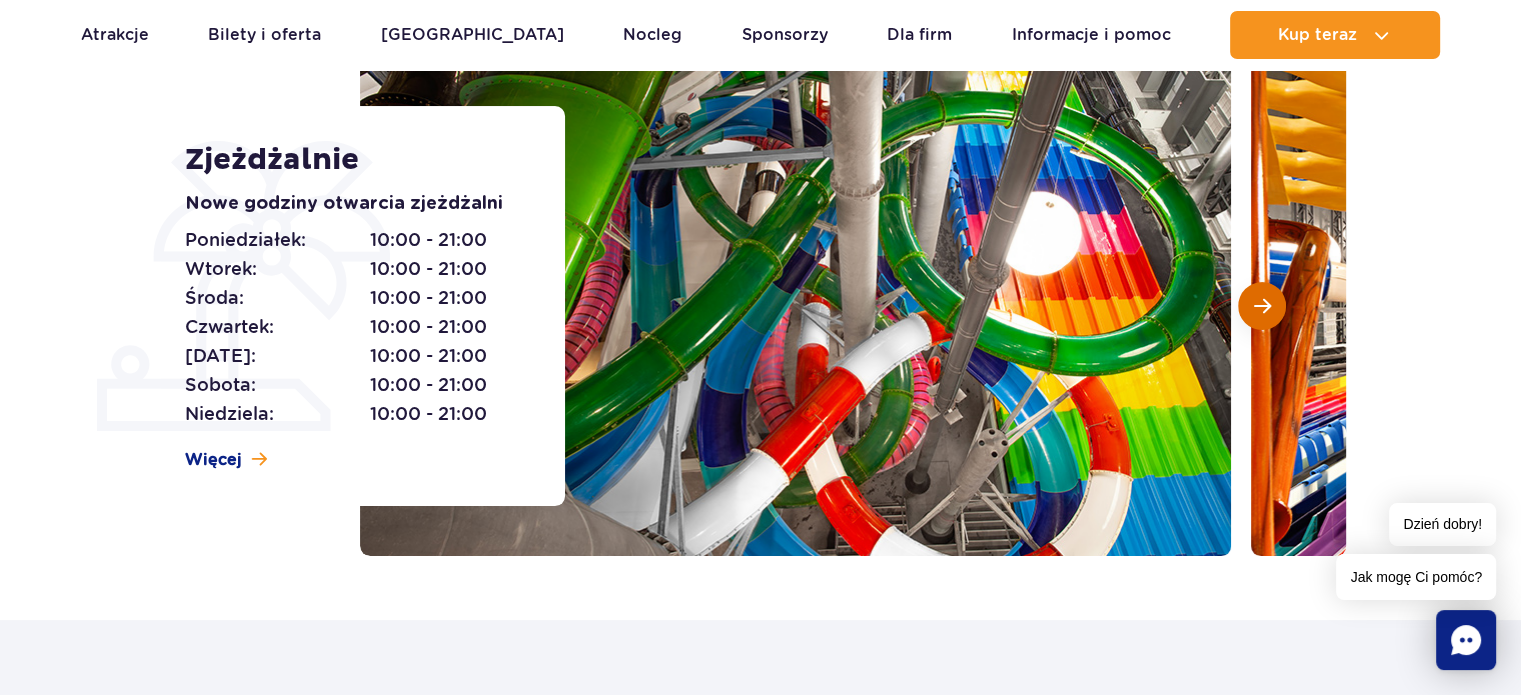 click at bounding box center [1262, 306] 